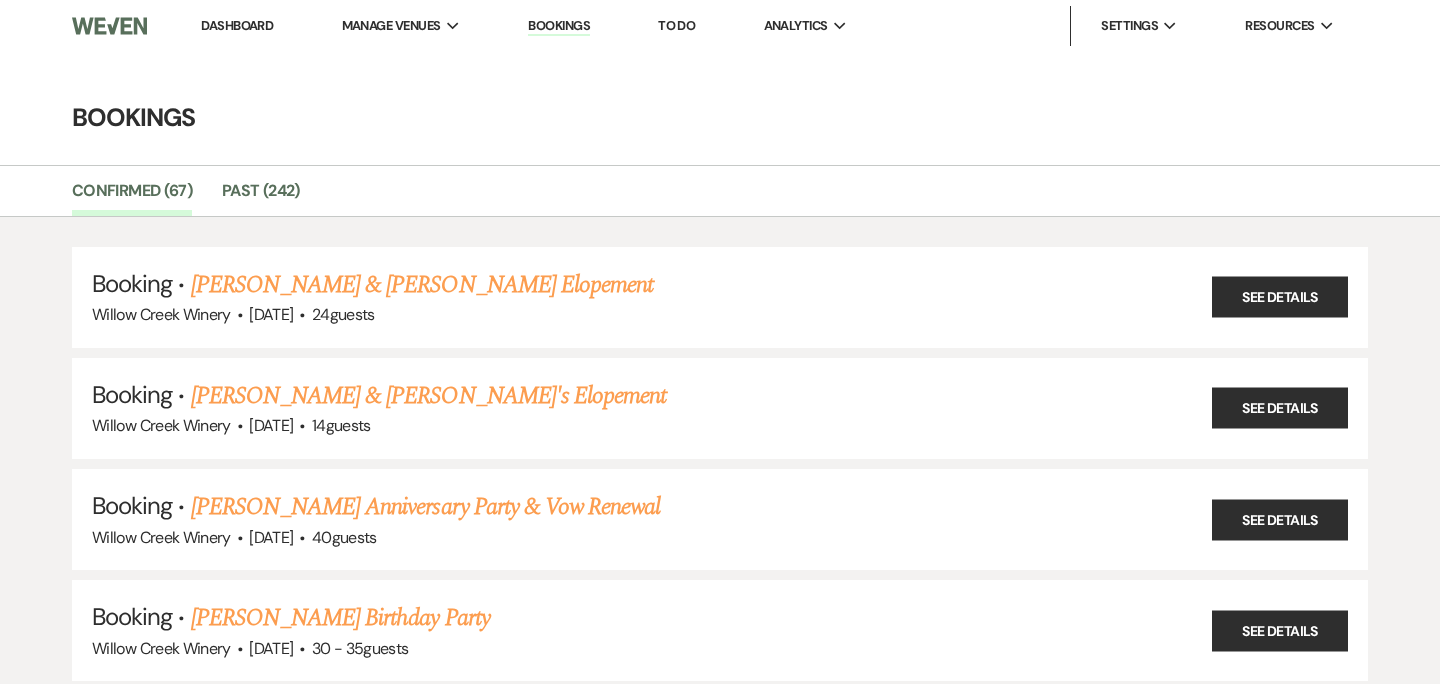 scroll, scrollTop: 0, scrollLeft: 0, axis: both 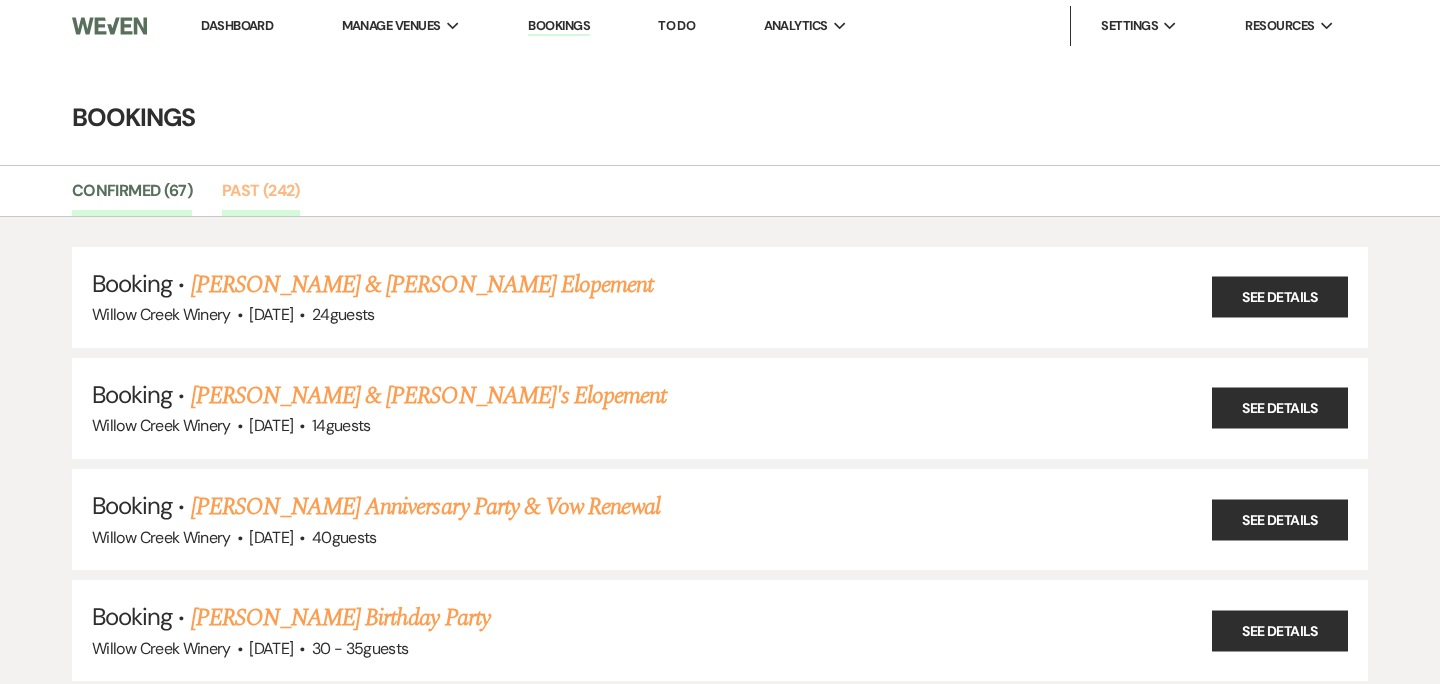 click on "Past (242)" at bounding box center [261, 197] 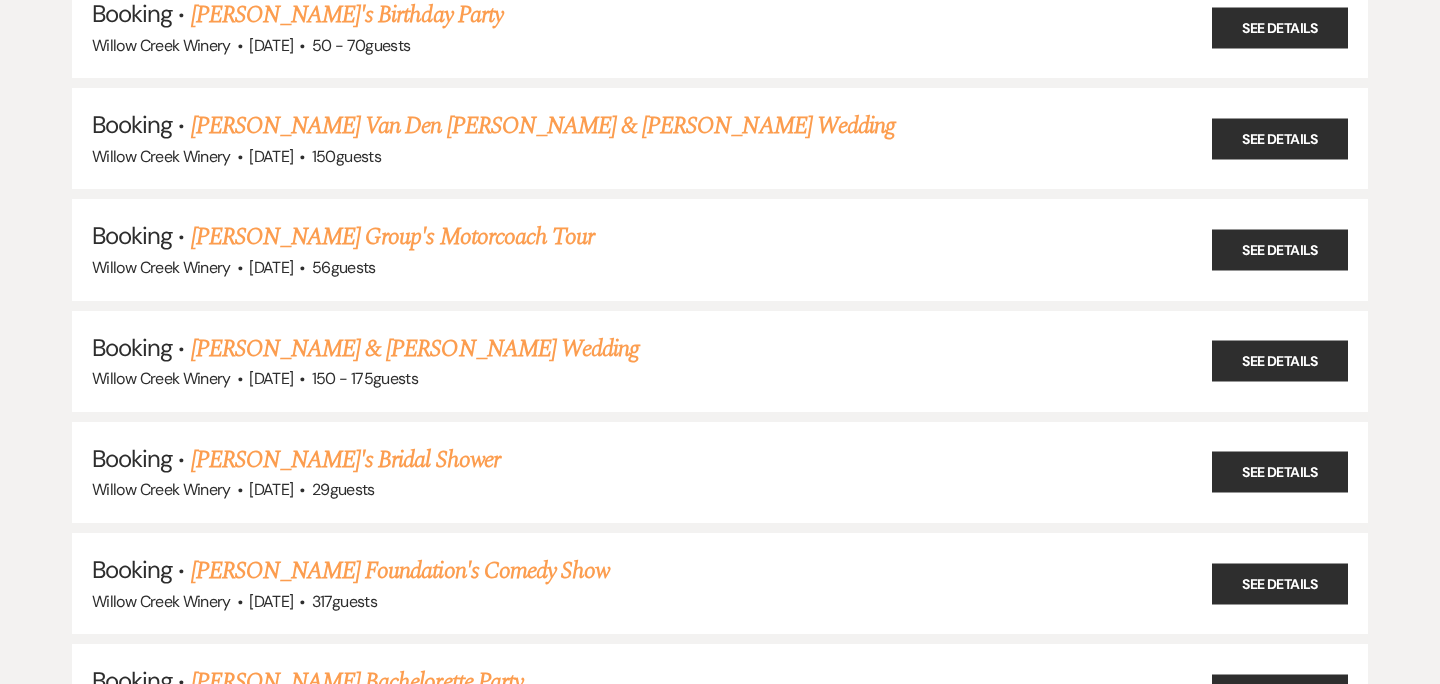 scroll, scrollTop: 12392, scrollLeft: 0, axis: vertical 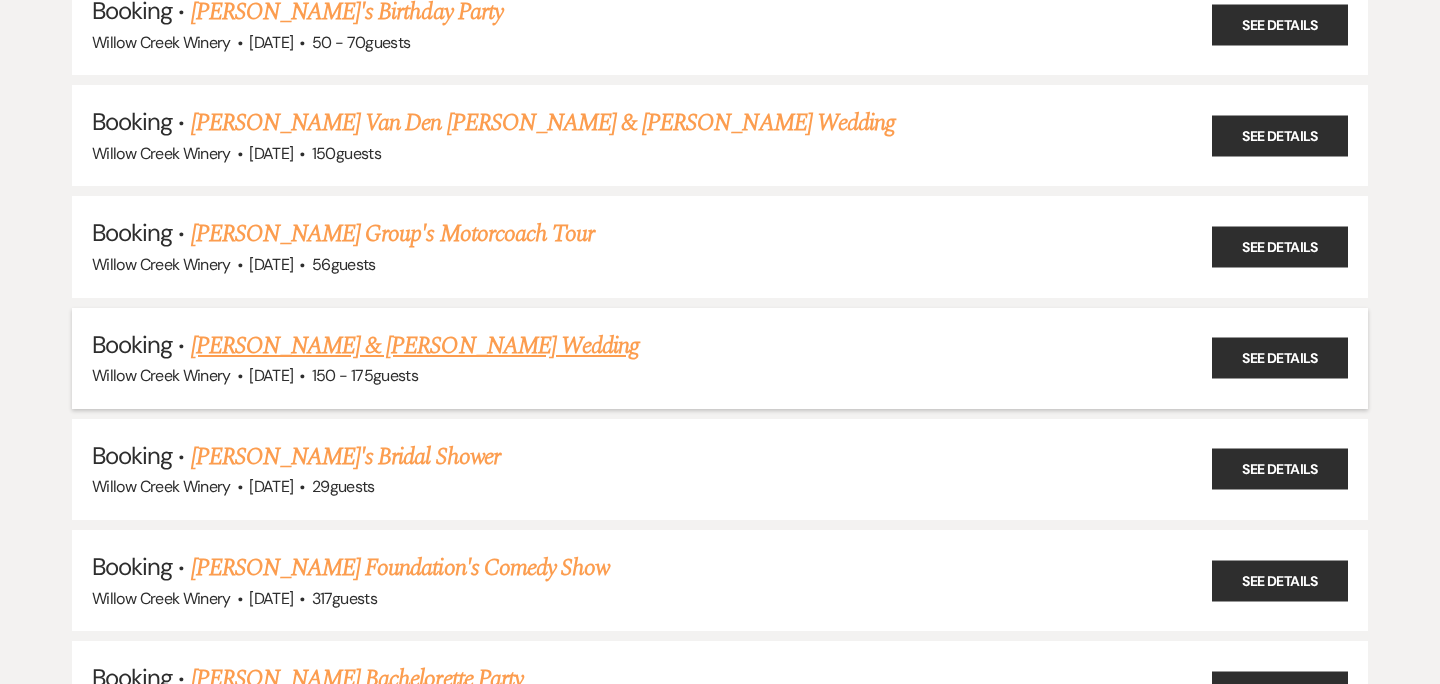 click on "[PERSON_NAME] & [PERSON_NAME] Wedding" at bounding box center [415, 346] 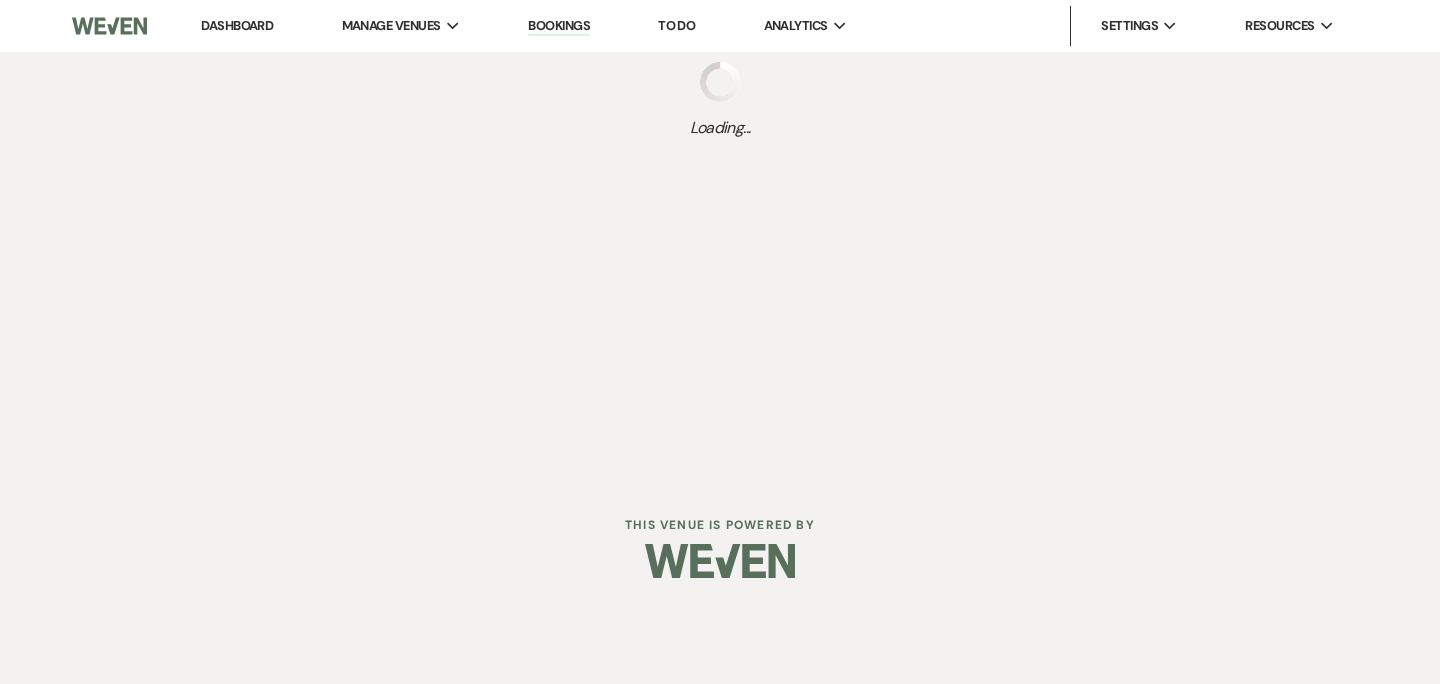 scroll, scrollTop: 0, scrollLeft: 0, axis: both 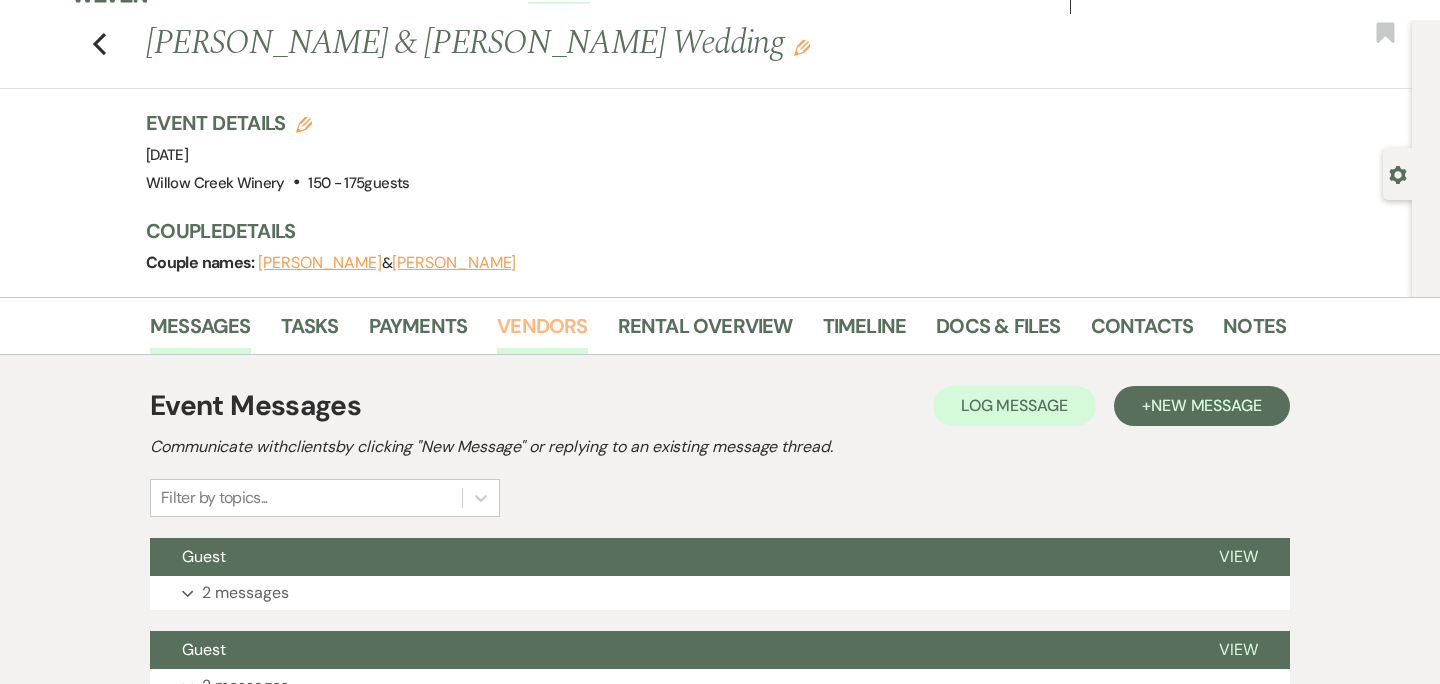click on "Vendors" at bounding box center (542, 332) 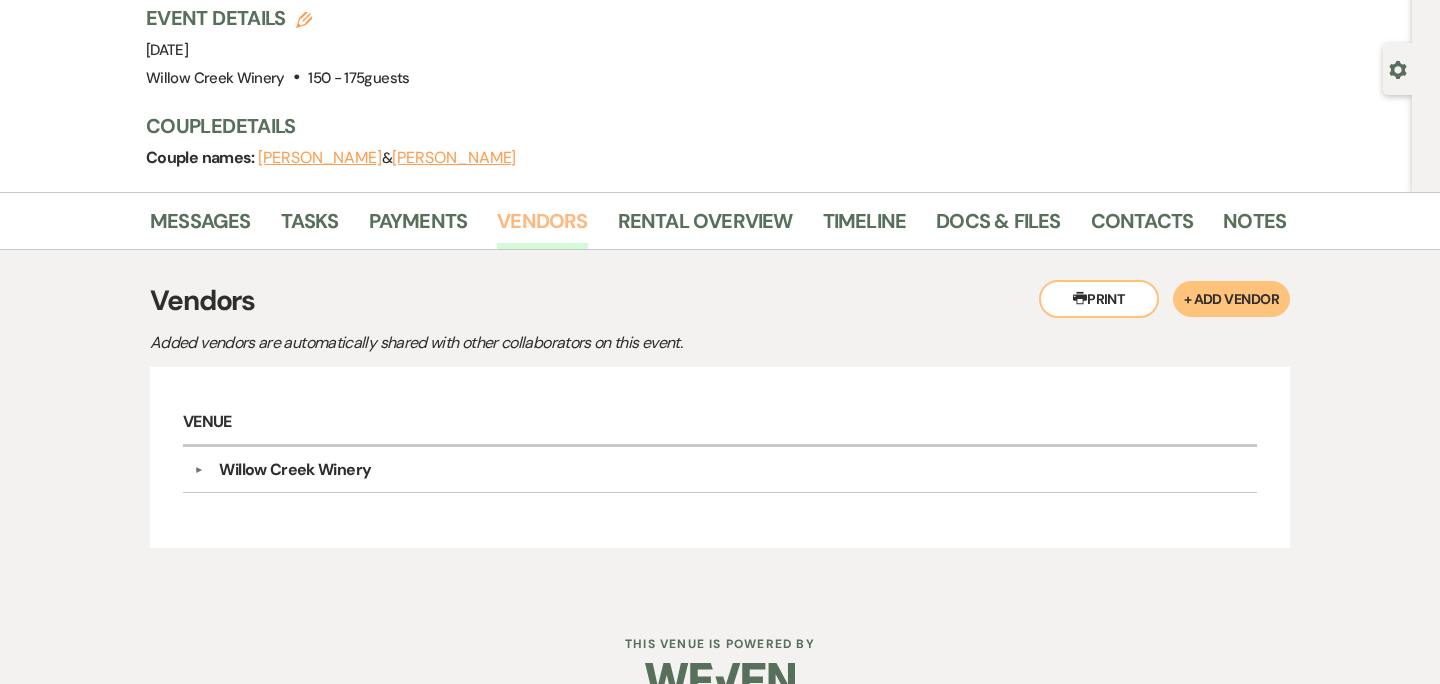 scroll, scrollTop: 178, scrollLeft: 0, axis: vertical 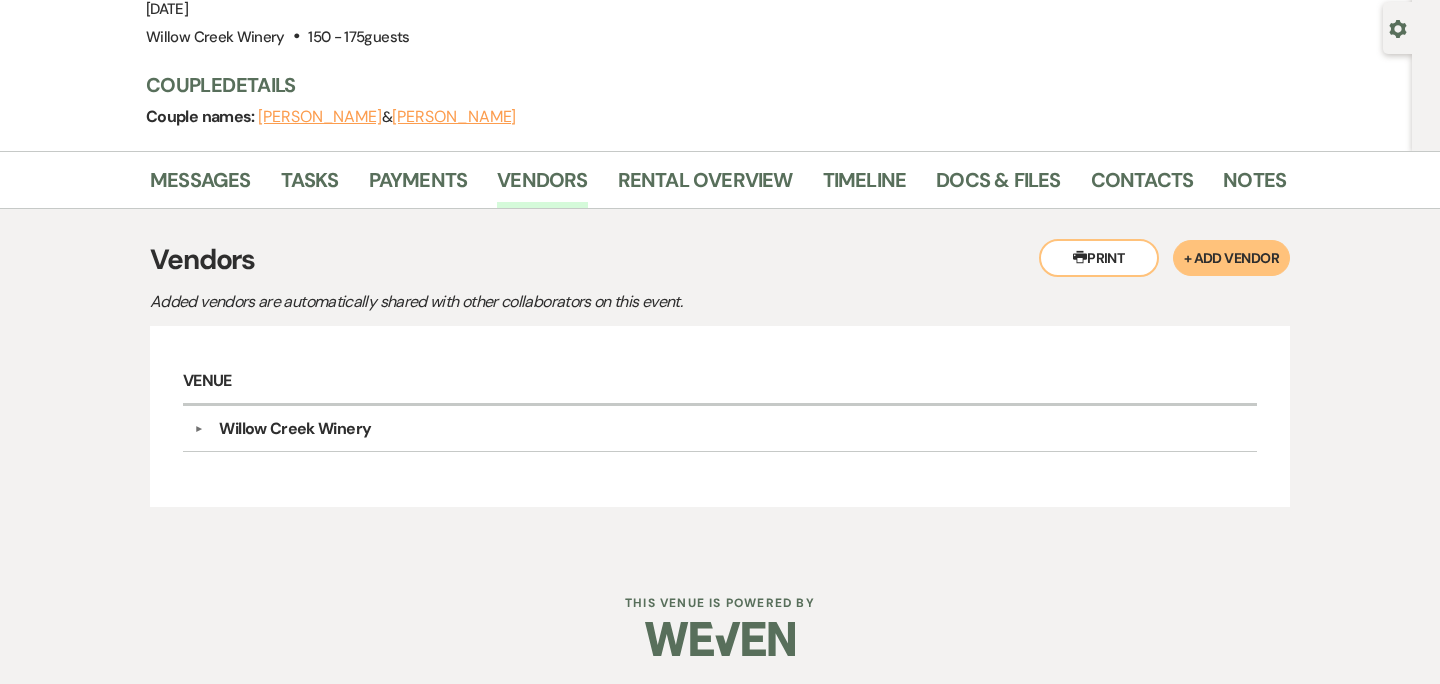 click on "Willow Creek Winery" at bounding box center [724, 429] 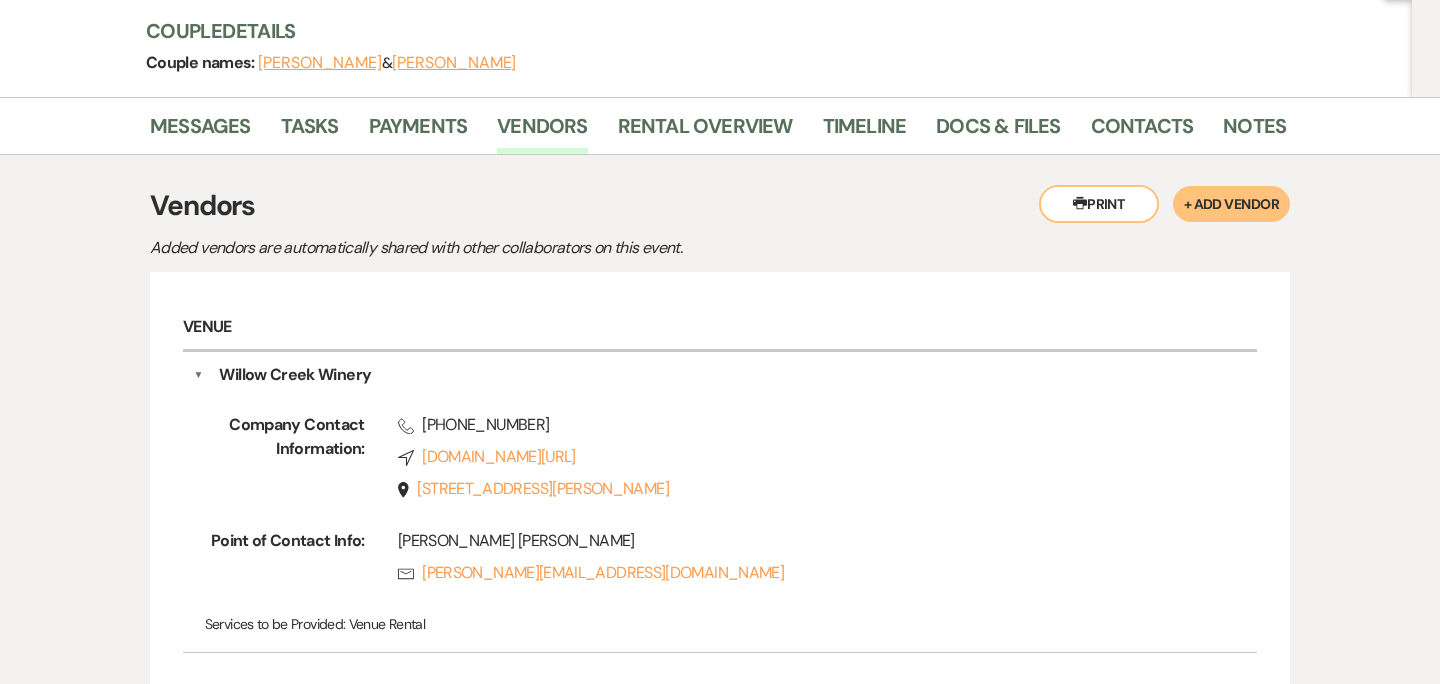 scroll, scrollTop: 0, scrollLeft: 0, axis: both 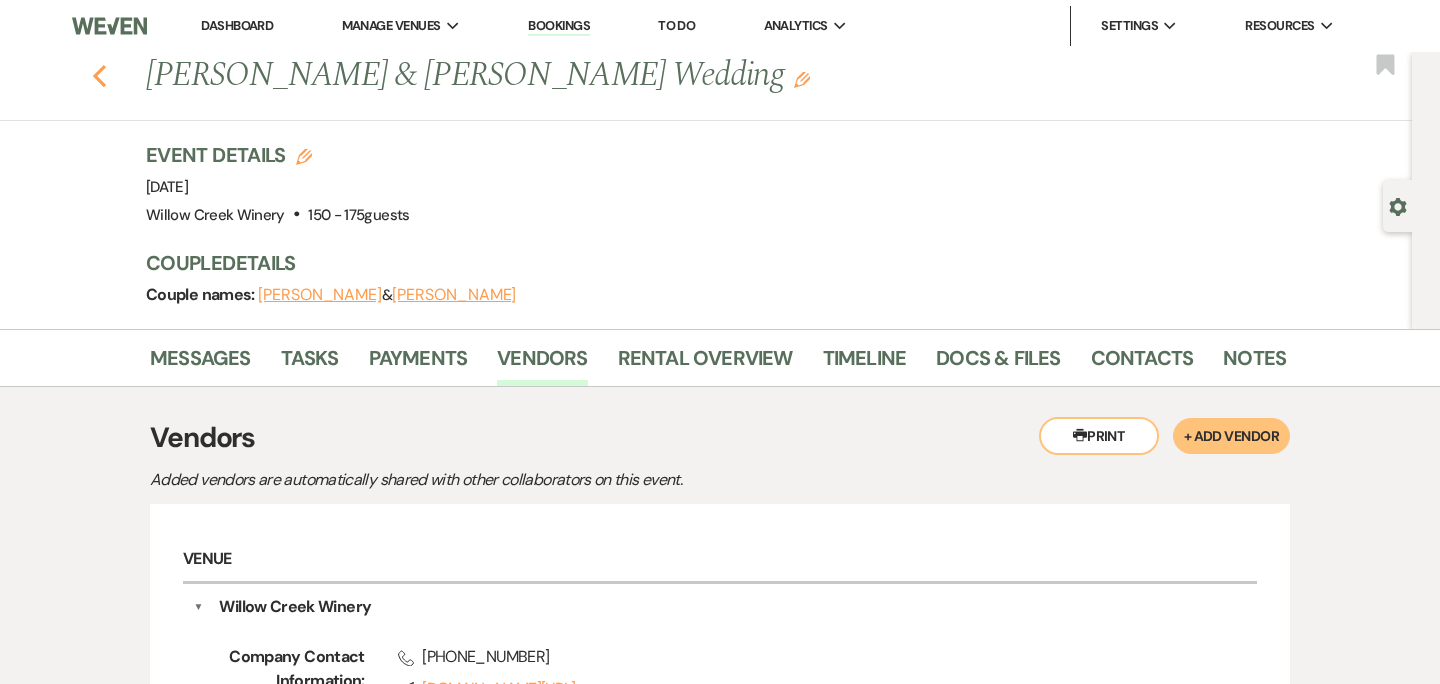 click 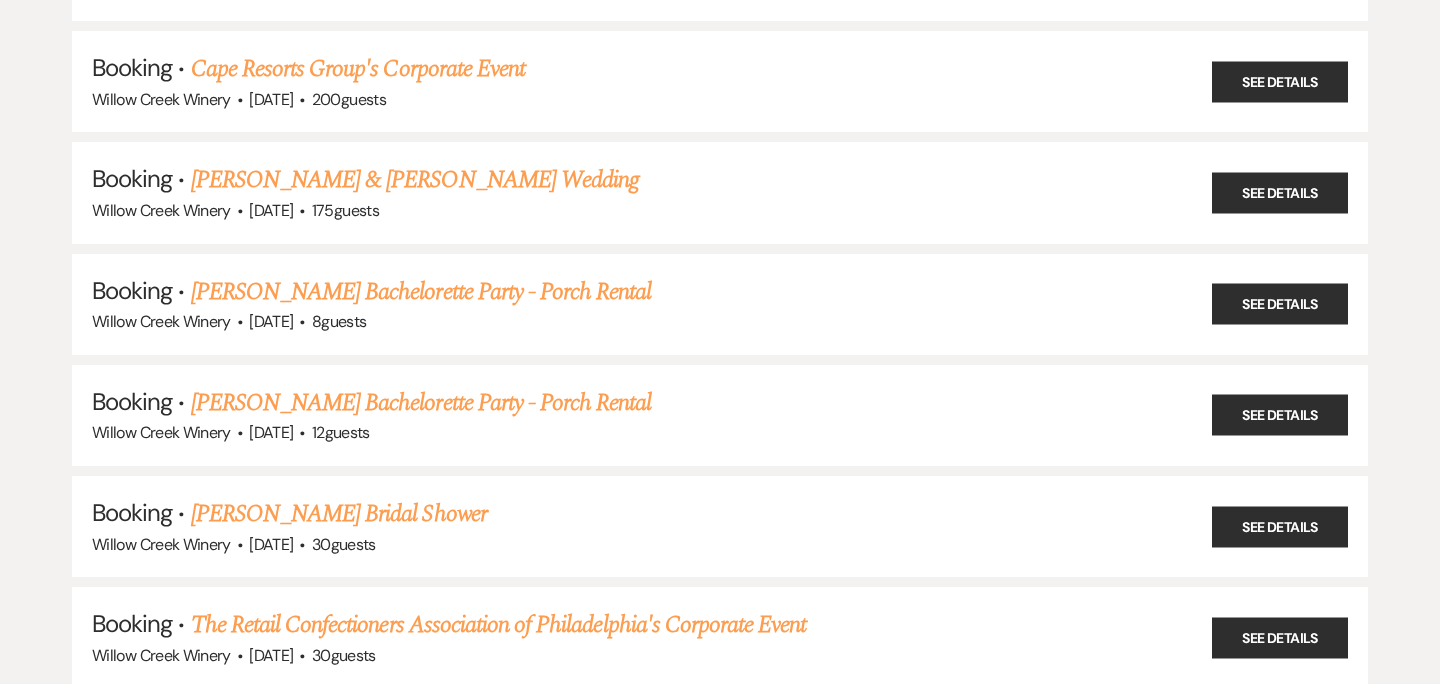 scroll, scrollTop: 13671, scrollLeft: 0, axis: vertical 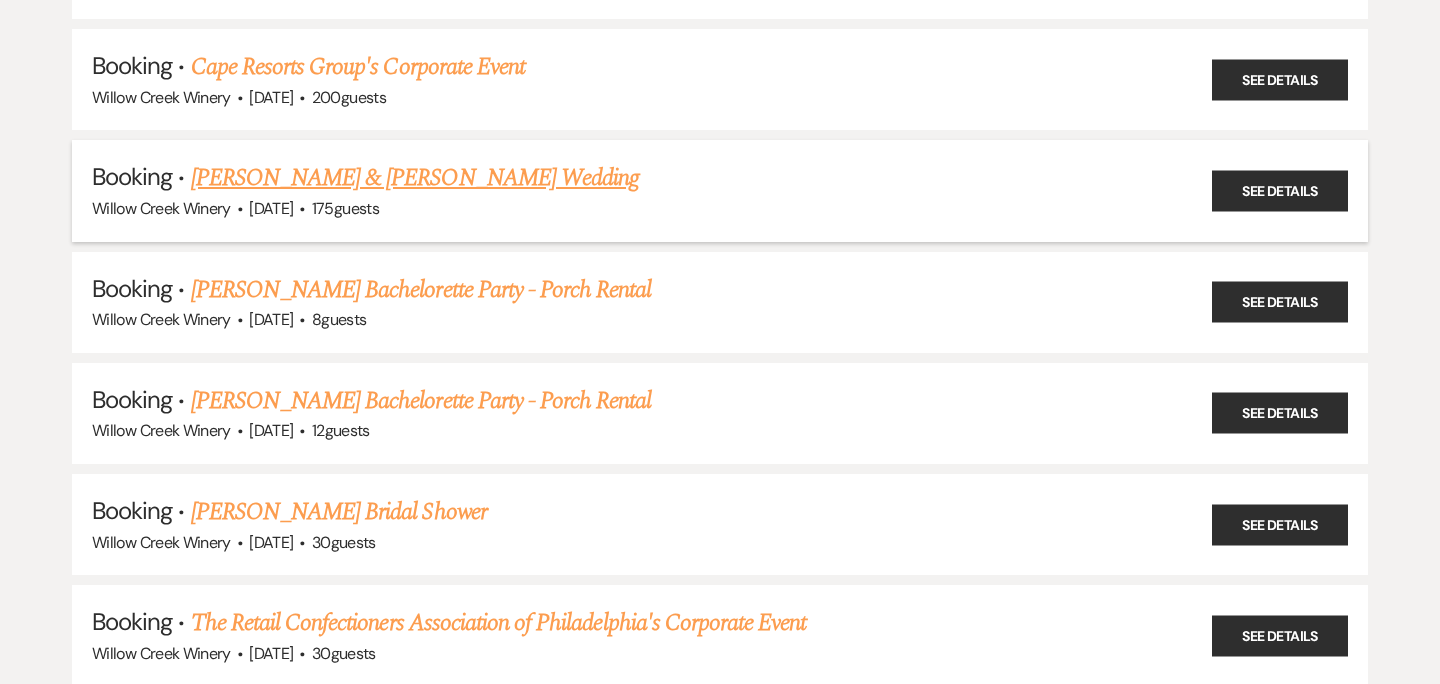 click on "[PERSON_NAME] & [PERSON_NAME] Wedding" at bounding box center (415, 178) 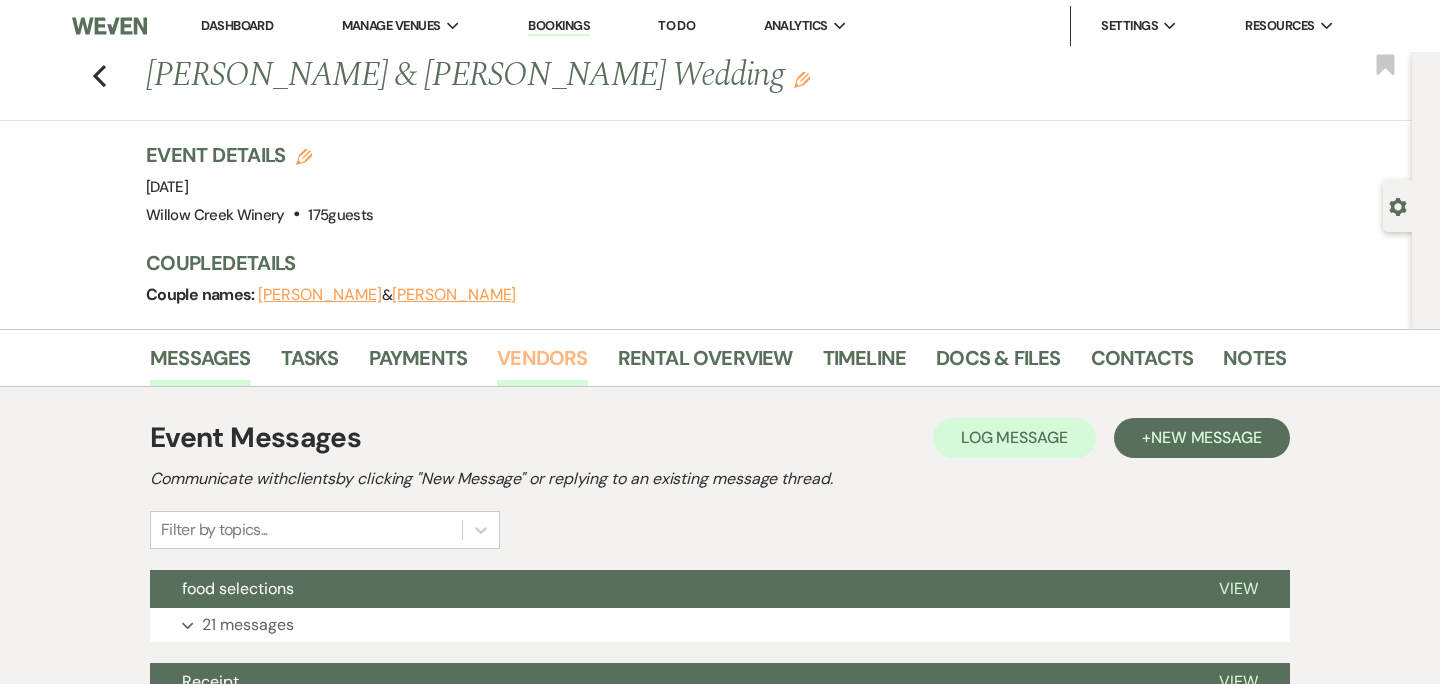 click on "Vendors" at bounding box center (542, 364) 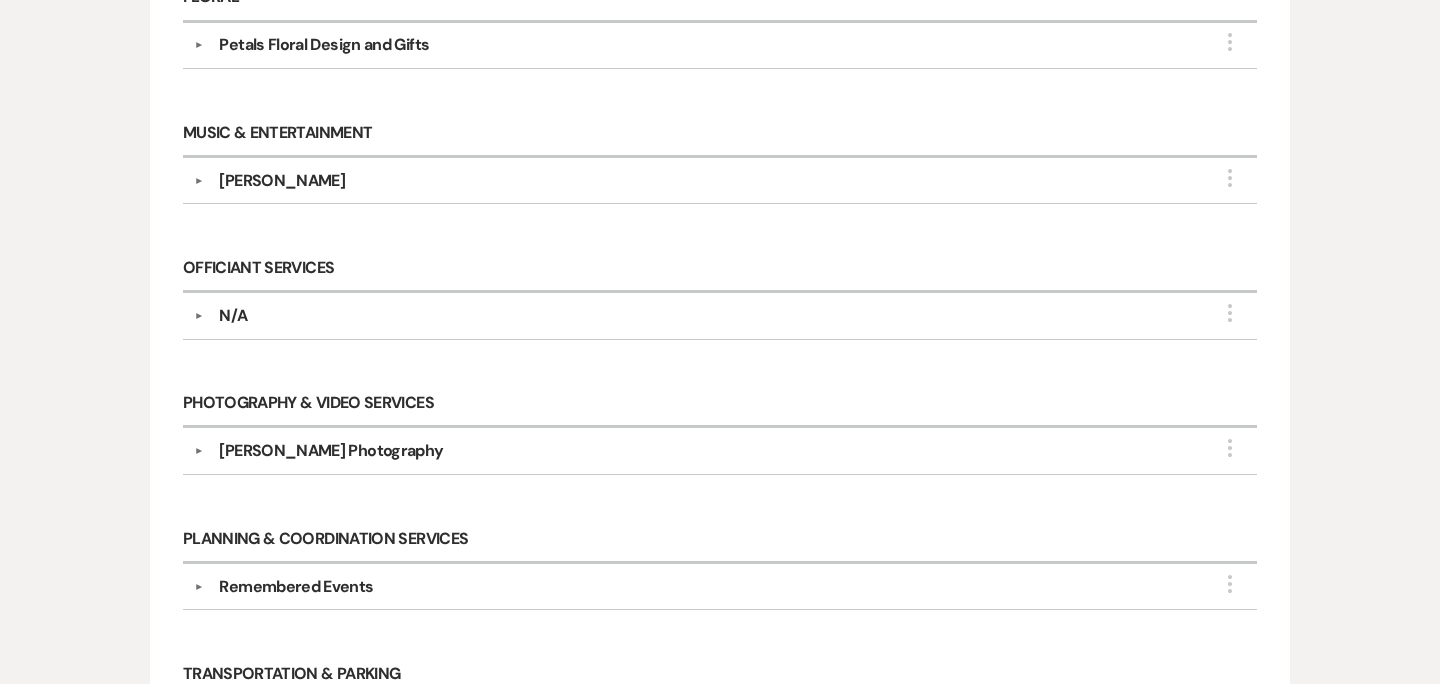 scroll, scrollTop: 842, scrollLeft: 0, axis: vertical 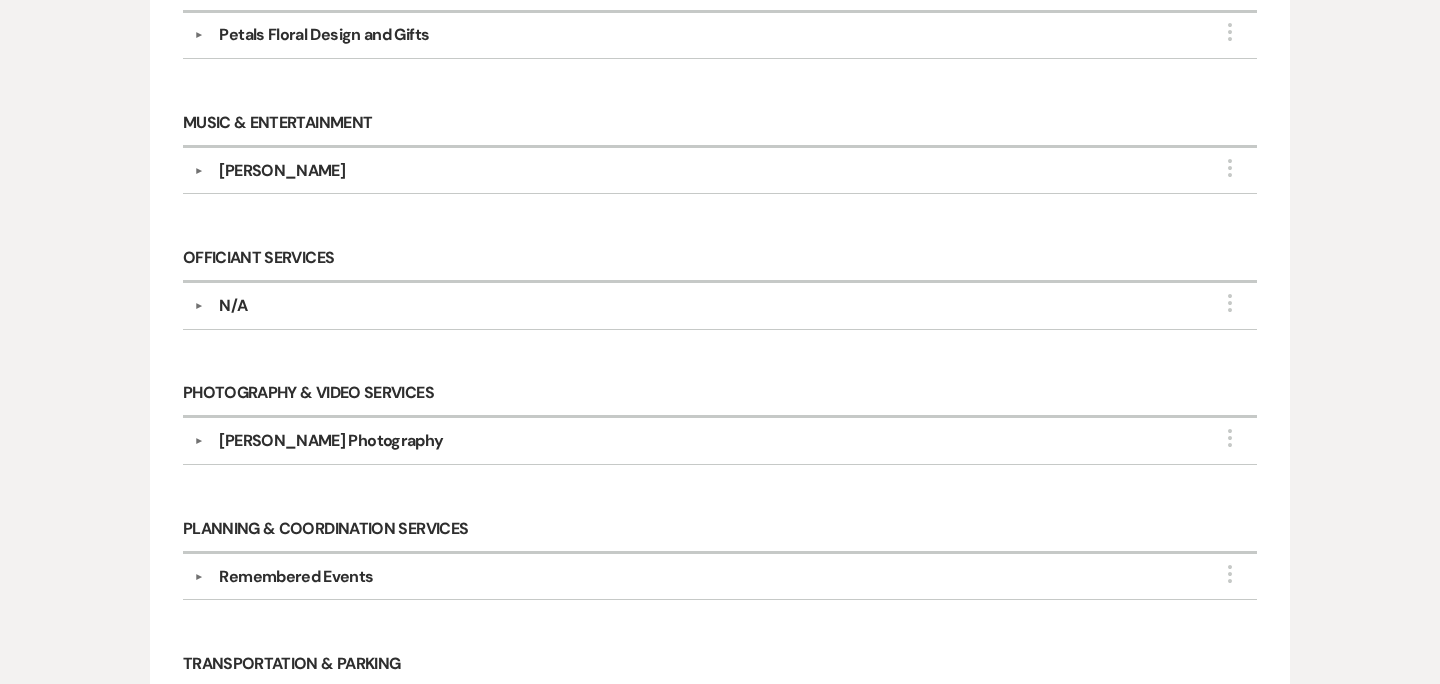 click on "[PERSON_NAME] Photography" at bounding box center [331, 441] 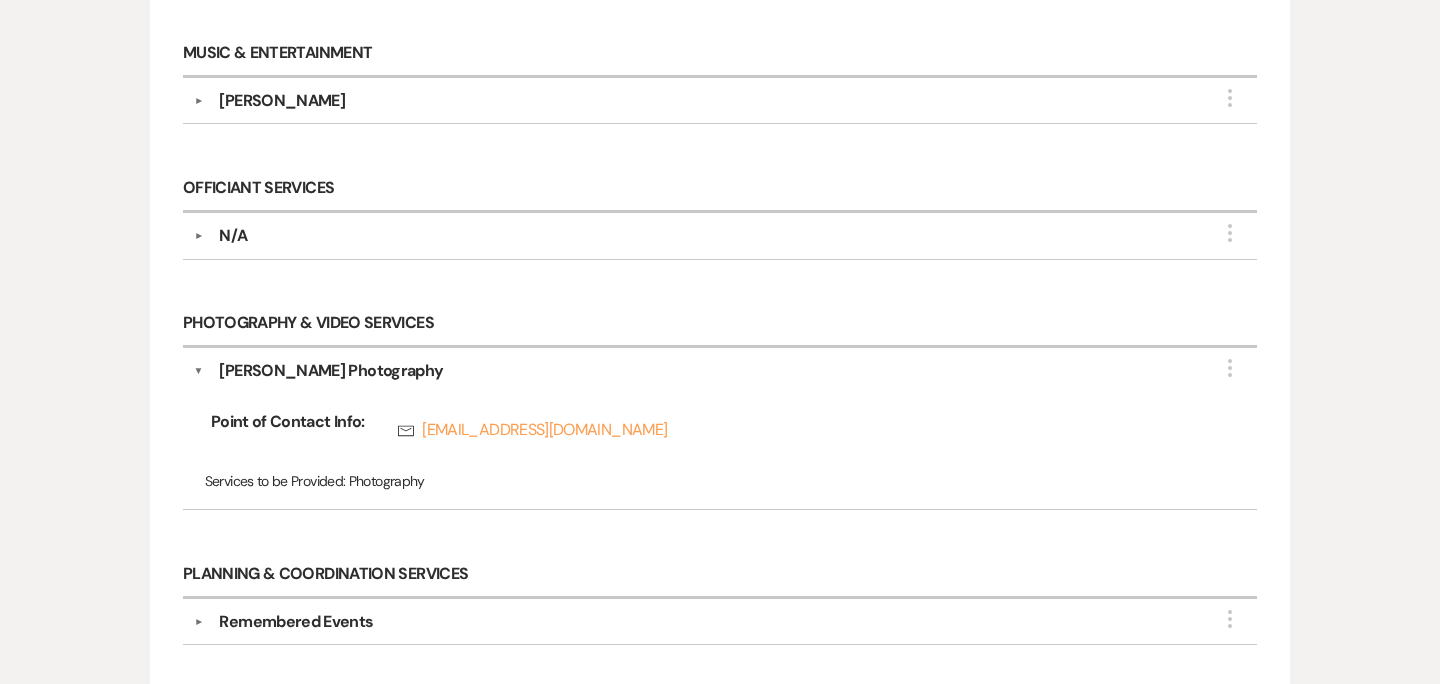 scroll, scrollTop: 935, scrollLeft: 0, axis: vertical 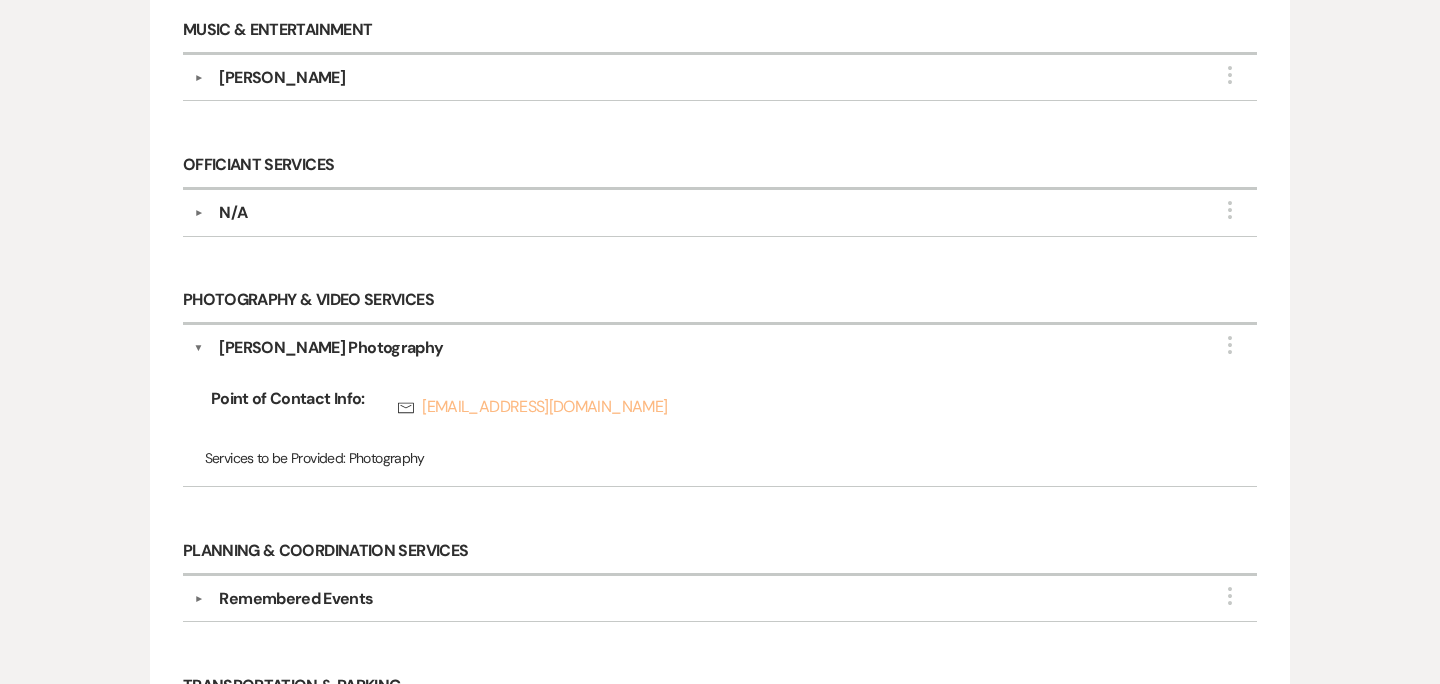 click on "Rsvp   [EMAIL_ADDRESS][DOMAIN_NAME]" at bounding box center [796, 407] 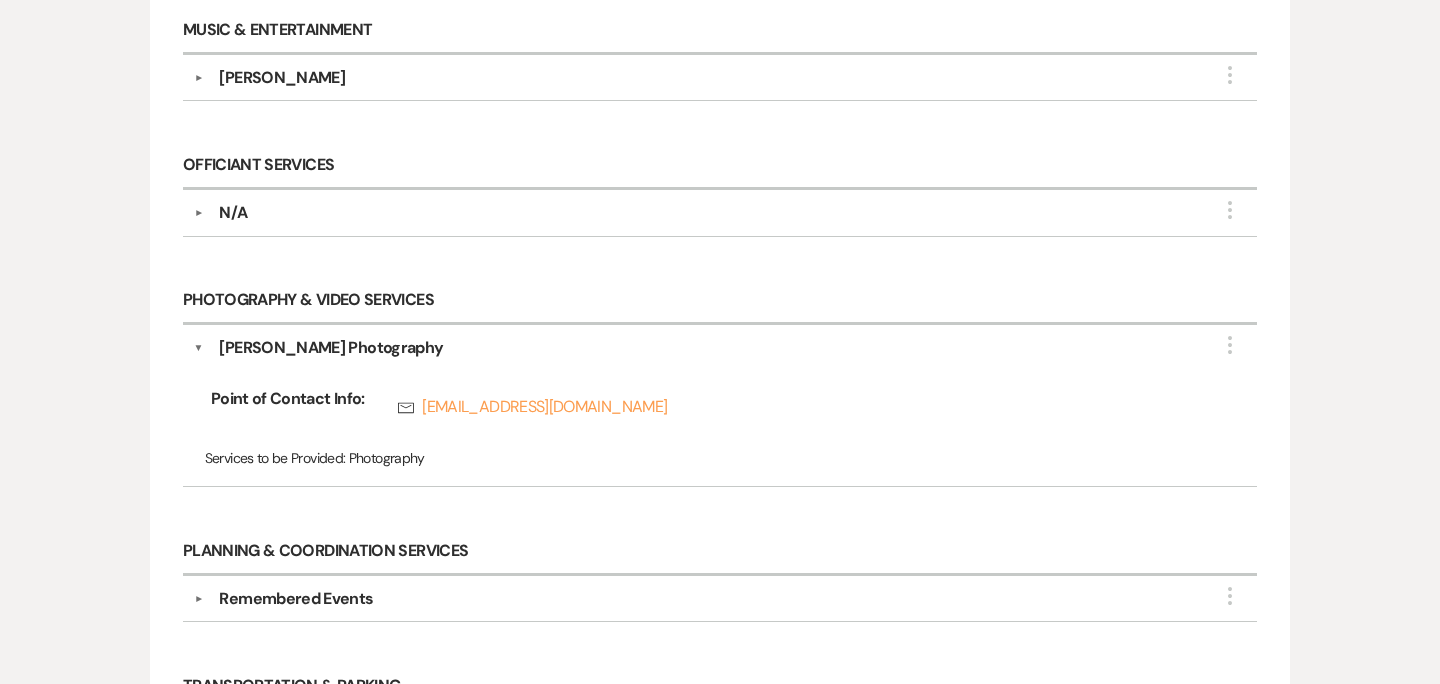 drag, startPoint x: 692, startPoint y: 404, endPoint x: 959, endPoint y: 33, distance: 457.08862 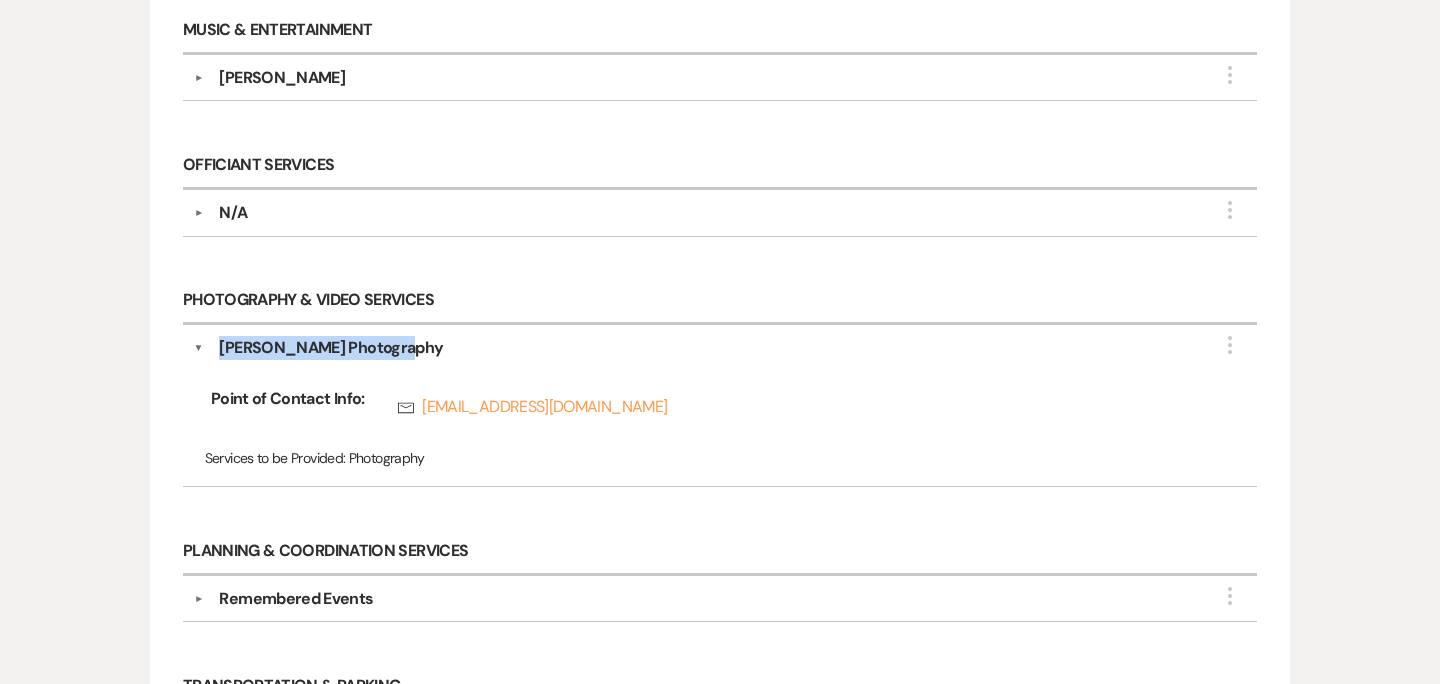 drag, startPoint x: 412, startPoint y: 343, endPoint x: 214, endPoint y: 341, distance: 198.0101 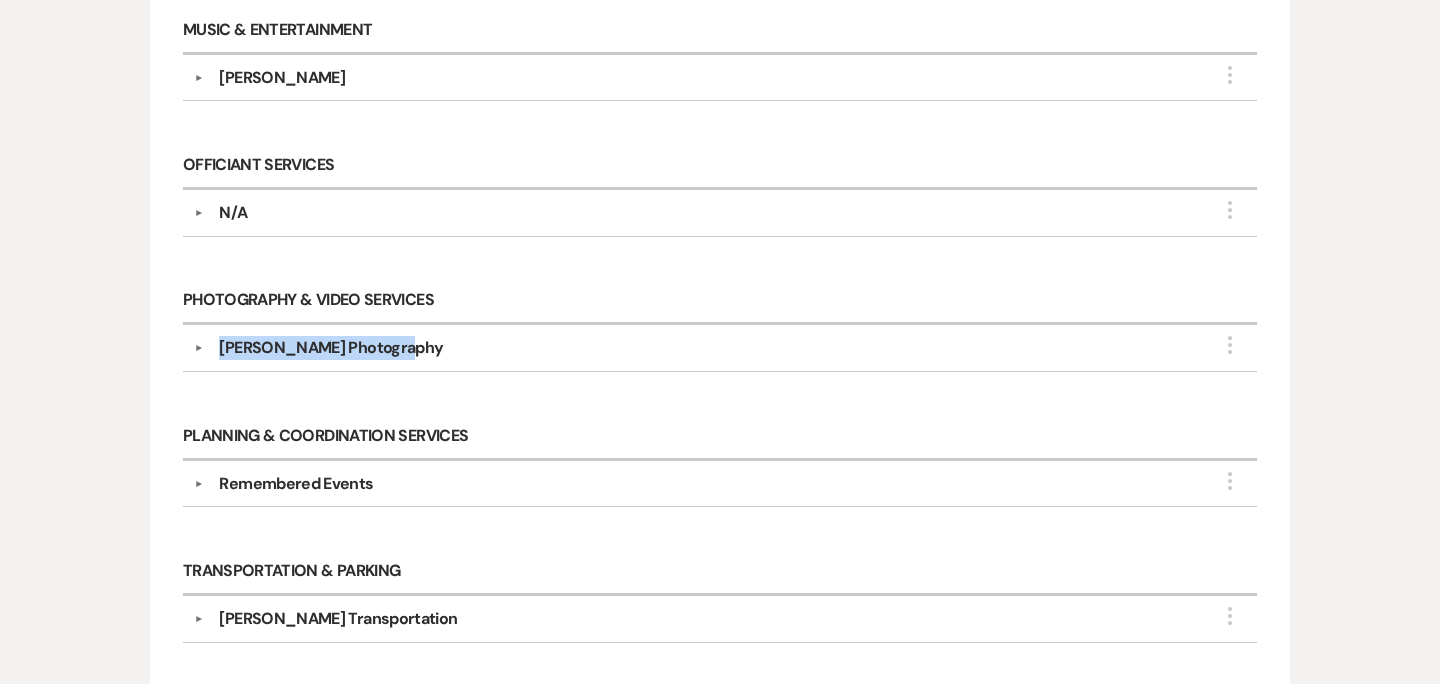 copy on "[PERSON_NAME] Photography" 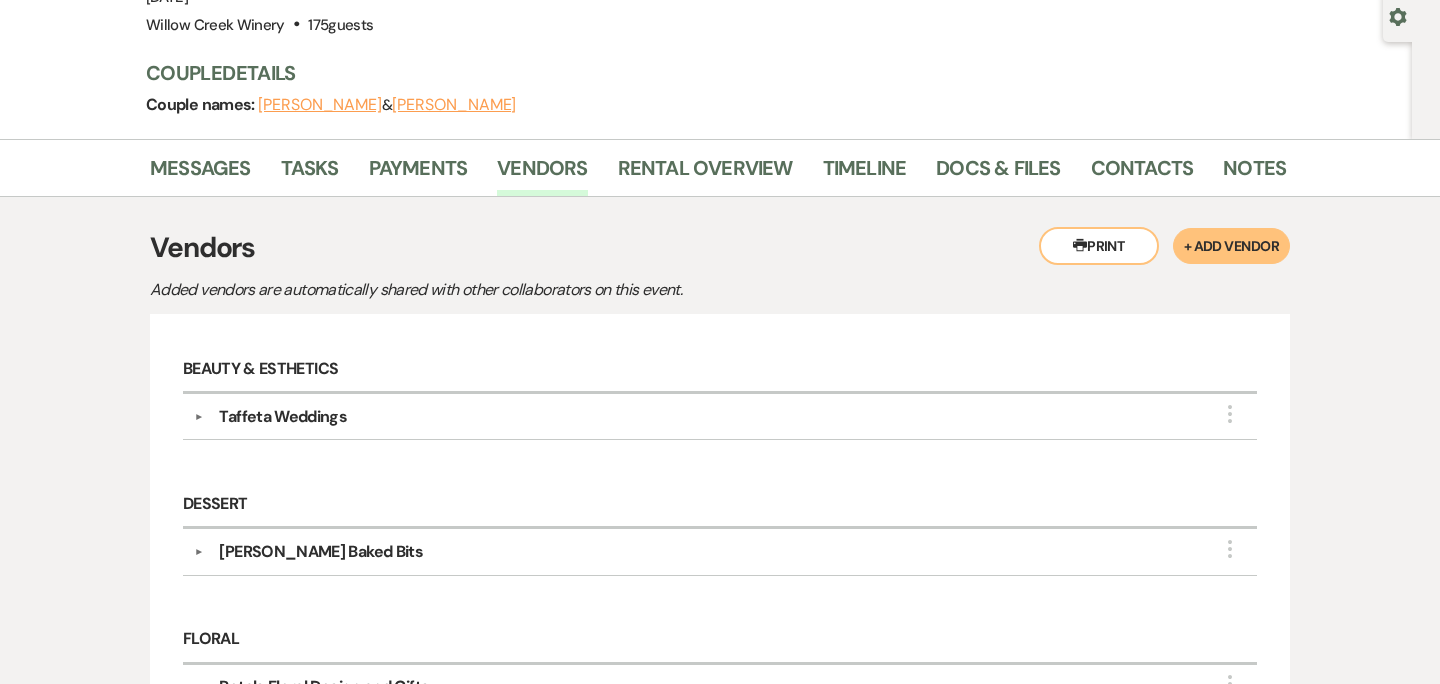 scroll, scrollTop: 0, scrollLeft: 0, axis: both 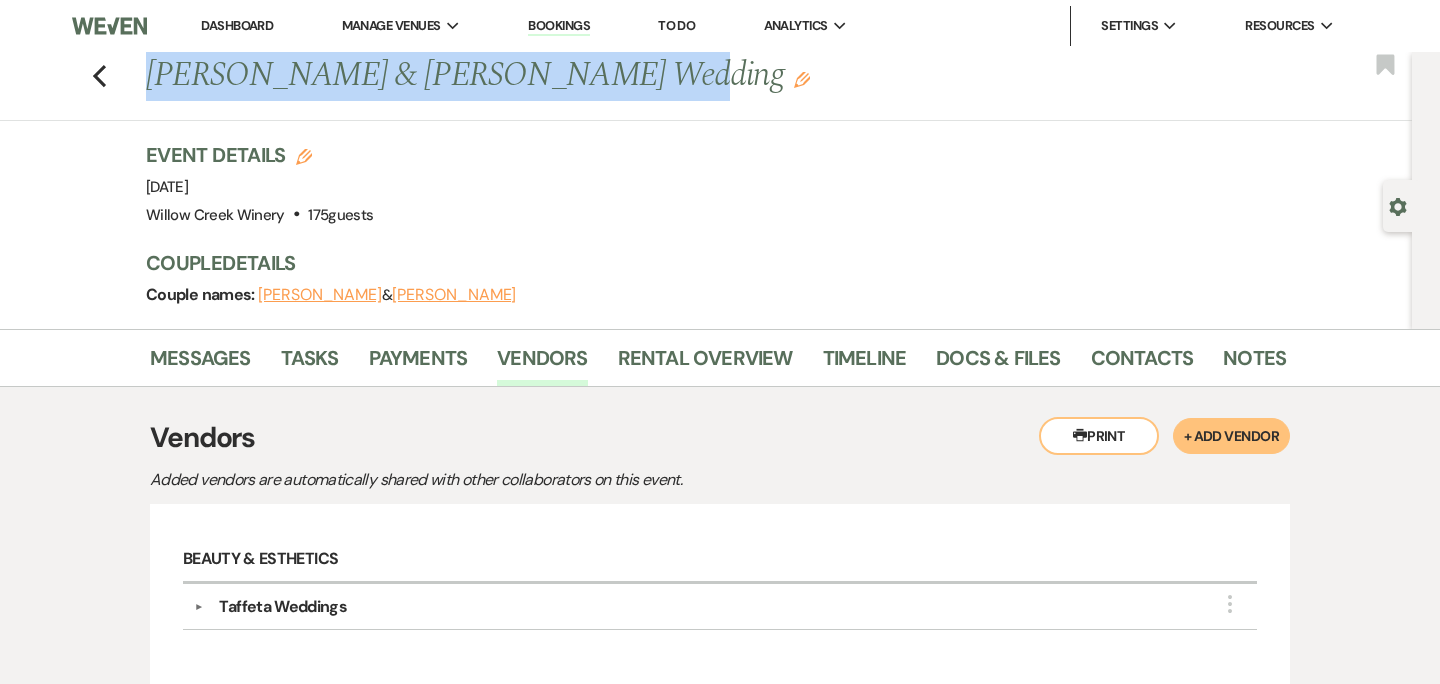 drag, startPoint x: 151, startPoint y: 65, endPoint x: 589, endPoint y: 74, distance: 438.09247 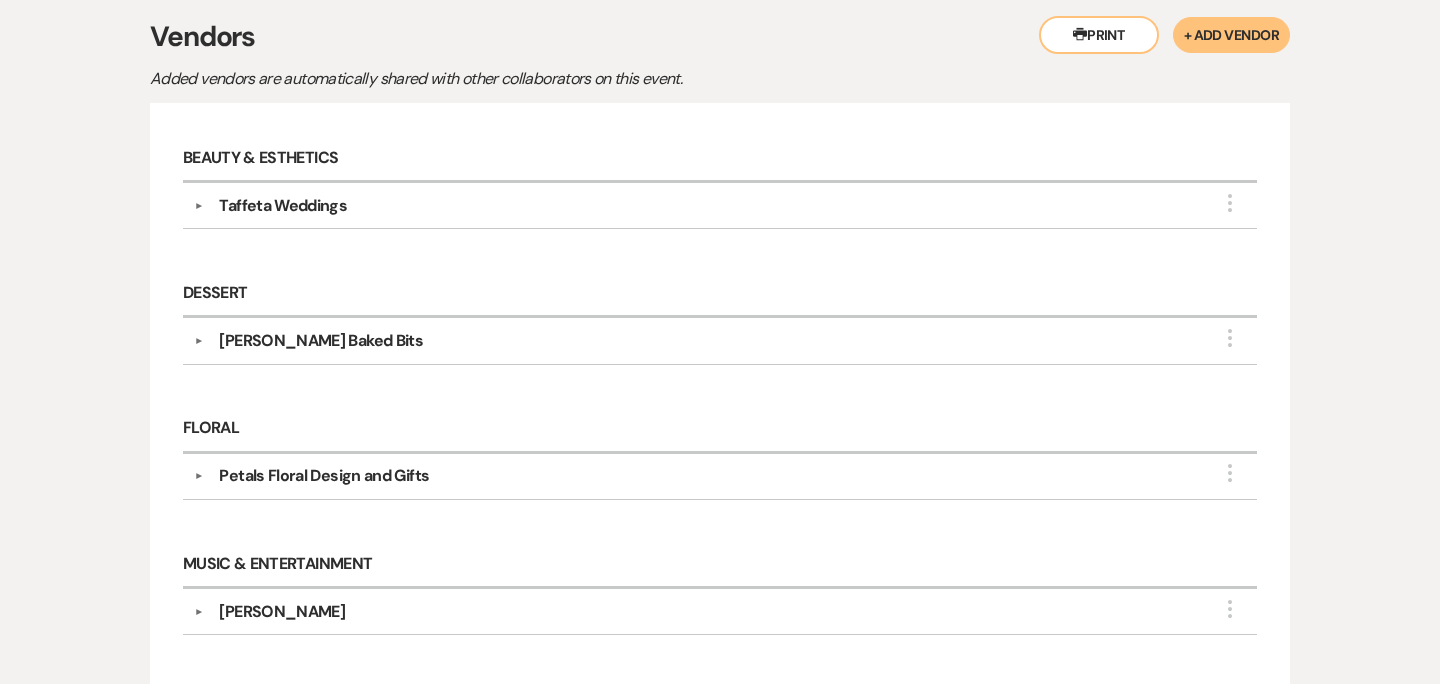 scroll, scrollTop: 0, scrollLeft: 0, axis: both 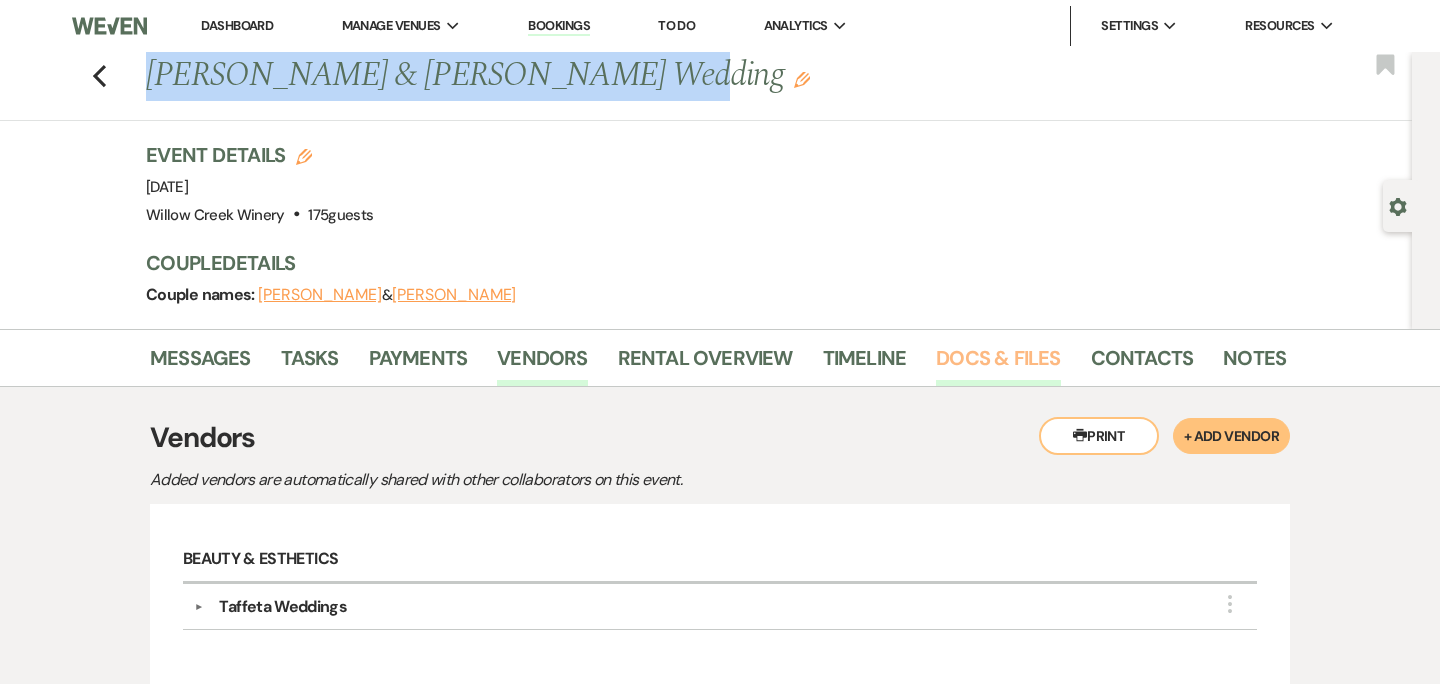 click on "Docs & Files" at bounding box center (998, 364) 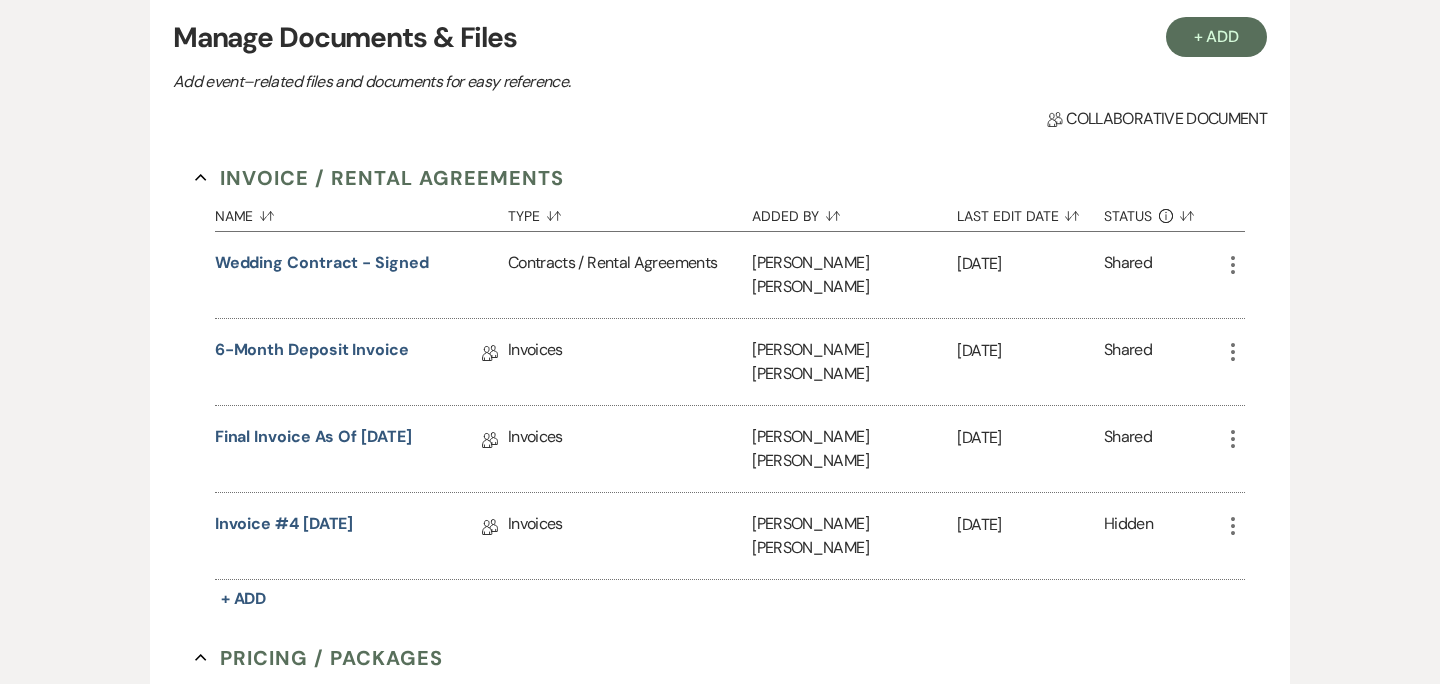 scroll, scrollTop: 423, scrollLeft: 0, axis: vertical 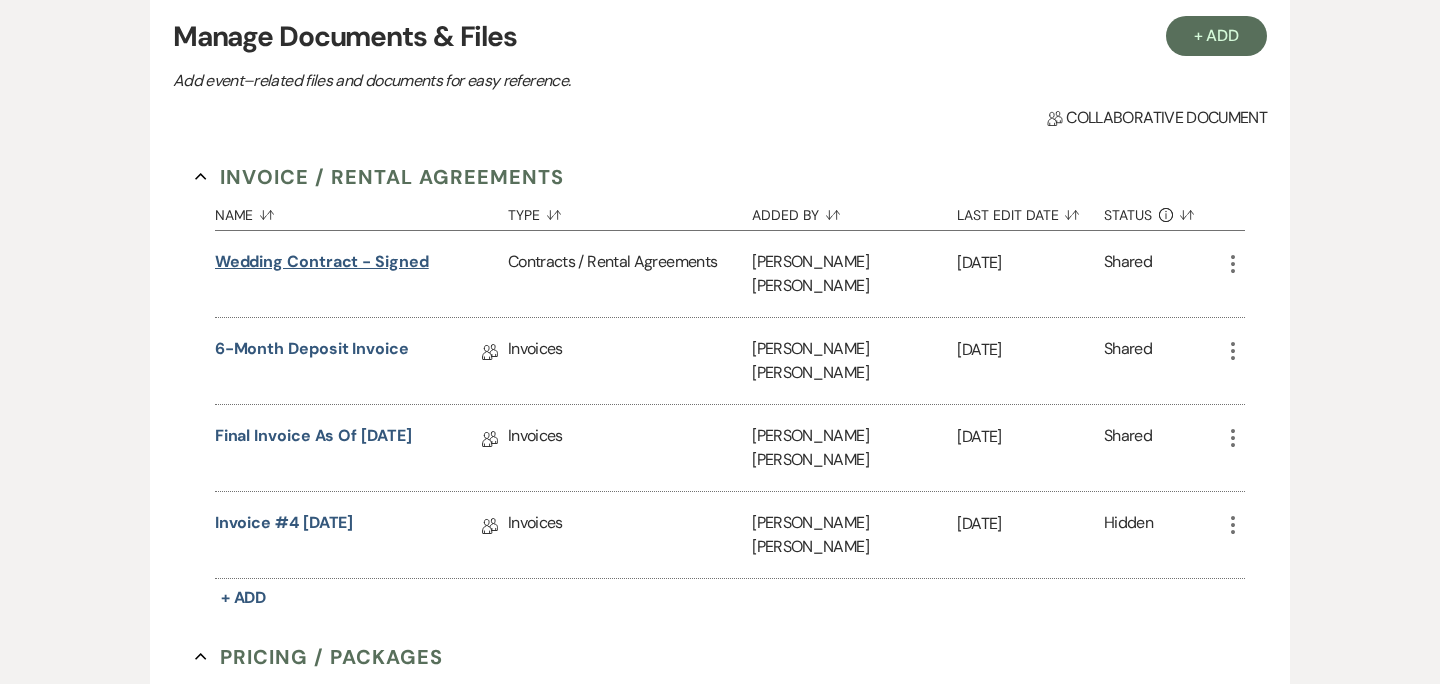 click on "Wedding Contract - Signed" at bounding box center (322, 262) 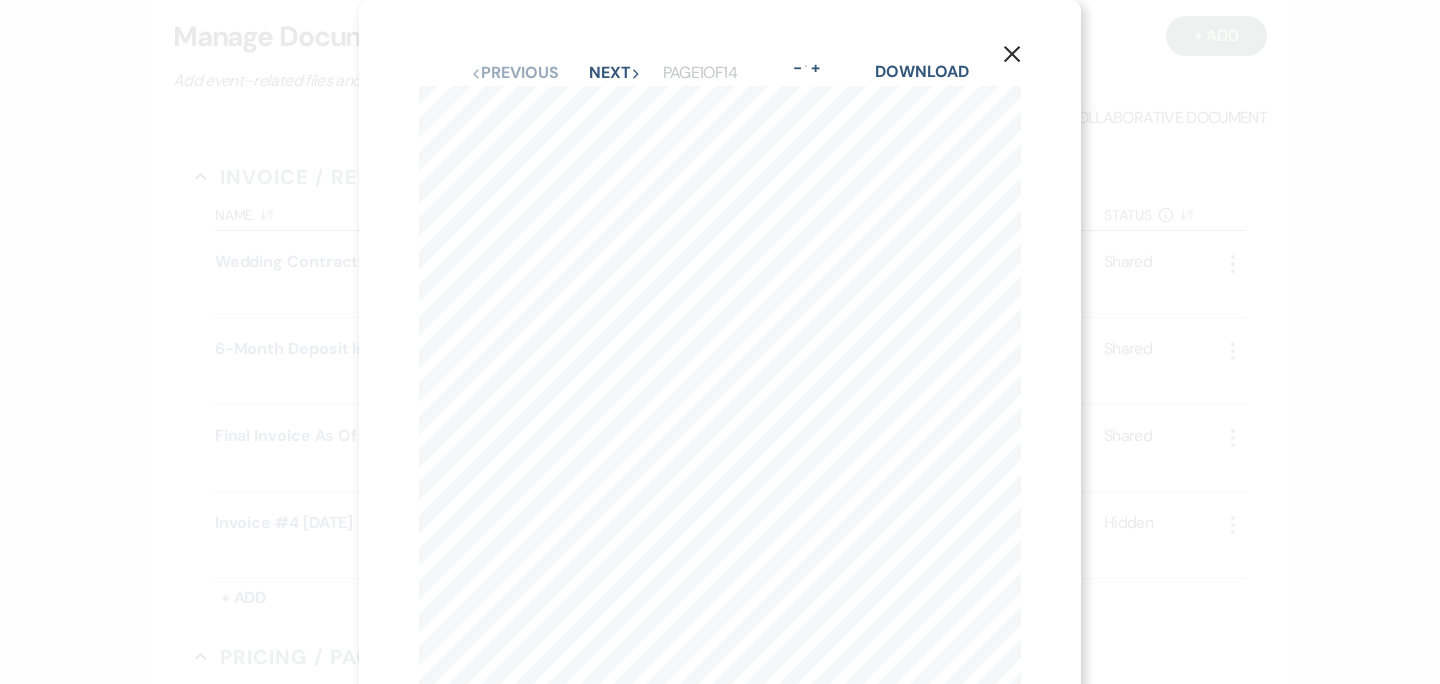 scroll, scrollTop: 11, scrollLeft: 0, axis: vertical 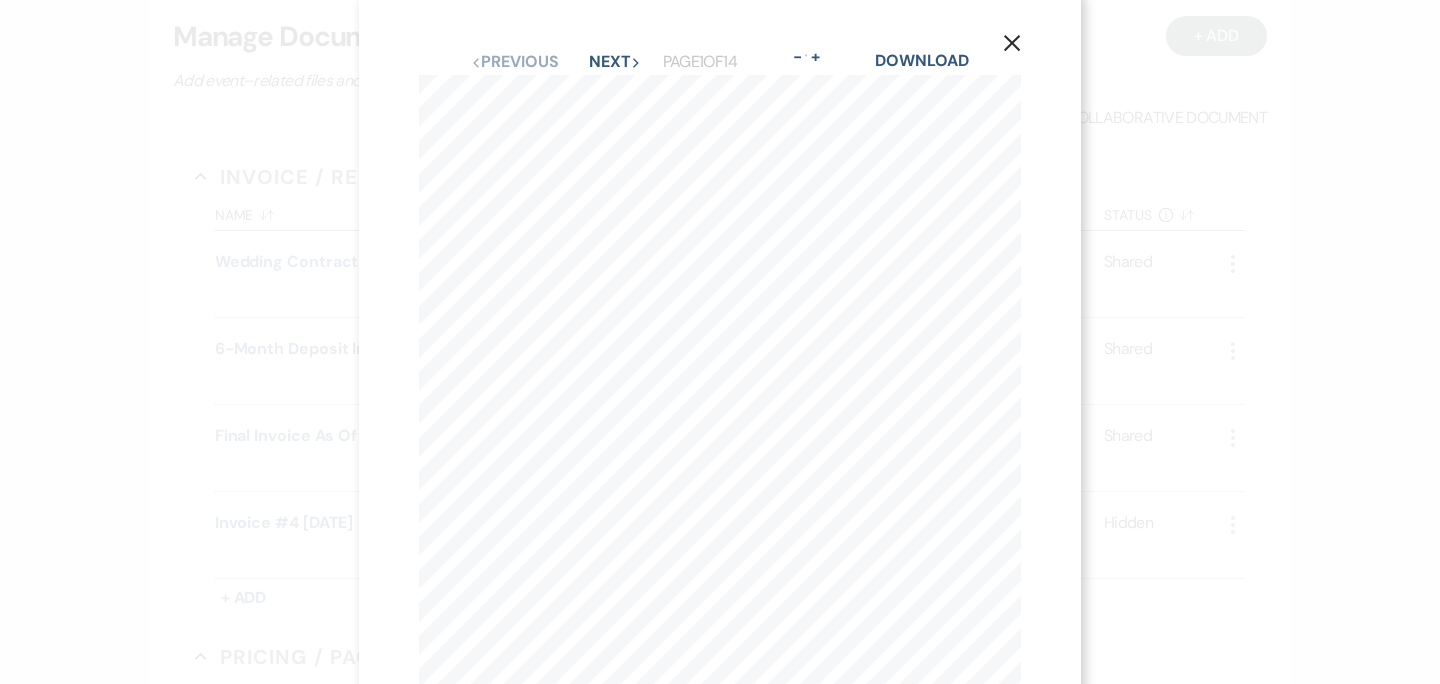 click on "X" at bounding box center (1012, 42) 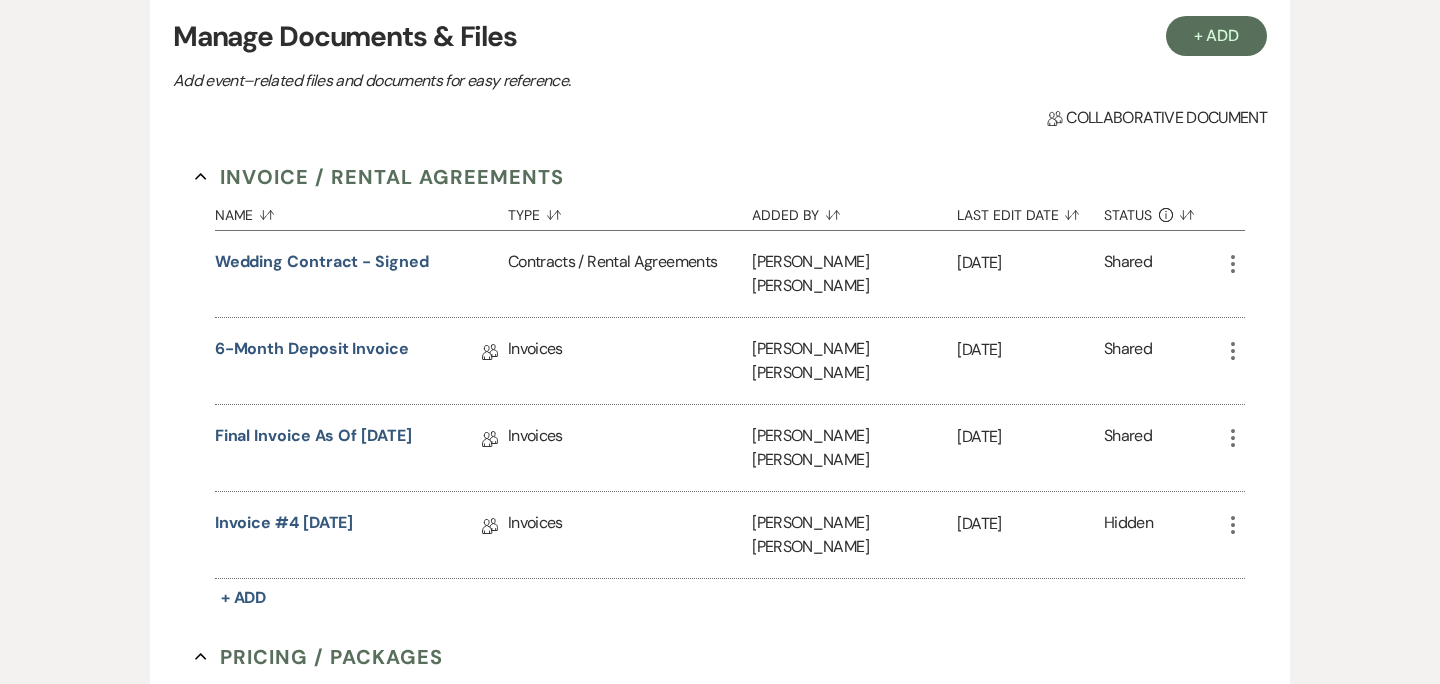 scroll, scrollTop: 0, scrollLeft: 0, axis: both 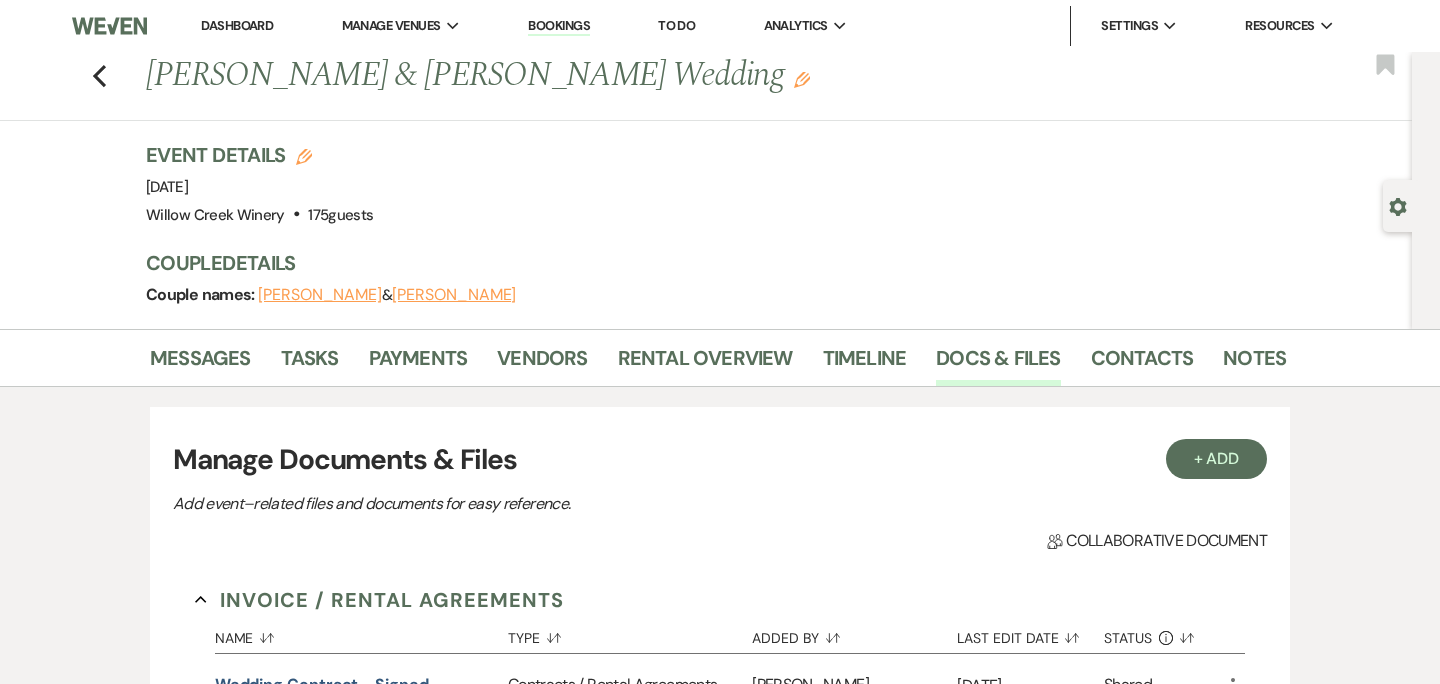 click on "Previous [PERSON_NAME] & [PERSON_NAME] Wedding Edit Bookmark" at bounding box center (701, 86) 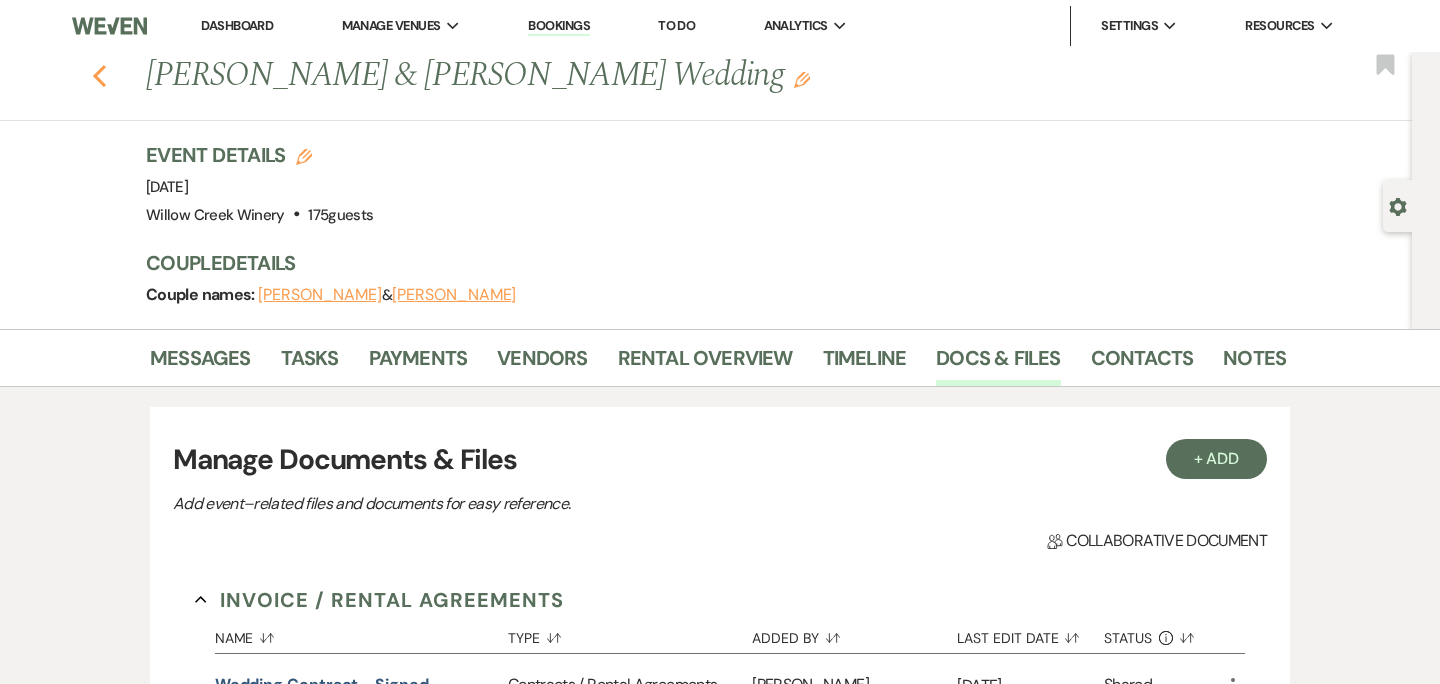 click on "Previous" 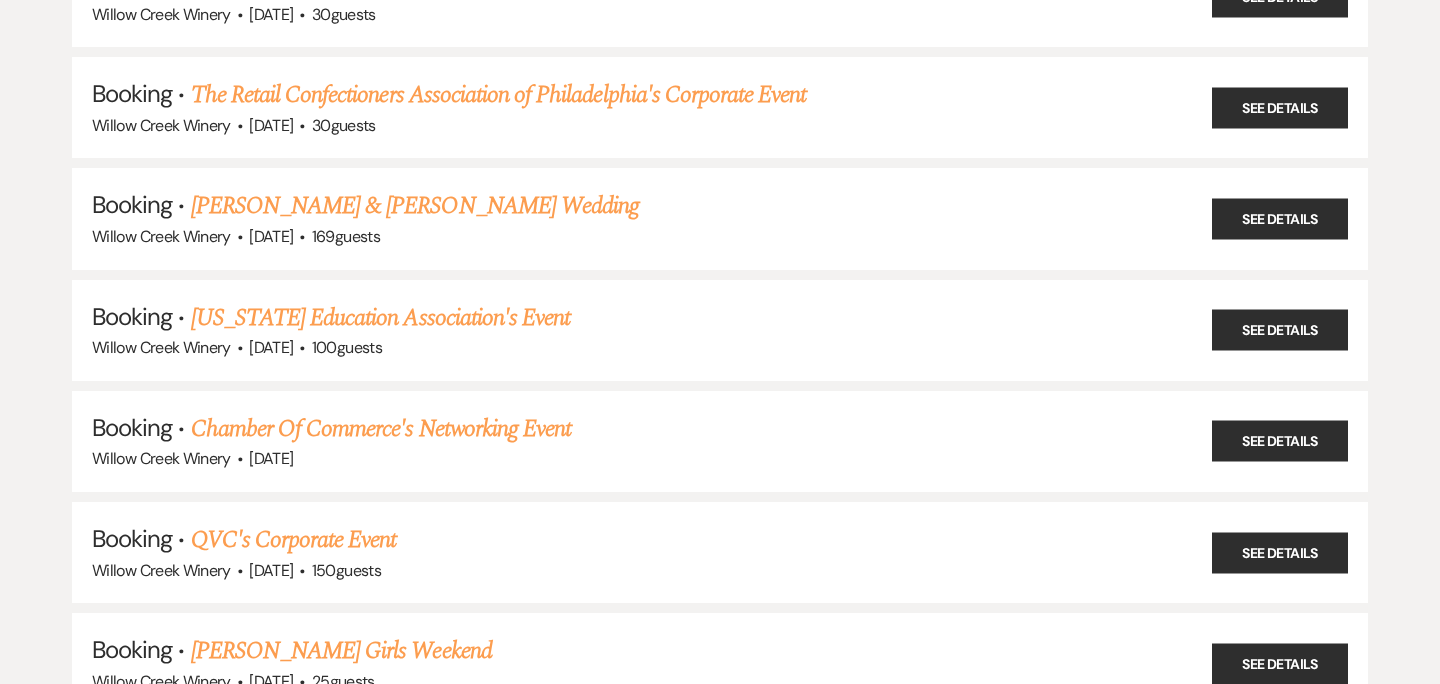 scroll, scrollTop: 14206, scrollLeft: 0, axis: vertical 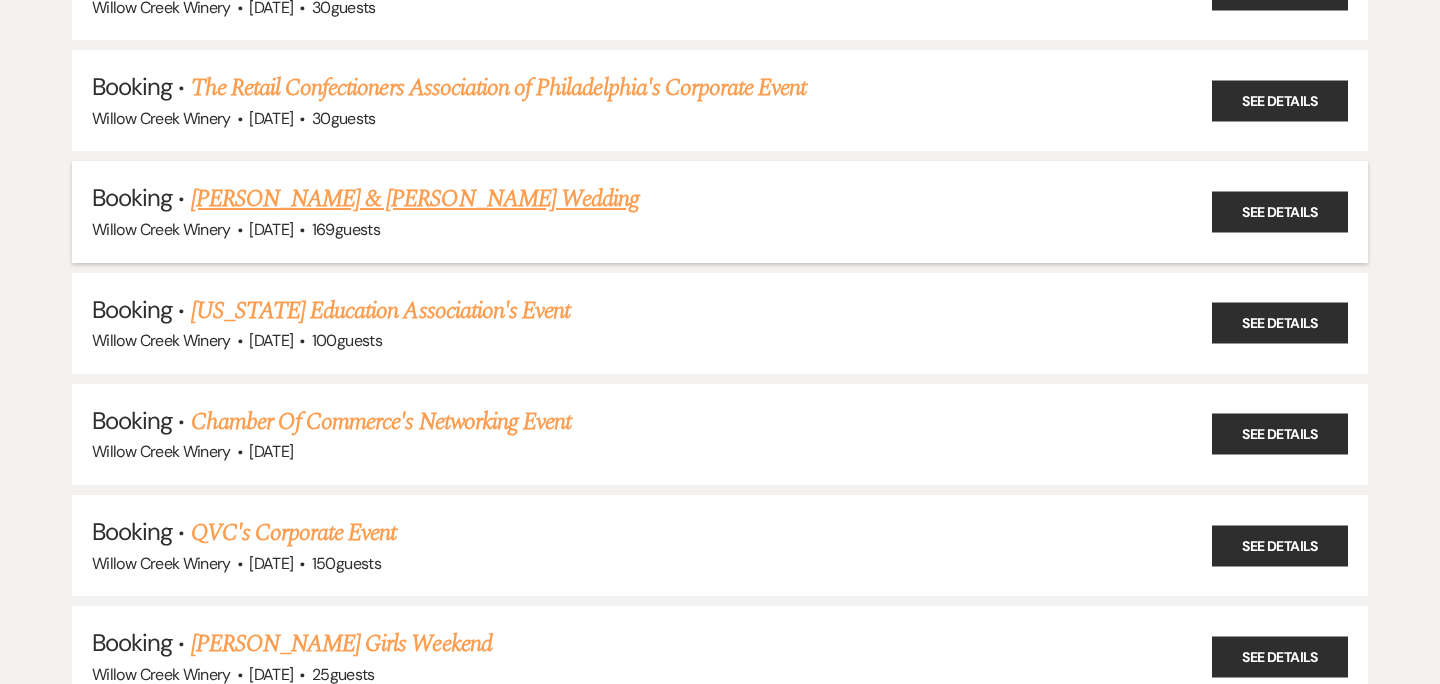 click on "[PERSON_NAME] & [PERSON_NAME] Wedding" at bounding box center [415, 199] 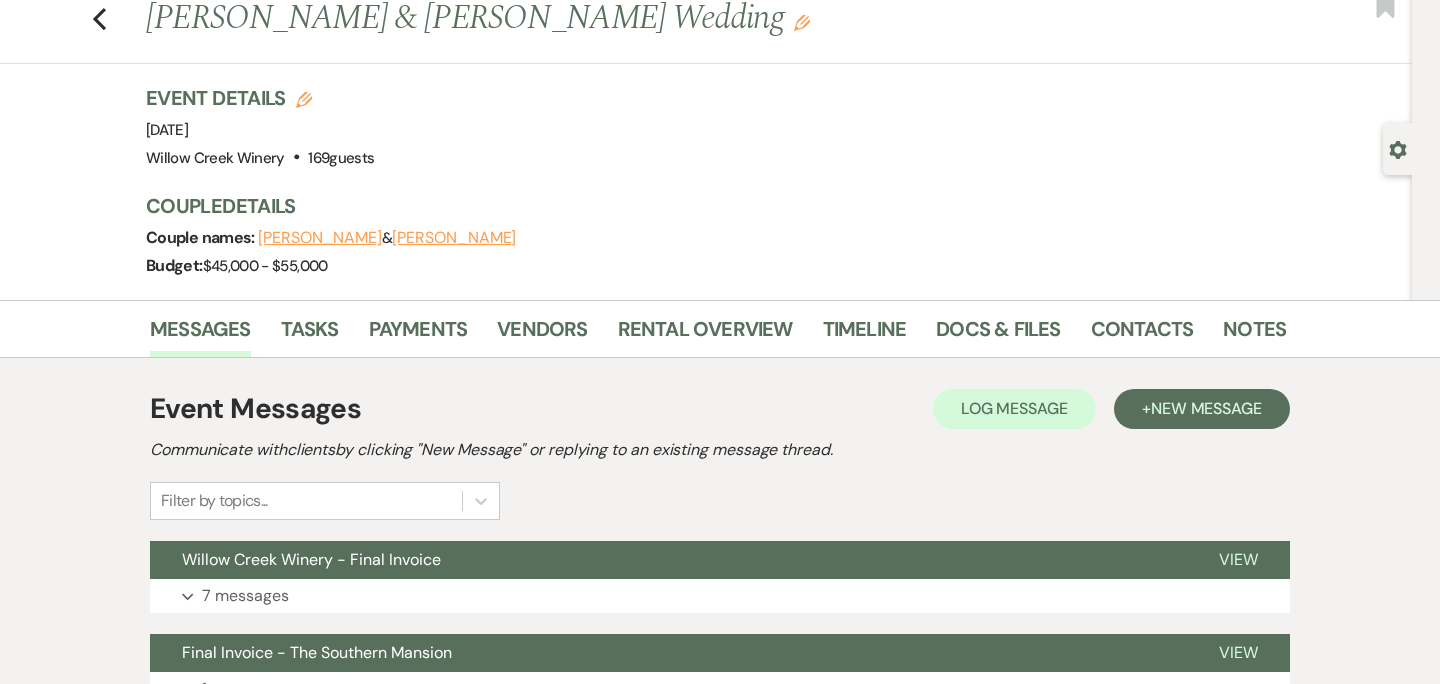 scroll, scrollTop: 70, scrollLeft: 0, axis: vertical 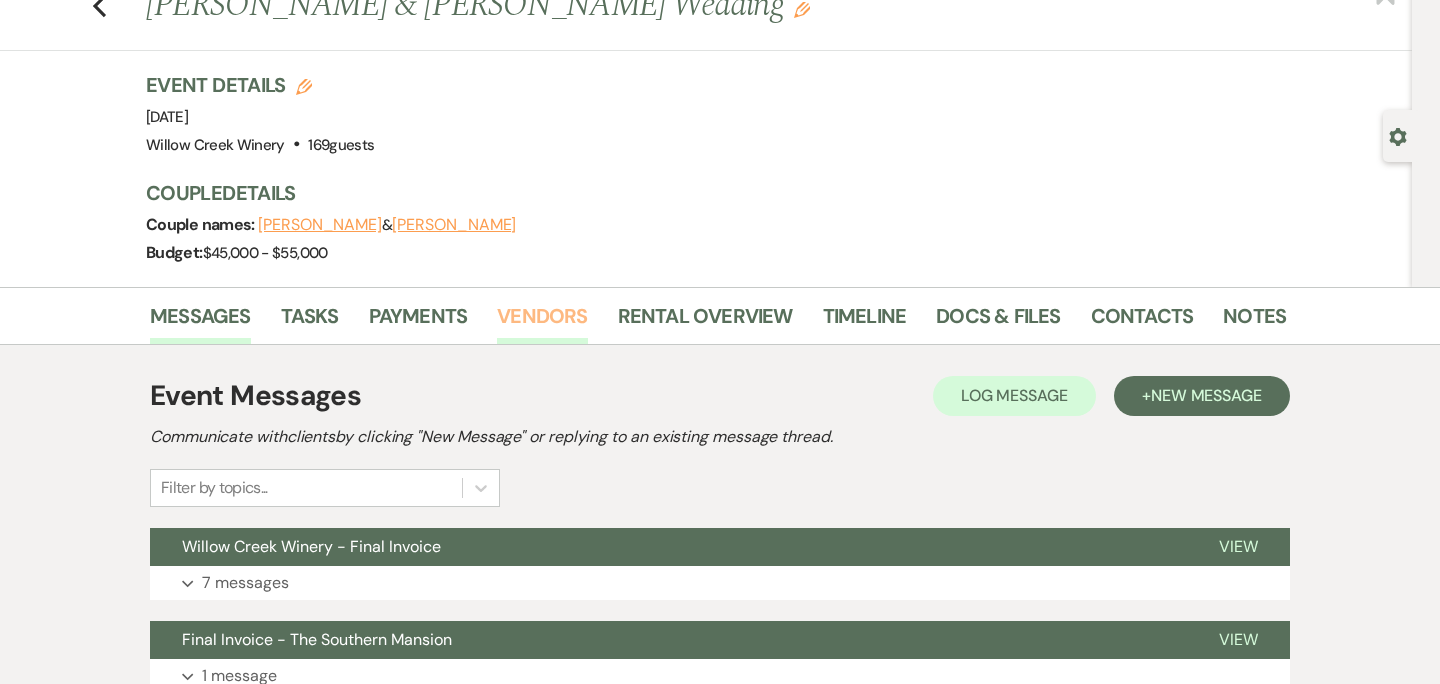 click on "Vendors" at bounding box center (542, 322) 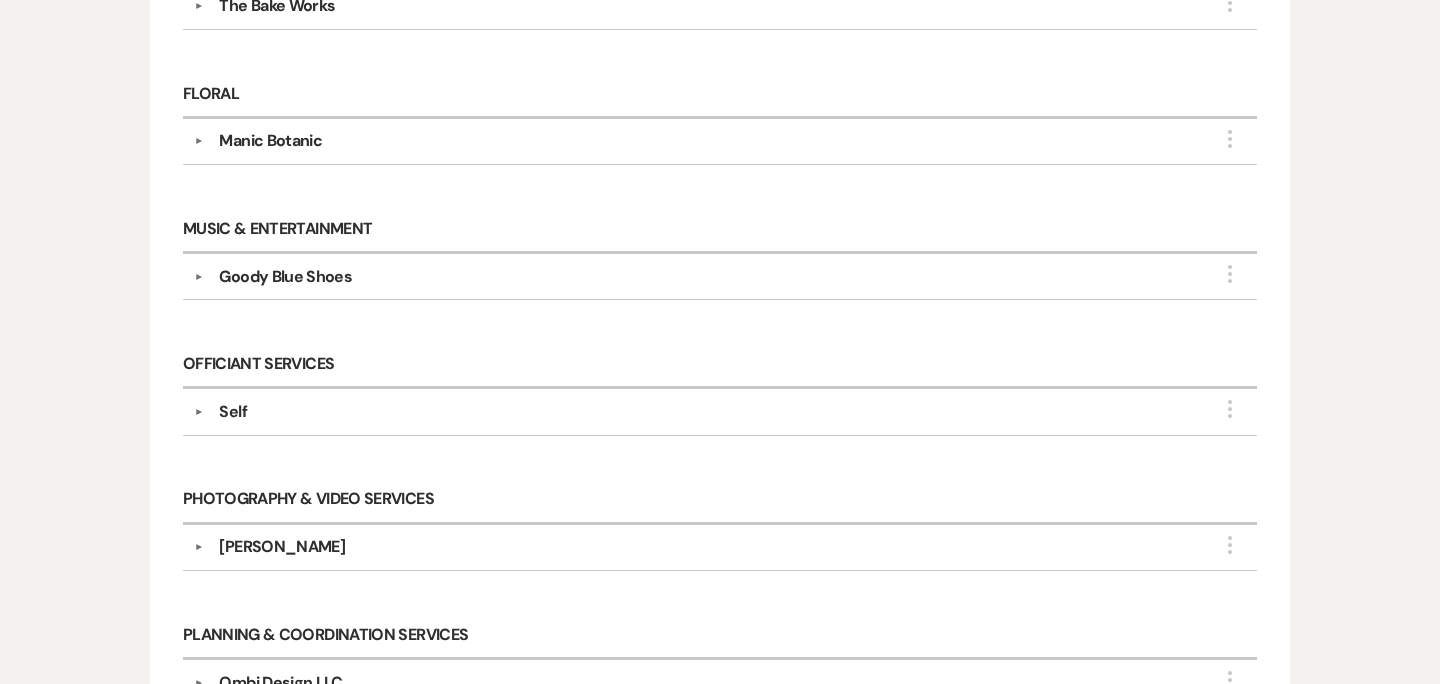 scroll, scrollTop: 1173, scrollLeft: 0, axis: vertical 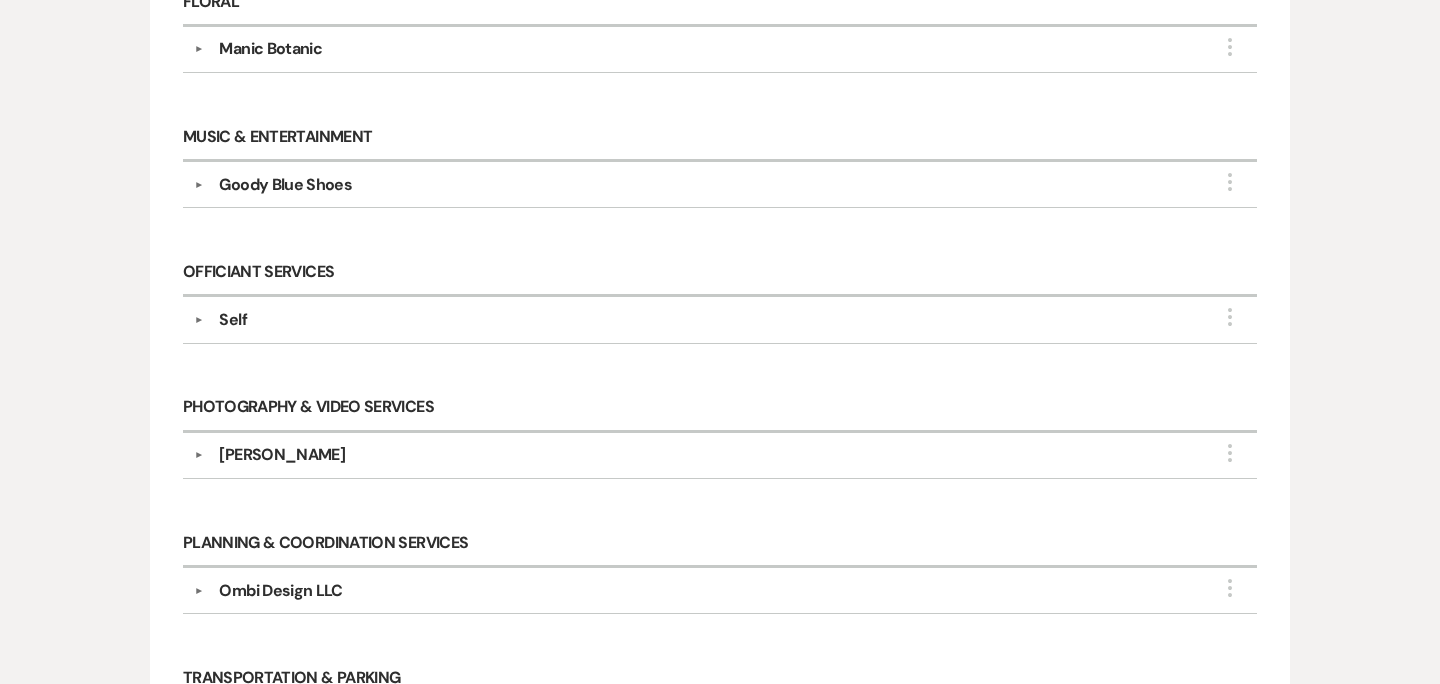 click on "[PERSON_NAME]" at bounding box center (724, 455) 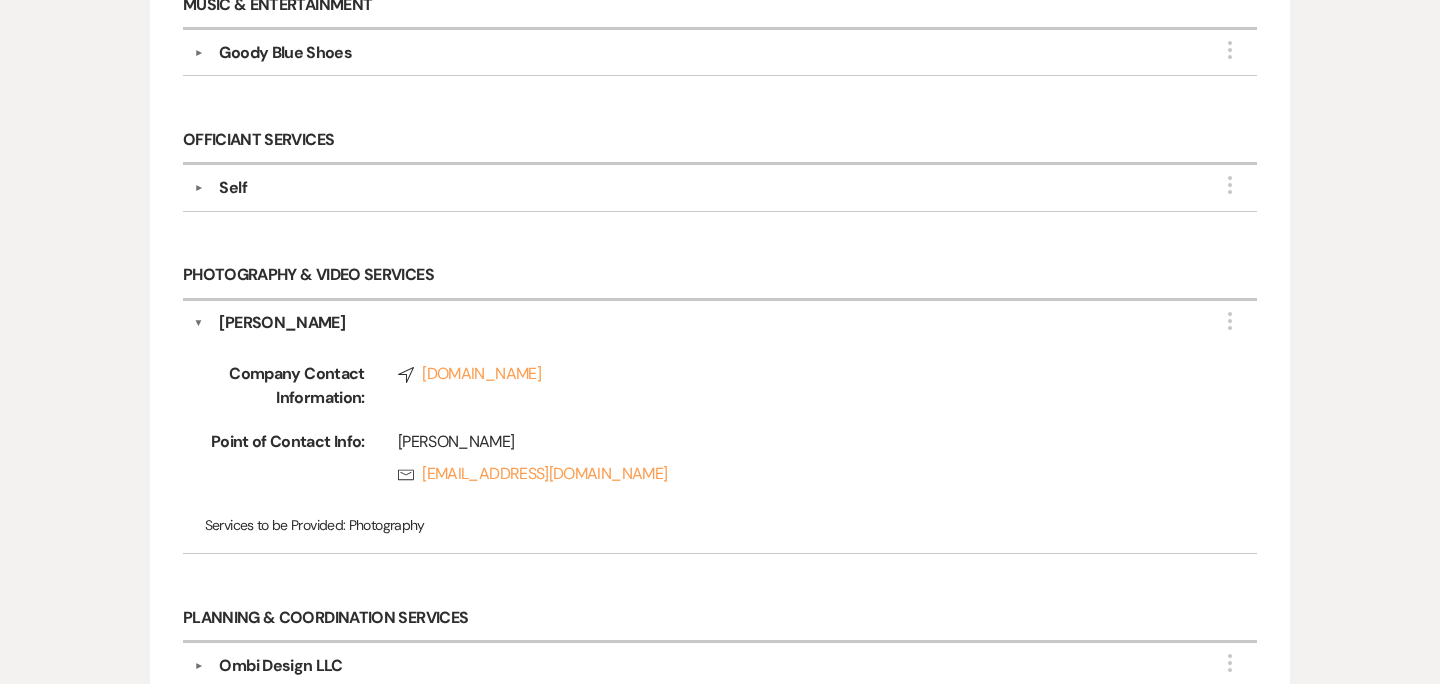 scroll, scrollTop: 1307, scrollLeft: 0, axis: vertical 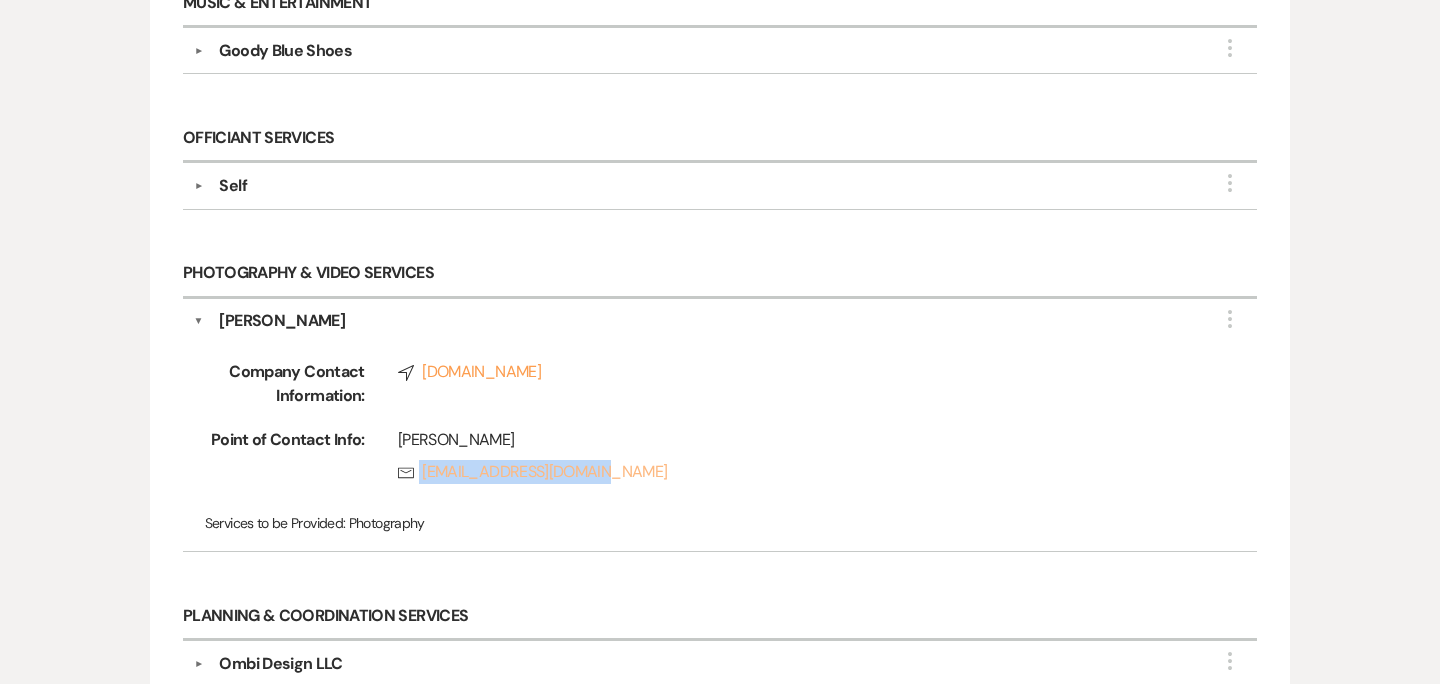 copy on "[EMAIL_ADDRESS][DOMAIN_NAME]" 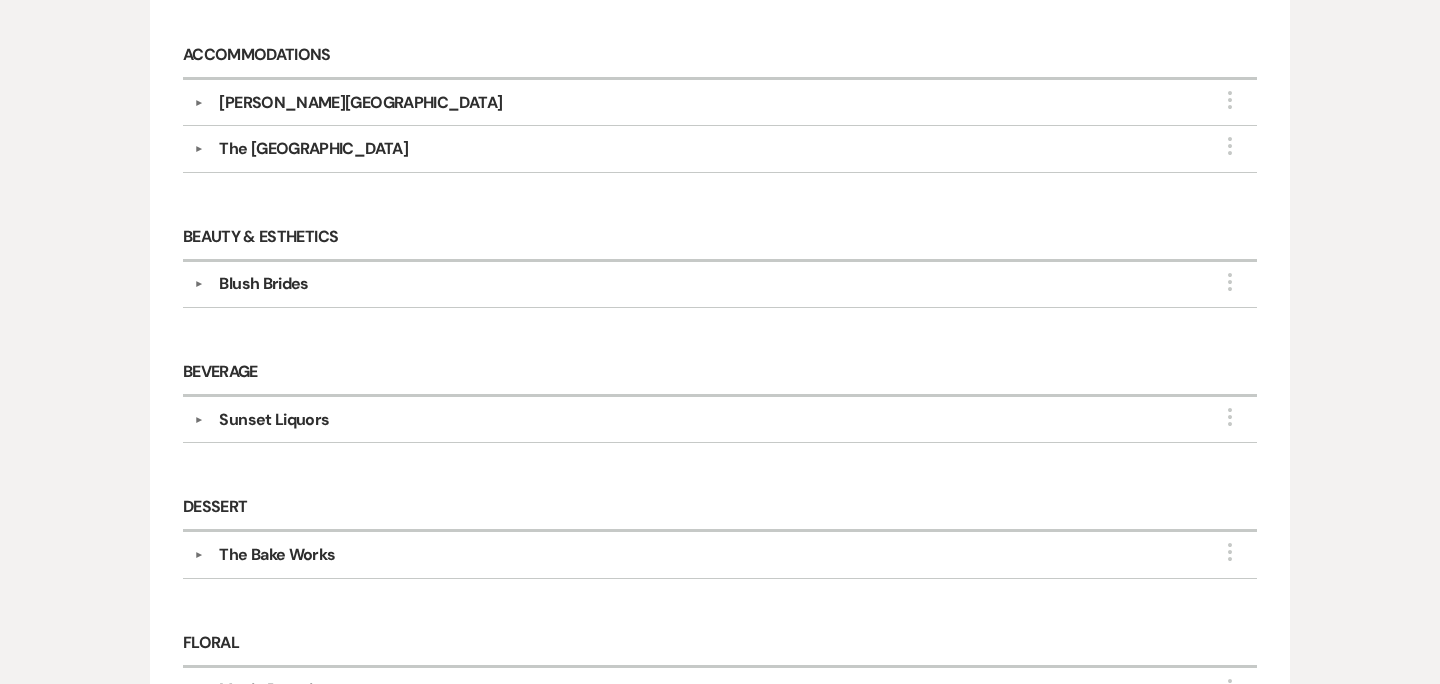 scroll, scrollTop: 0, scrollLeft: 0, axis: both 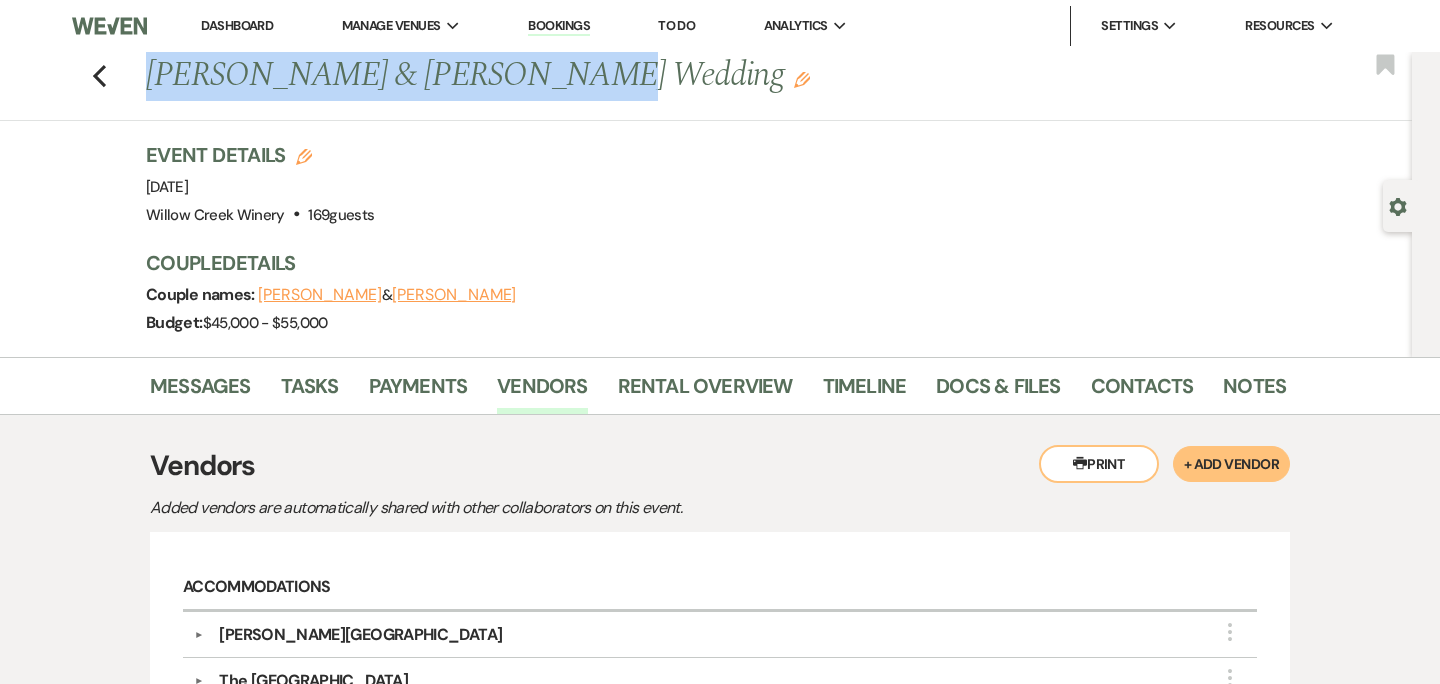 drag, startPoint x: 148, startPoint y: 73, endPoint x: 510, endPoint y: 79, distance: 362.0497 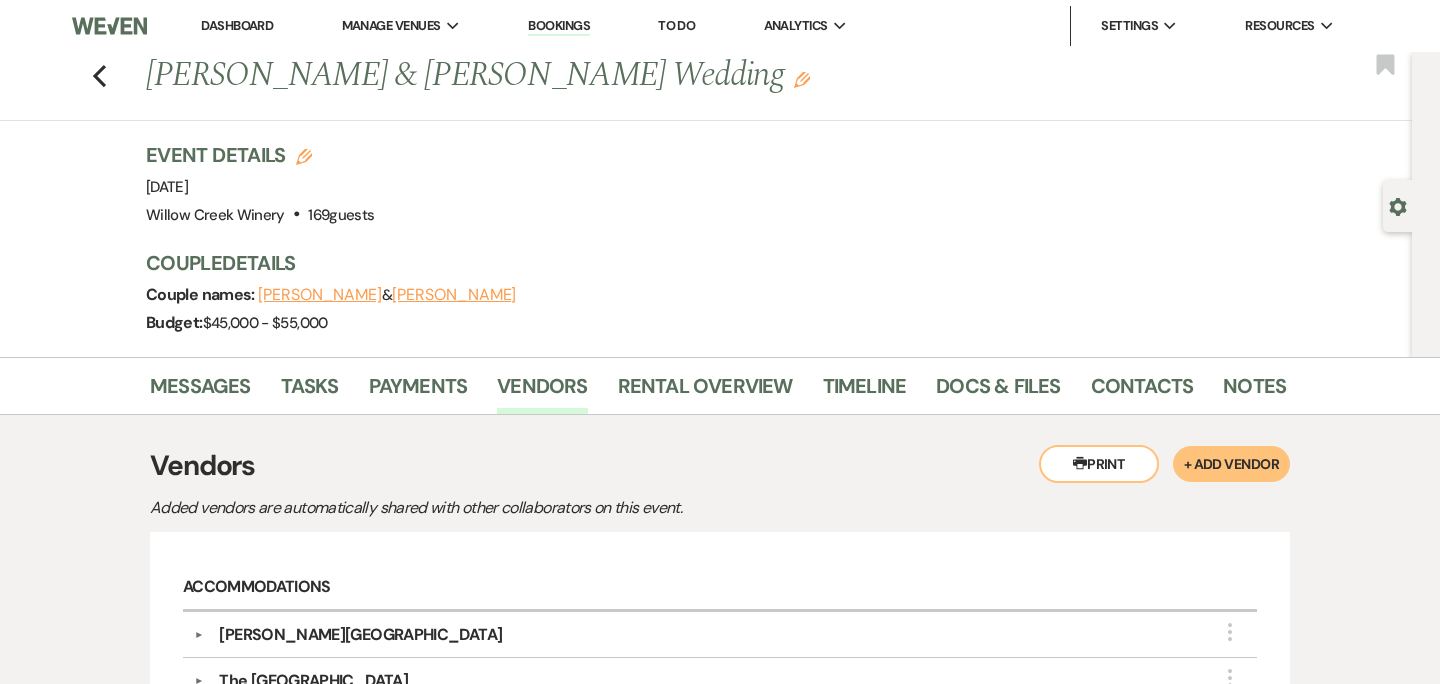 click on "Previous [PERSON_NAME] & [PERSON_NAME] Wedding Edit Bookmark" at bounding box center (701, 86) 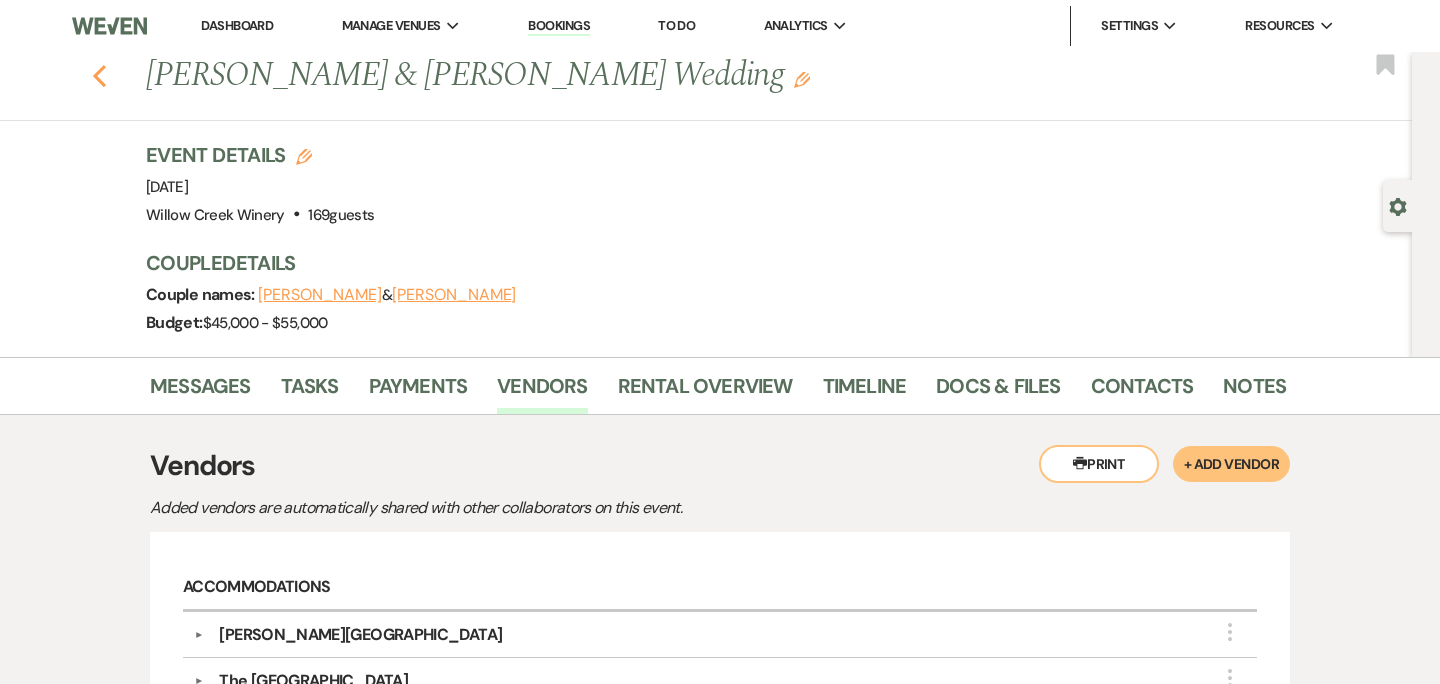 click on "Previous" 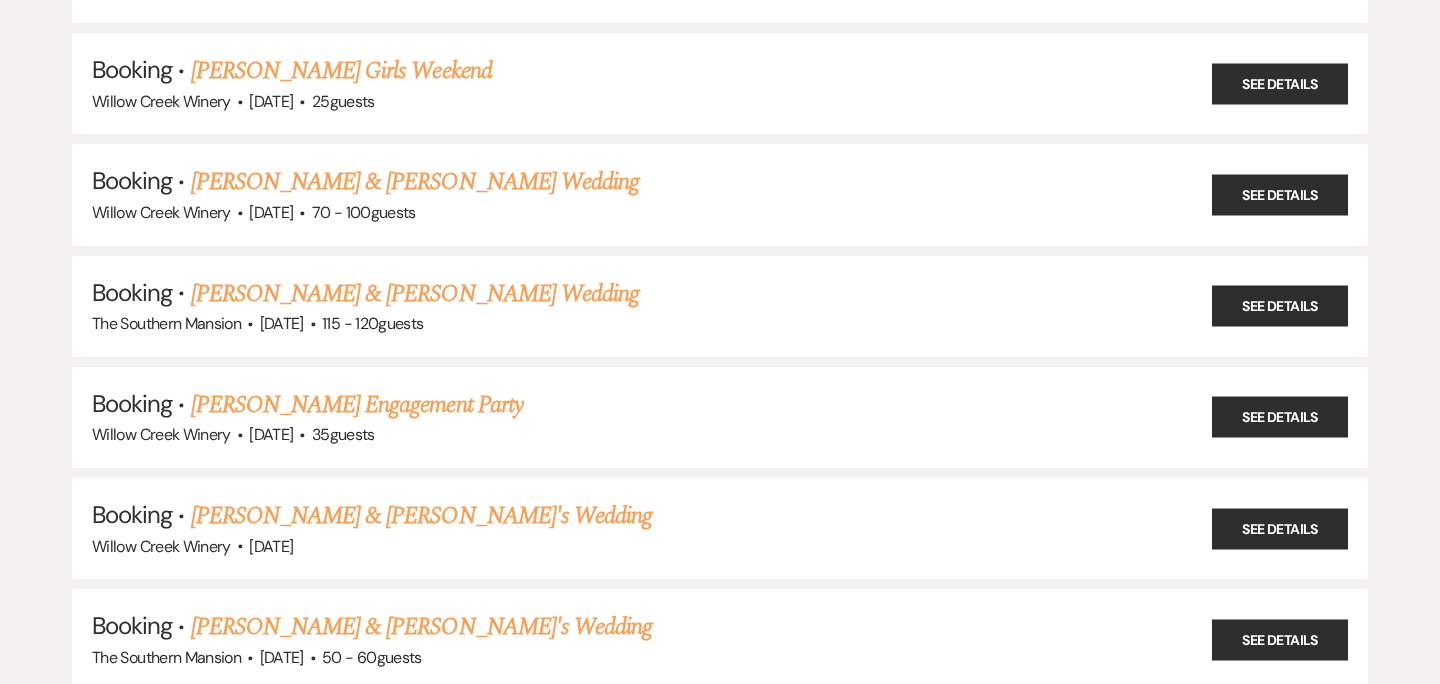 scroll, scrollTop: 14776, scrollLeft: 0, axis: vertical 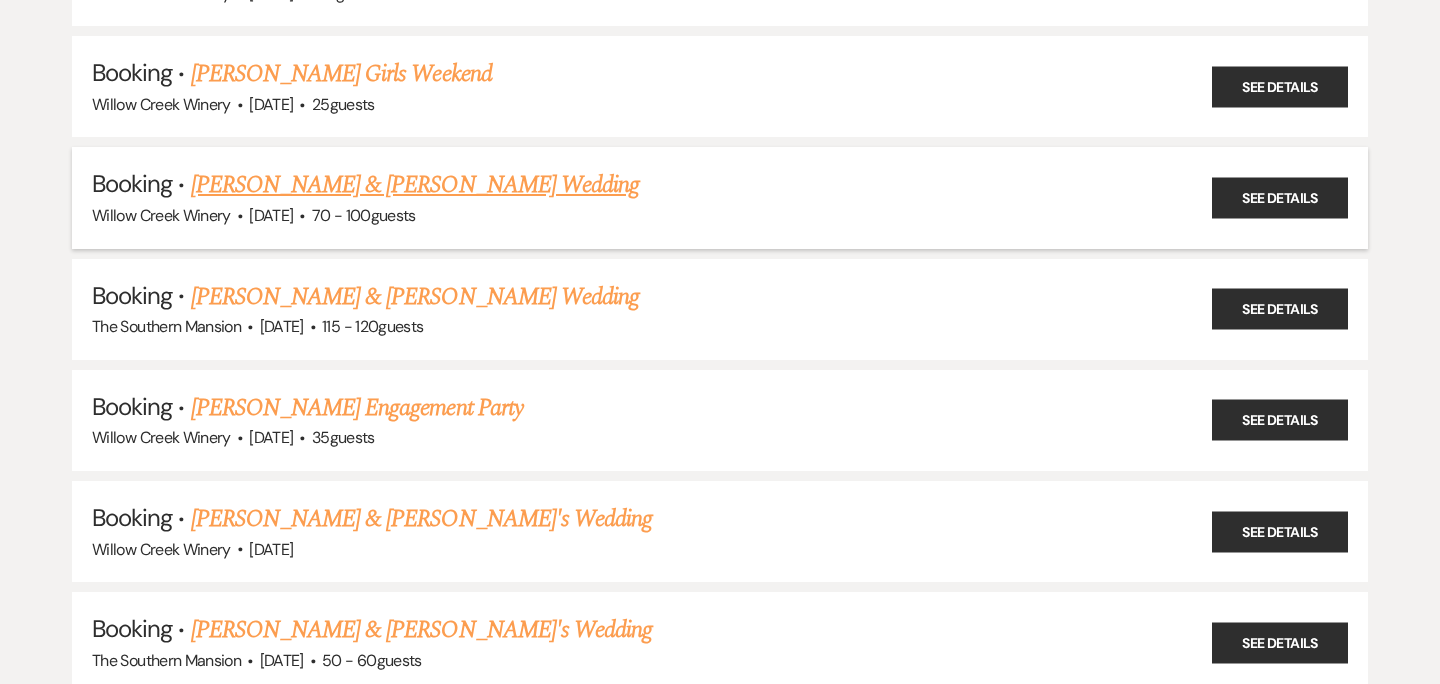 click on "70 - 100  guests" at bounding box center (364, 215) 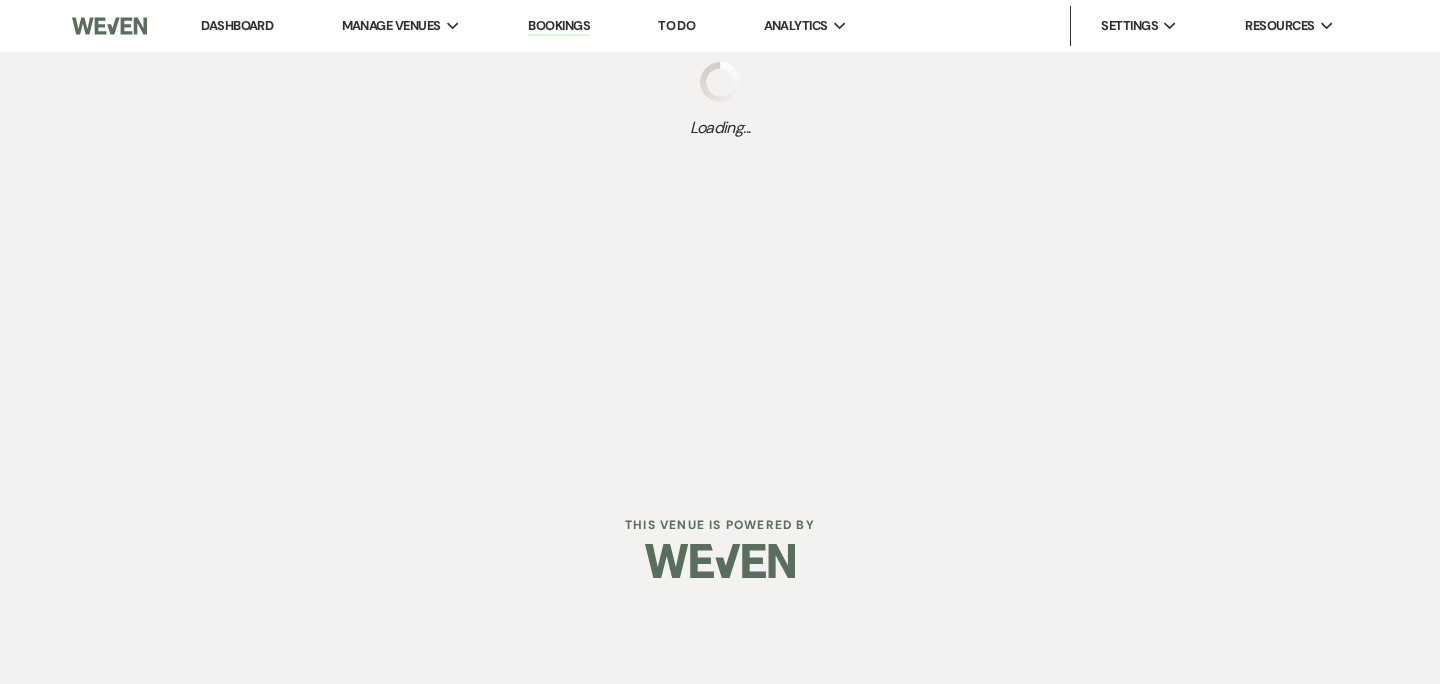 scroll, scrollTop: 0, scrollLeft: 0, axis: both 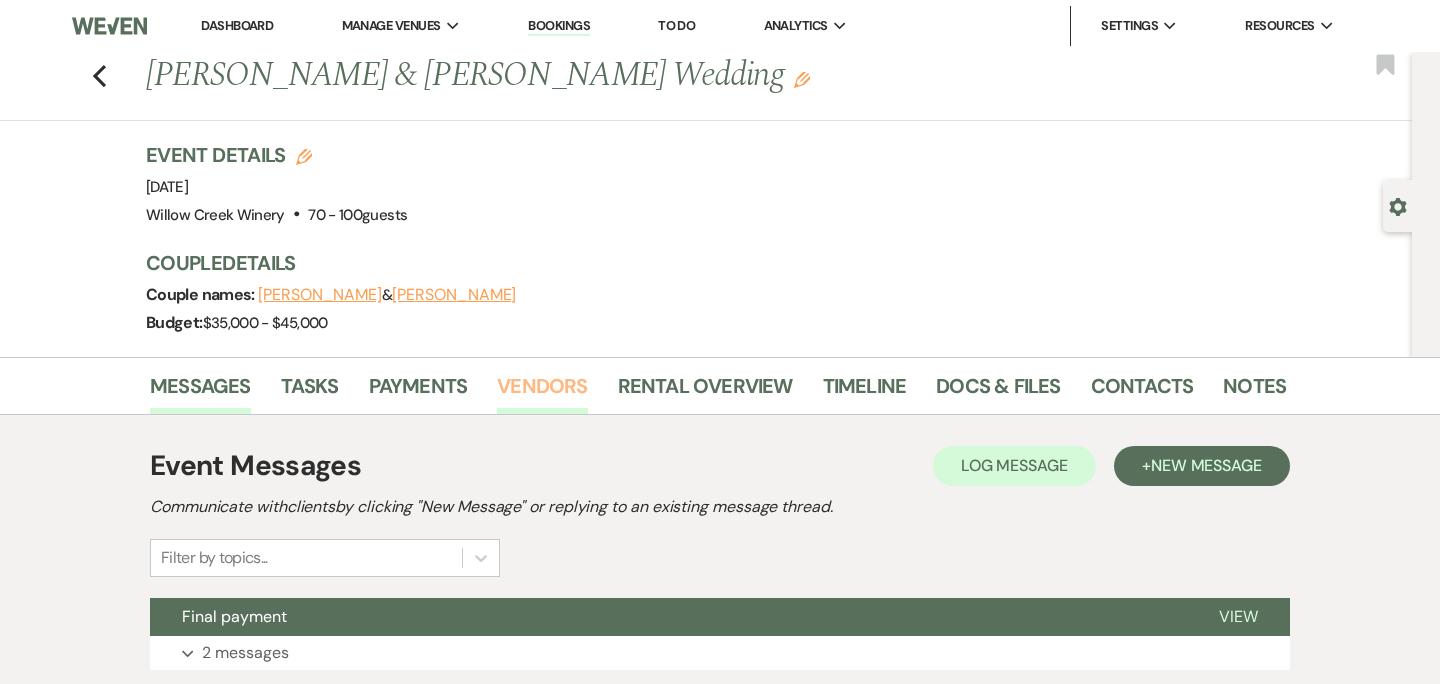 click on "Vendors" at bounding box center [542, 392] 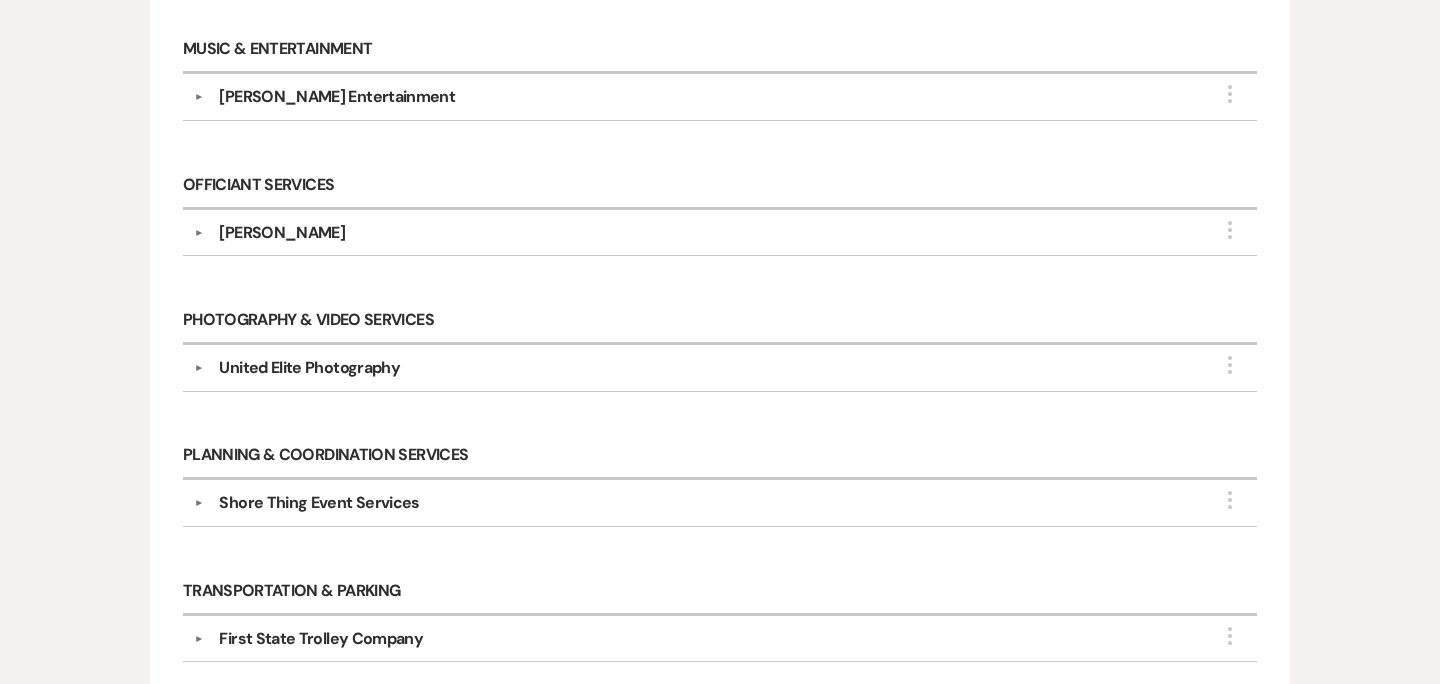 scroll, scrollTop: 1621, scrollLeft: 0, axis: vertical 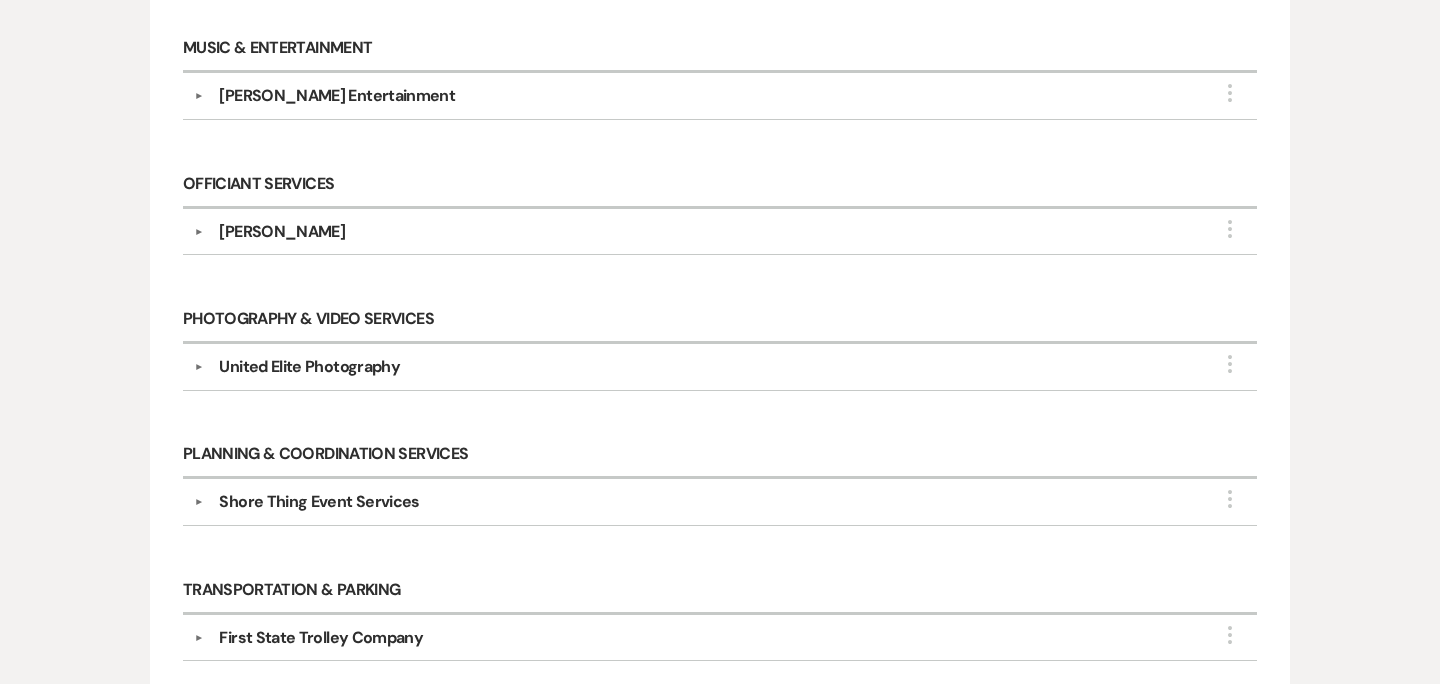 click on "United Elite Photography" at bounding box center (724, 367) 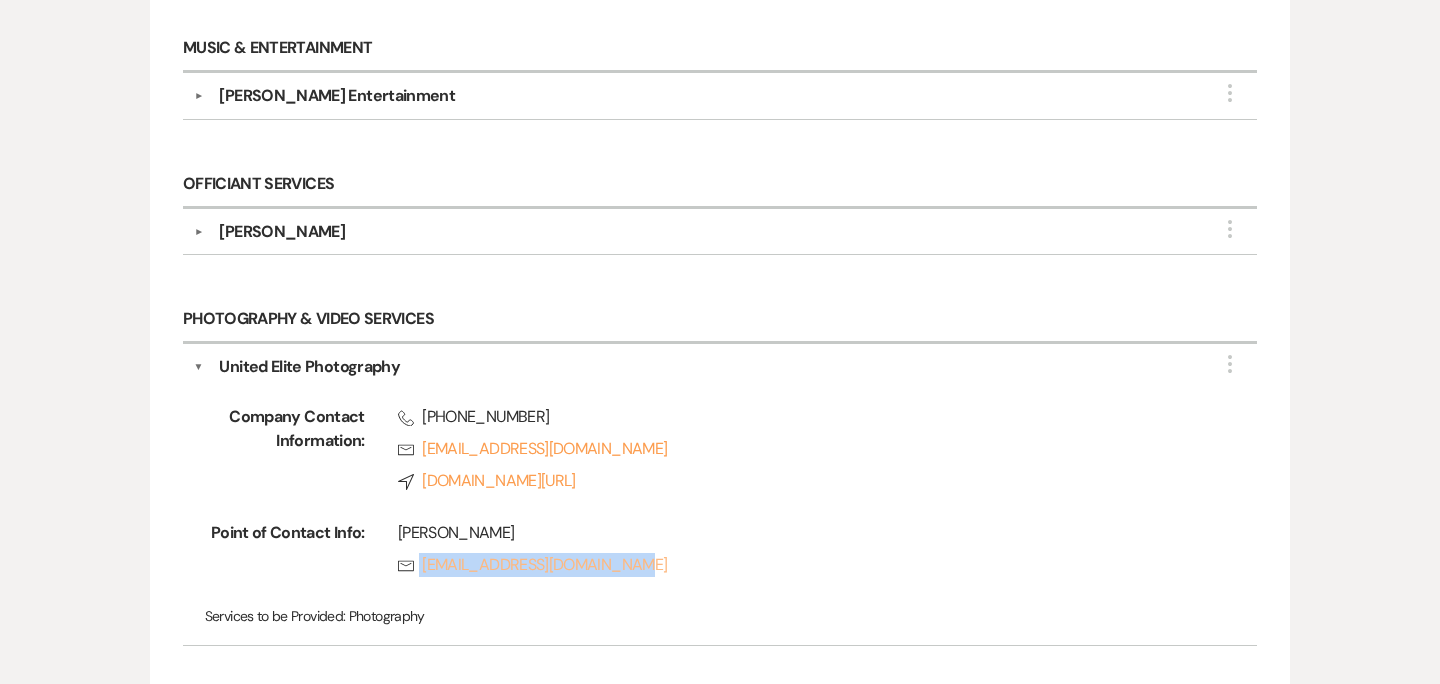 copy on "[EMAIL_ADDRESS][DOMAIN_NAME]" 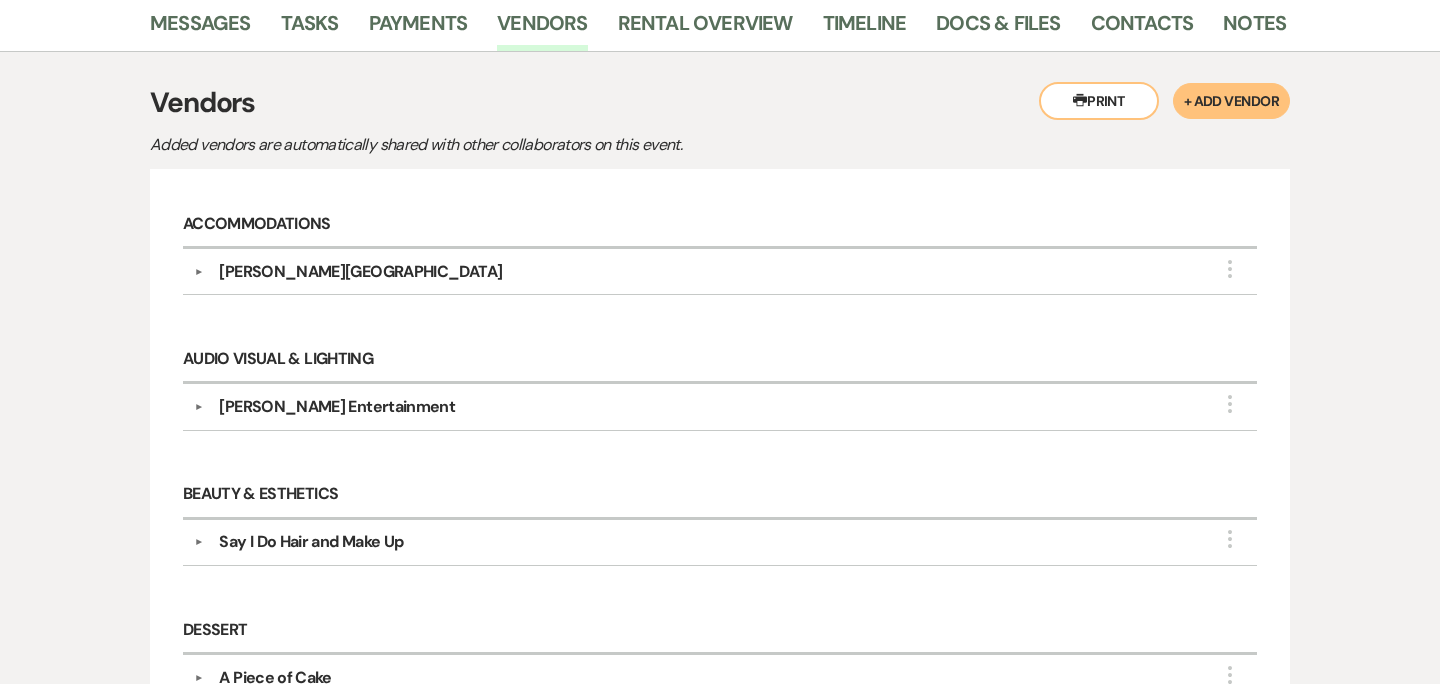 scroll, scrollTop: 0, scrollLeft: 0, axis: both 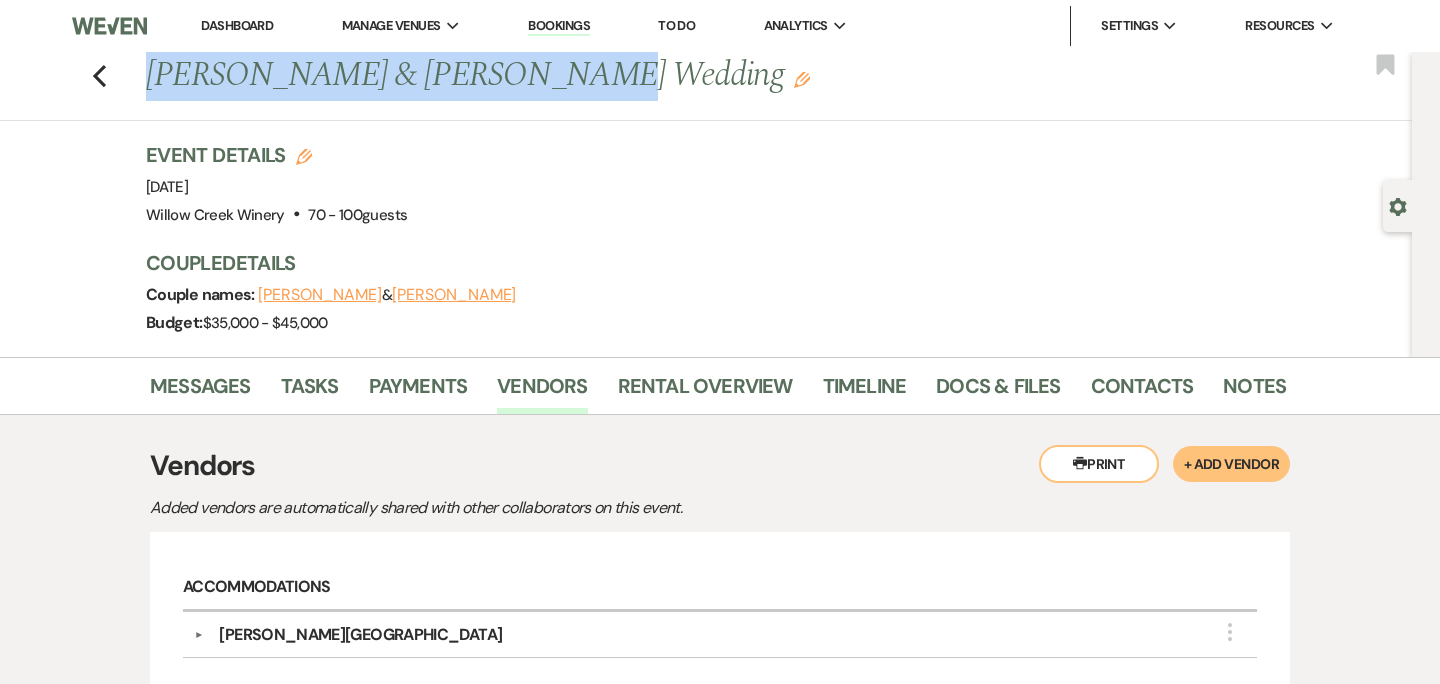 drag, startPoint x: 149, startPoint y: 71, endPoint x: 493, endPoint y: 68, distance: 344.0131 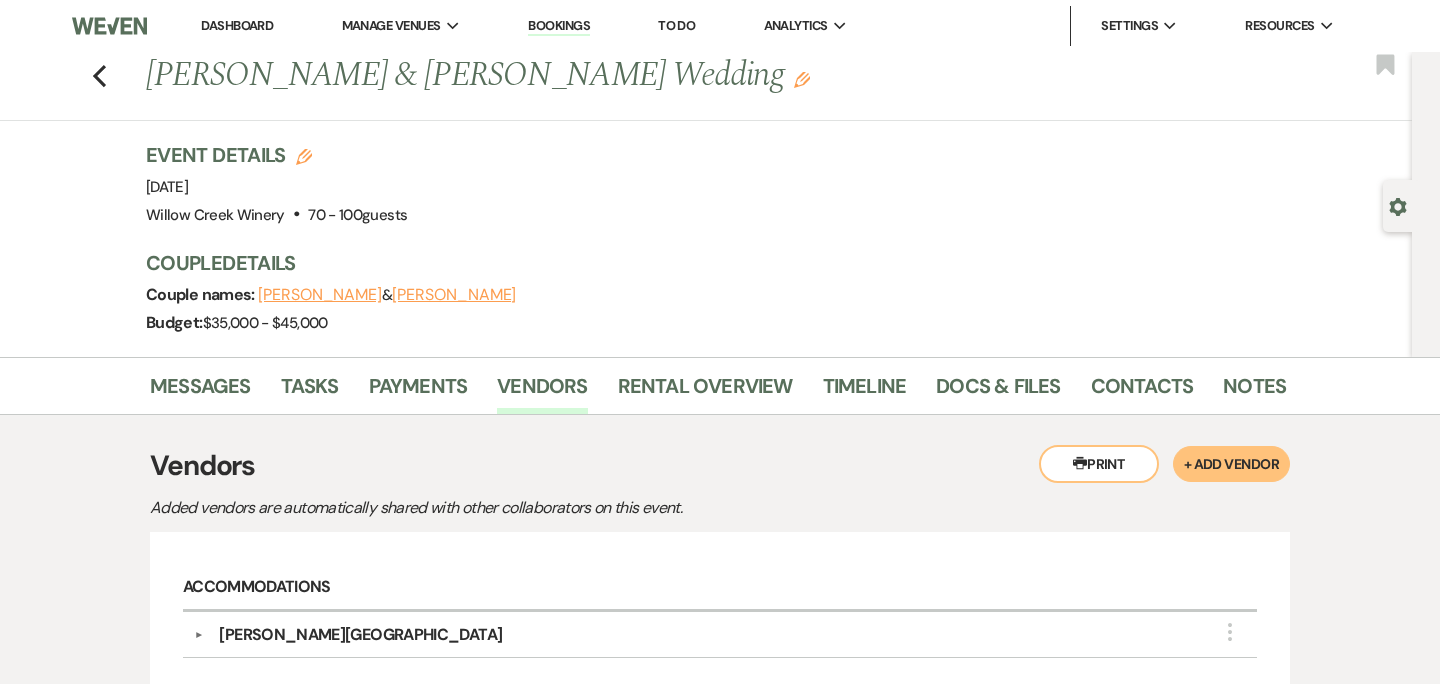 click on "Event Details Edit Event Date:   [DATE] Venue:   [GEOGRAPHIC_DATA] . 70 - 100  guests Venue Address:   [STREET_ADDRESS][PERSON_NAME] Guest count:   70 - 100  guests" at bounding box center [706, 185] 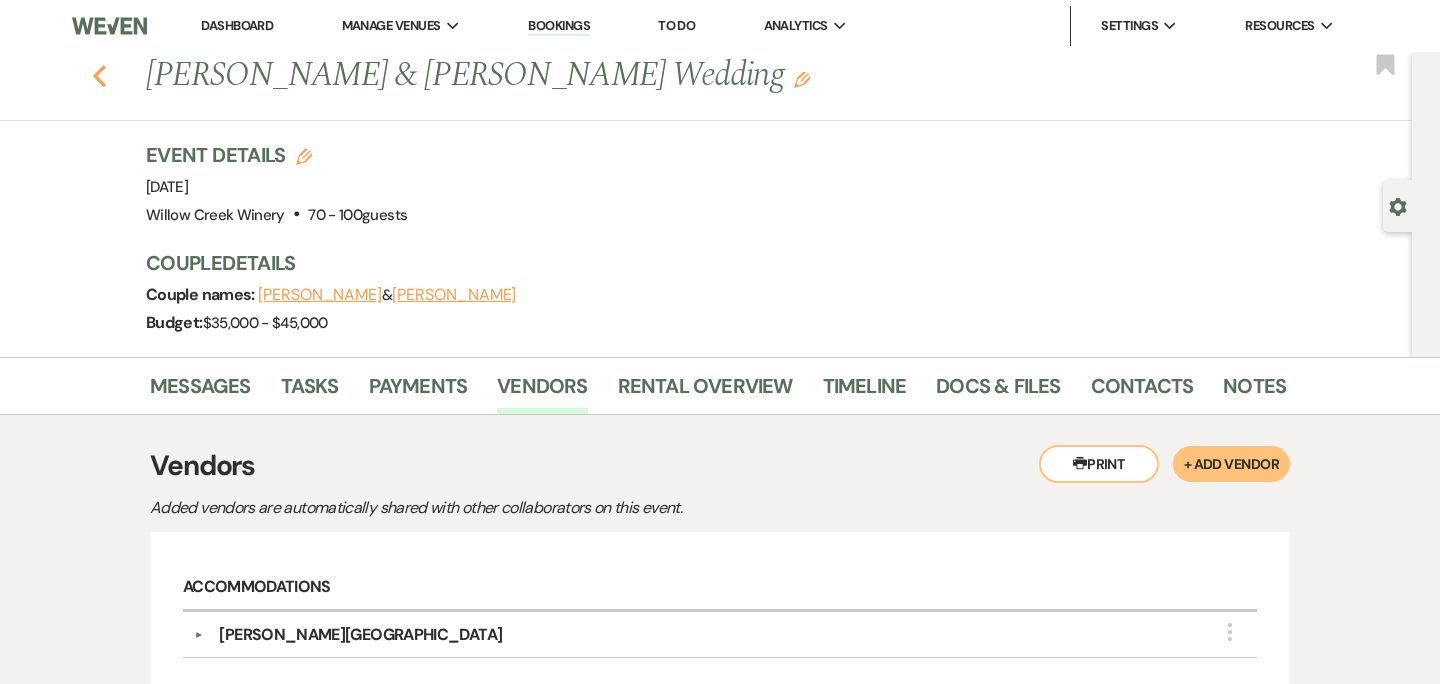 click on "Previous" 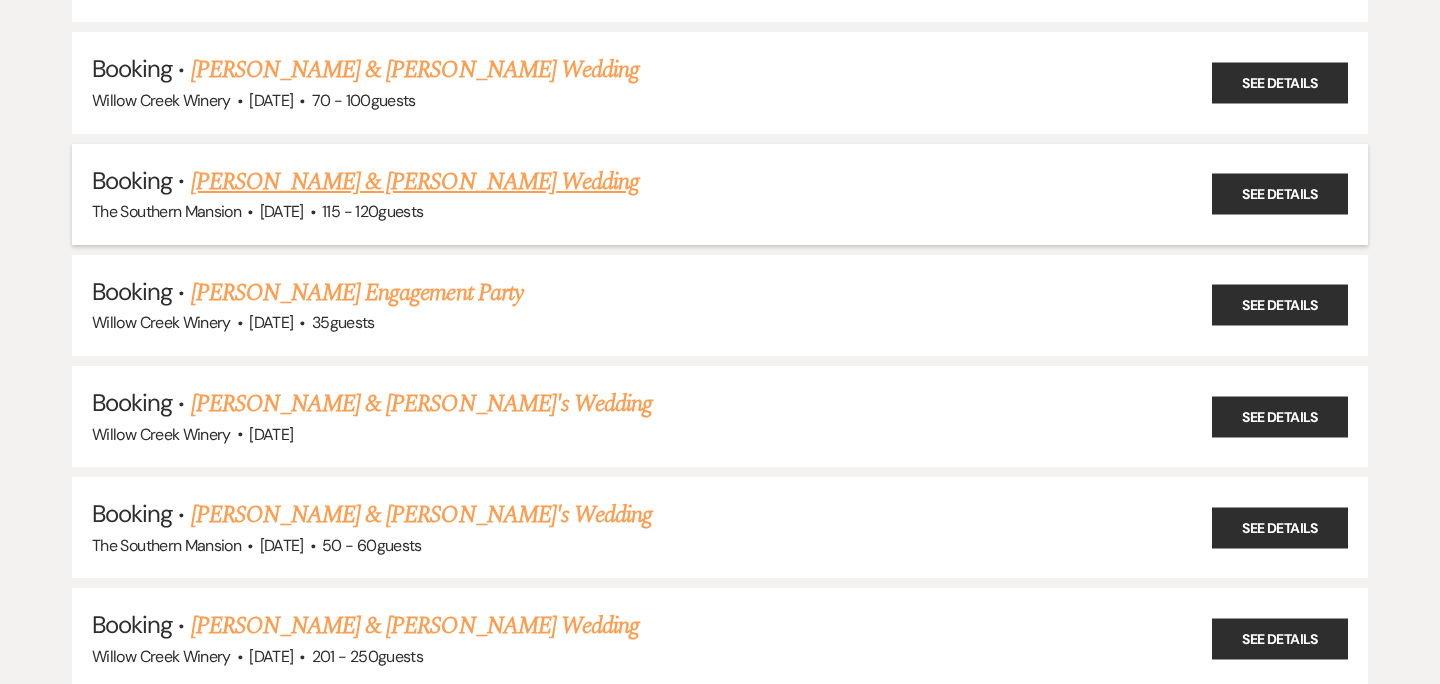 scroll, scrollTop: 14893, scrollLeft: 0, axis: vertical 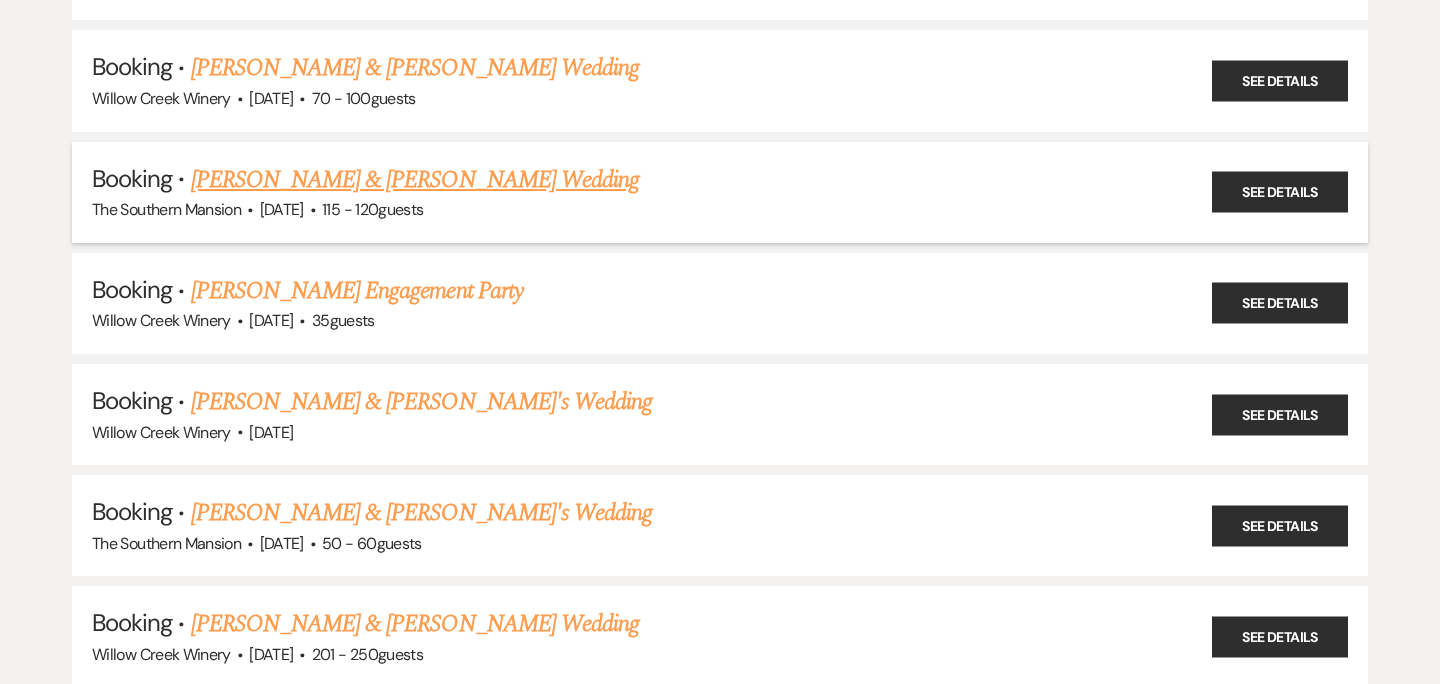click on "[PERSON_NAME] & [PERSON_NAME] Wedding" at bounding box center [415, 180] 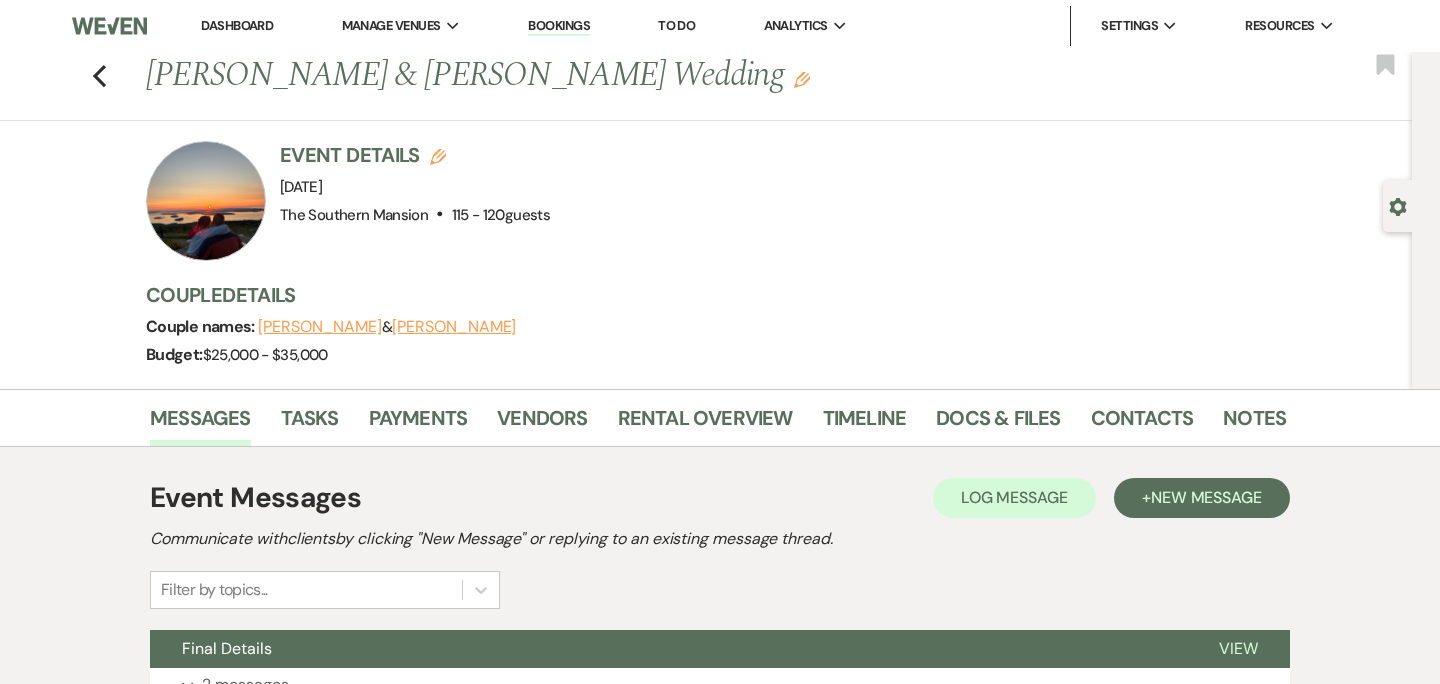 click on "Vendors" at bounding box center [557, 422] 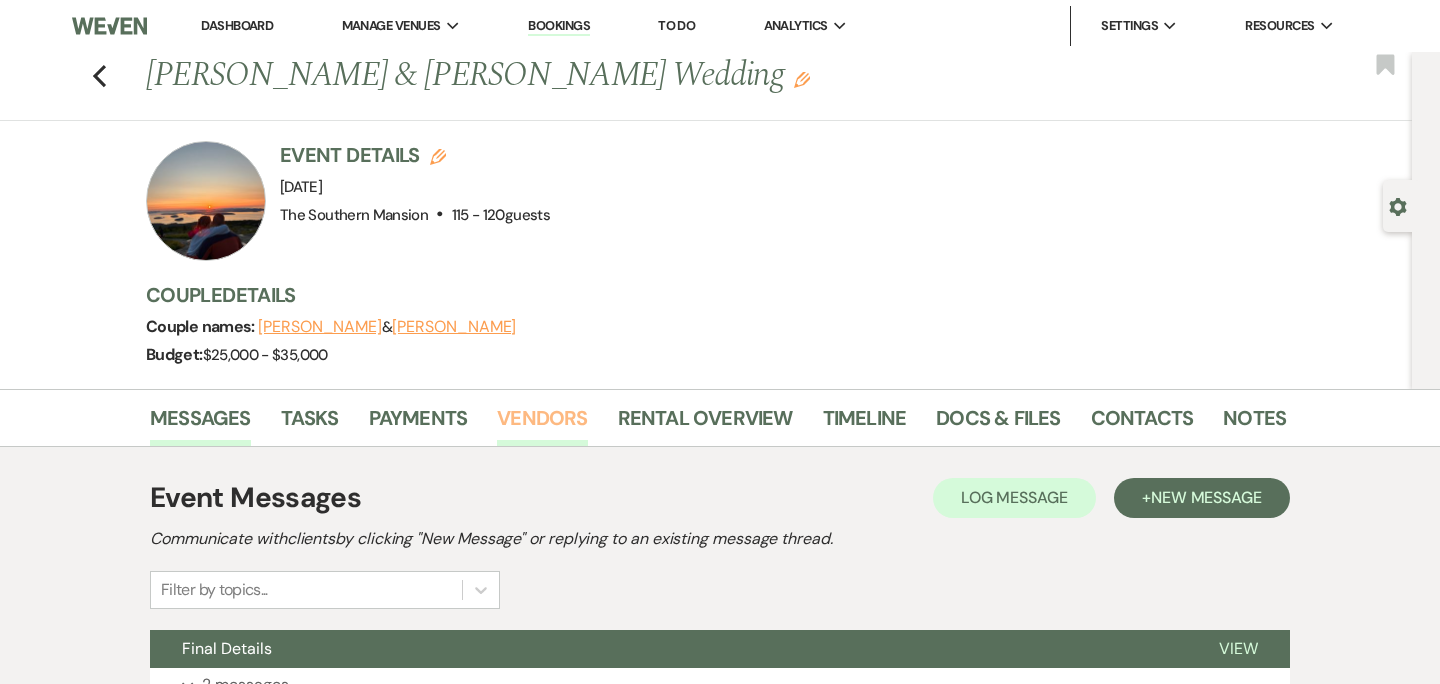 click on "Vendors" at bounding box center [542, 424] 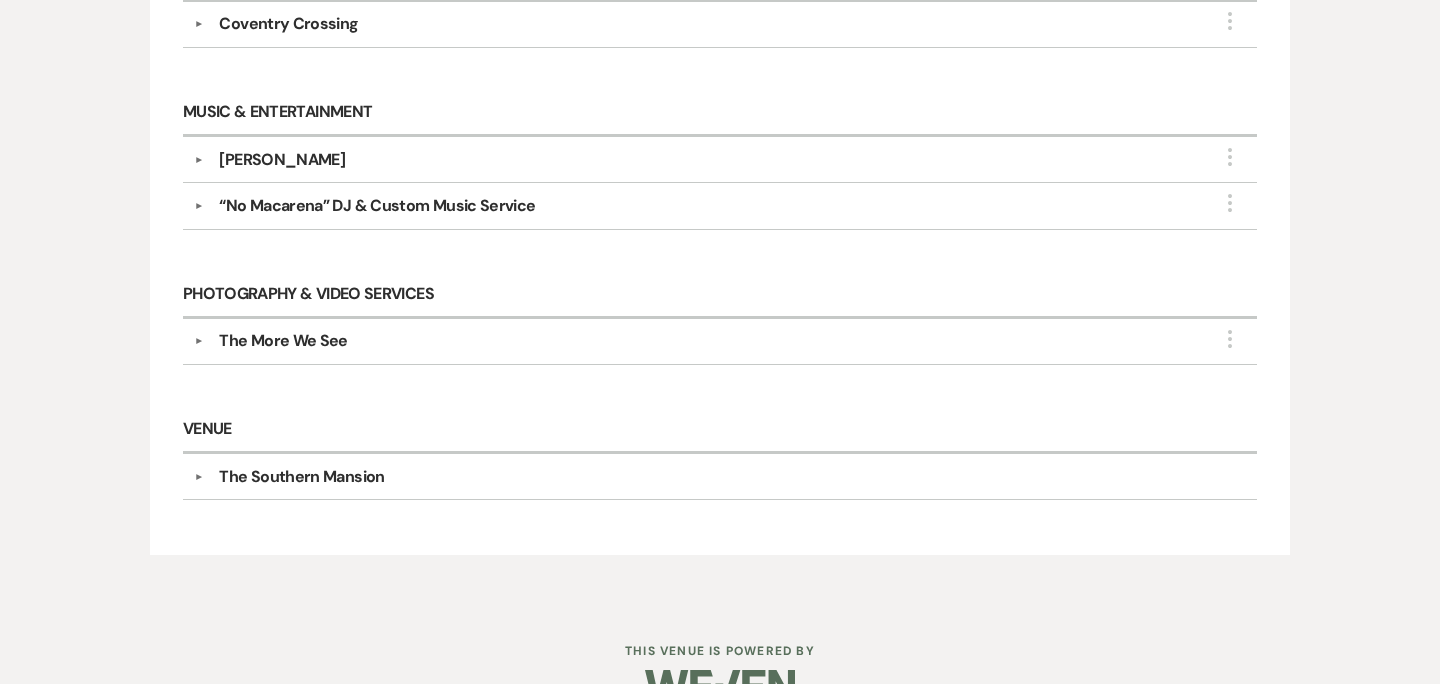 scroll, scrollTop: 950, scrollLeft: 0, axis: vertical 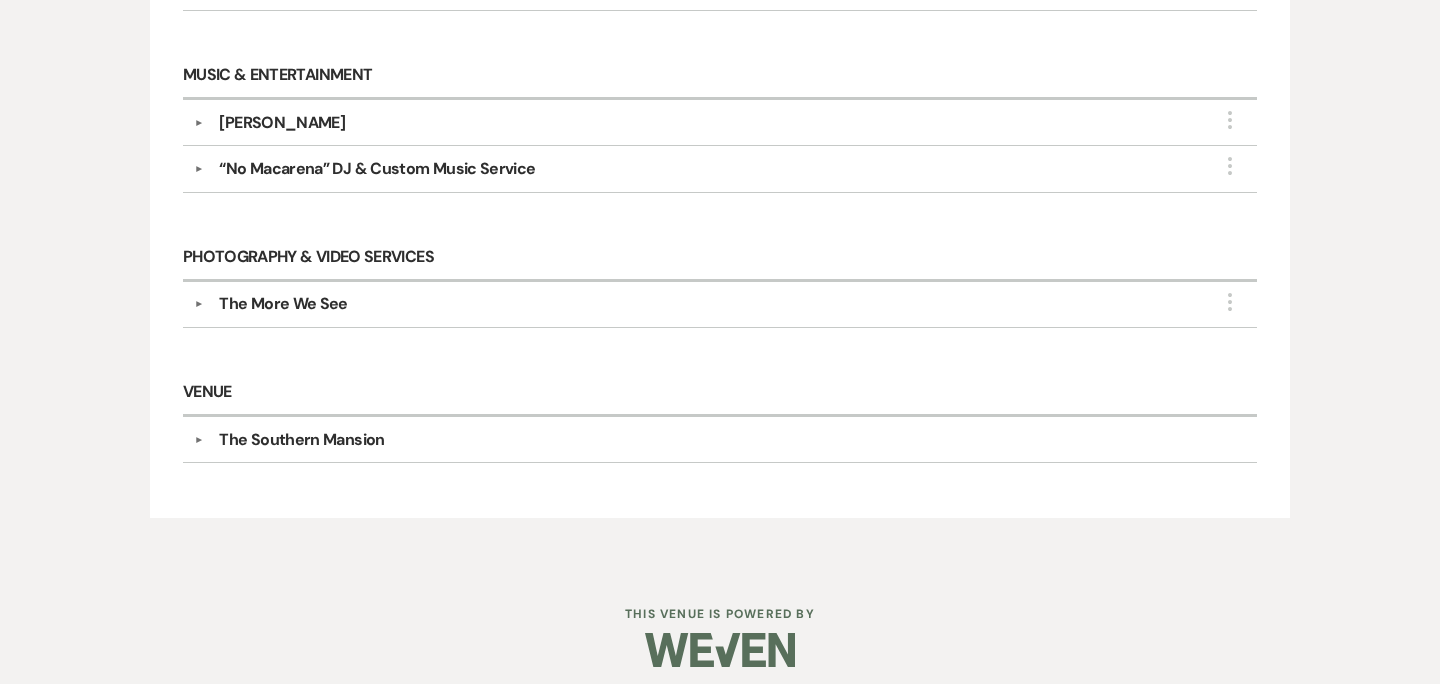 click on "The More We See" at bounding box center [724, 304] 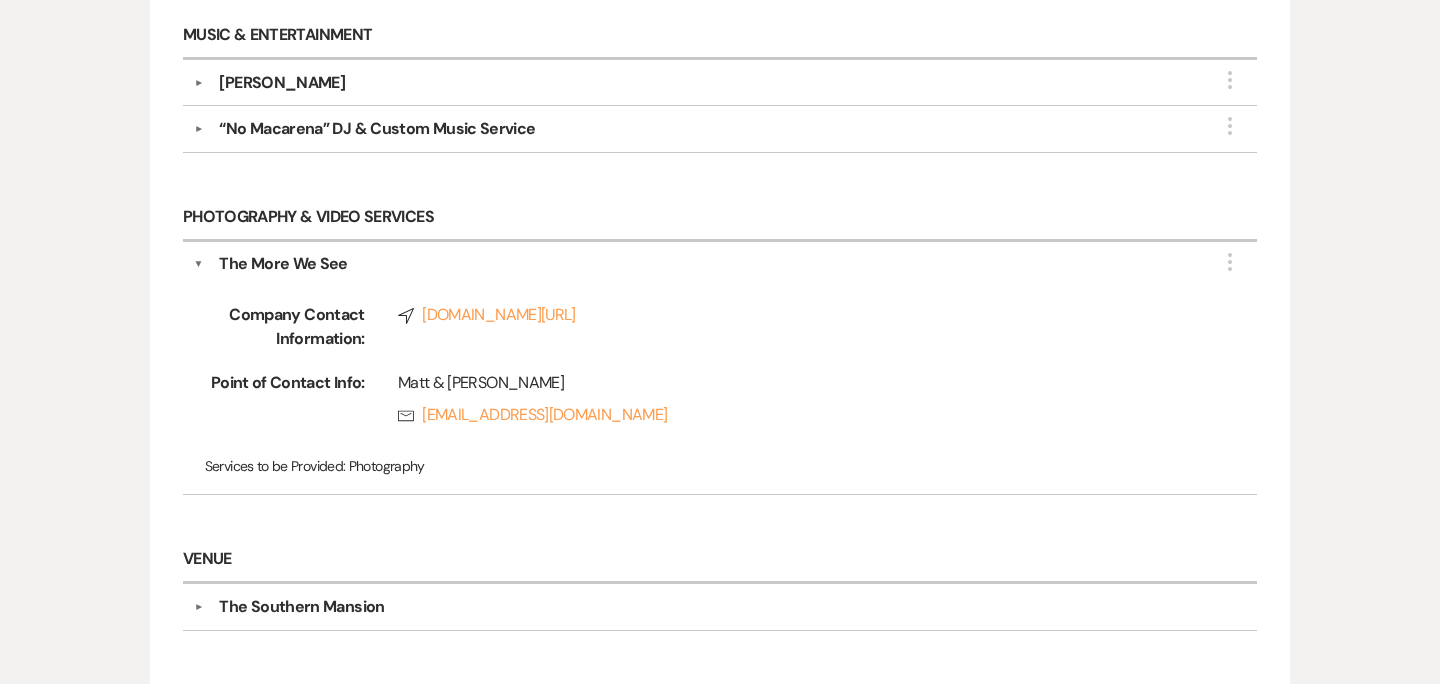 scroll, scrollTop: 987, scrollLeft: 0, axis: vertical 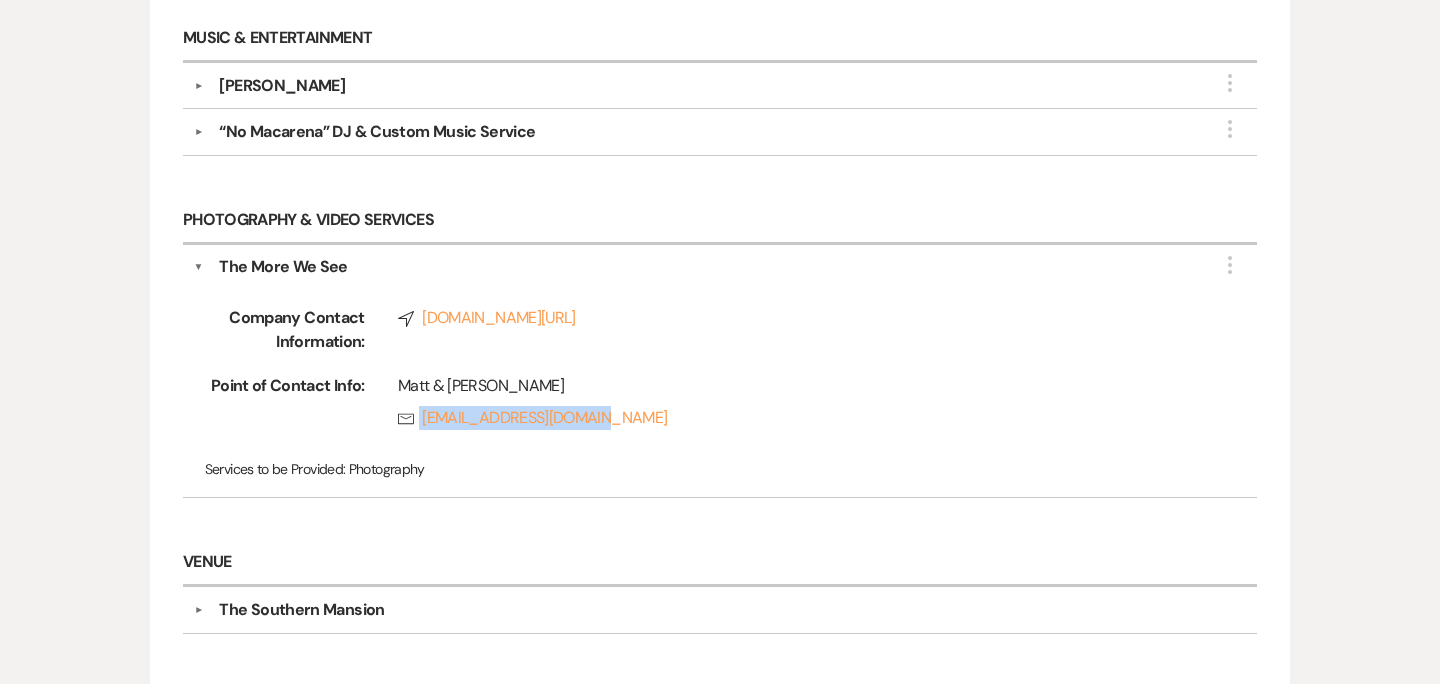 drag, startPoint x: 398, startPoint y: 371, endPoint x: 587, endPoint y: 372, distance: 189.00264 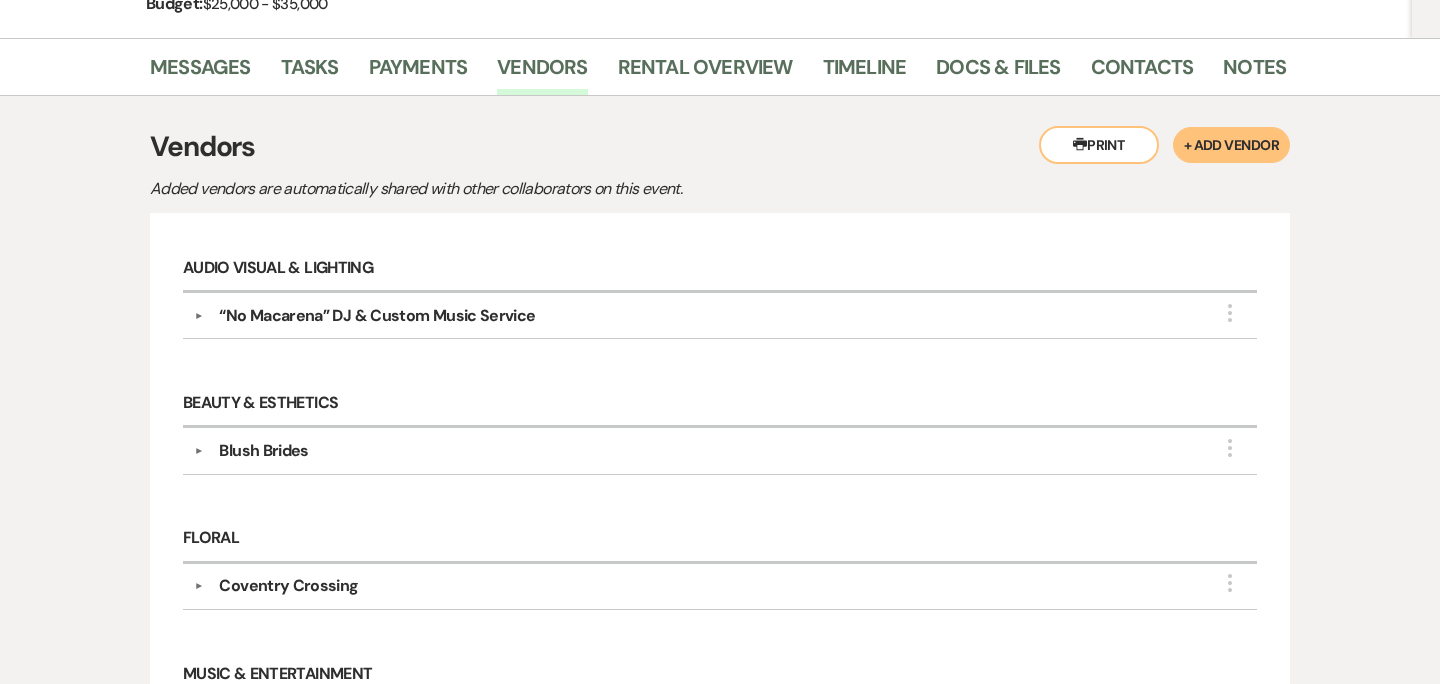 scroll, scrollTop: 0, scrollLeft: 0, axis: both 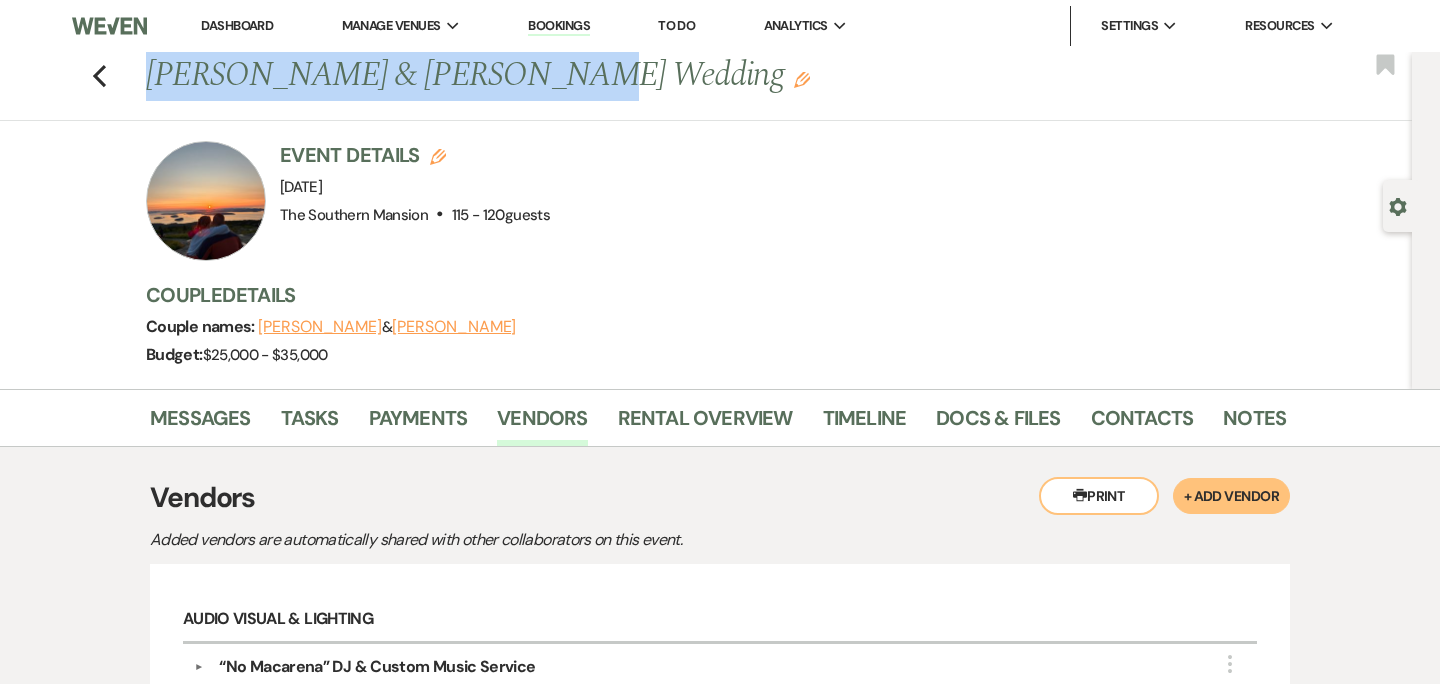 drag, startPoint x: 143, startPoint y: 79, endPoint x: 510, endPoint y: 77, distance: 367.00546 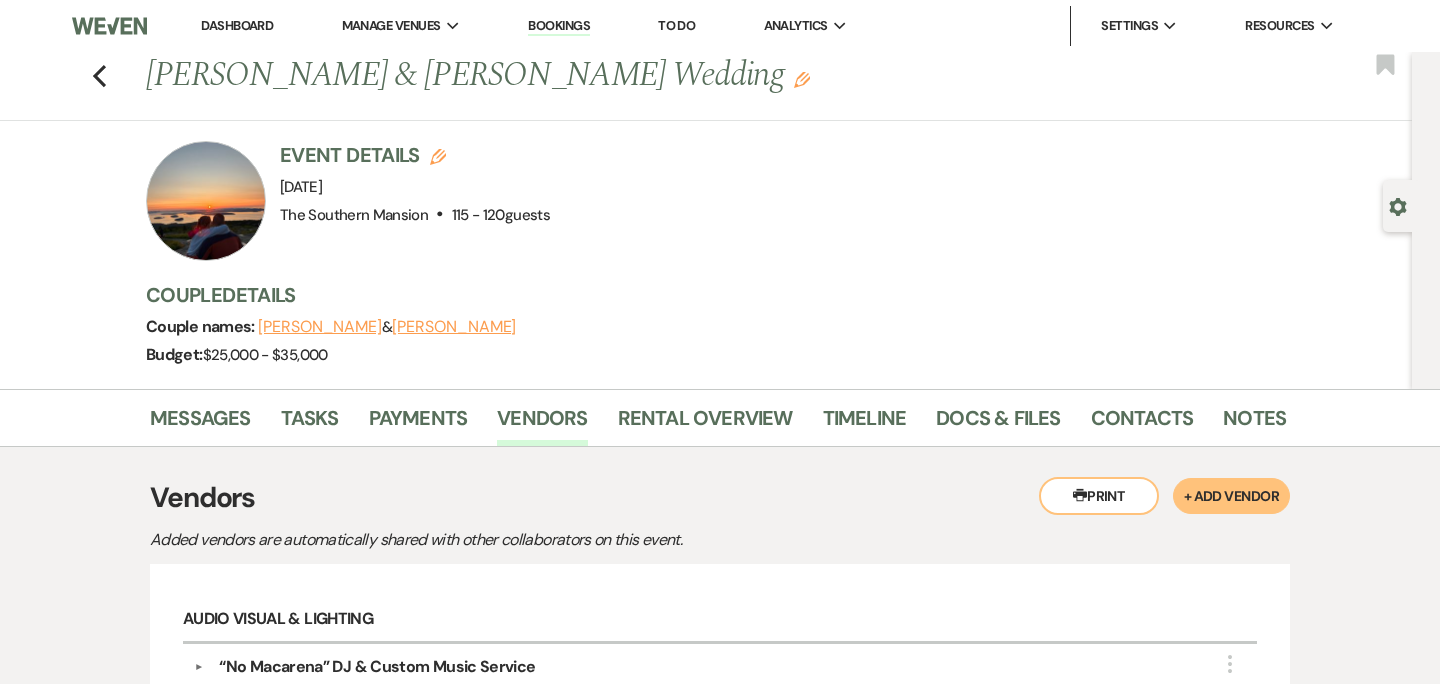 click on "Event Details Edit Event Date:   [DATE] Venue:   [GEOGRAPHIC_DATA] . 115 - 120  guests Venue Address:   [STREET_ADDRESS][US_STATE] Guest count:   115 - 120  guests" at bounding box center [415, 201] 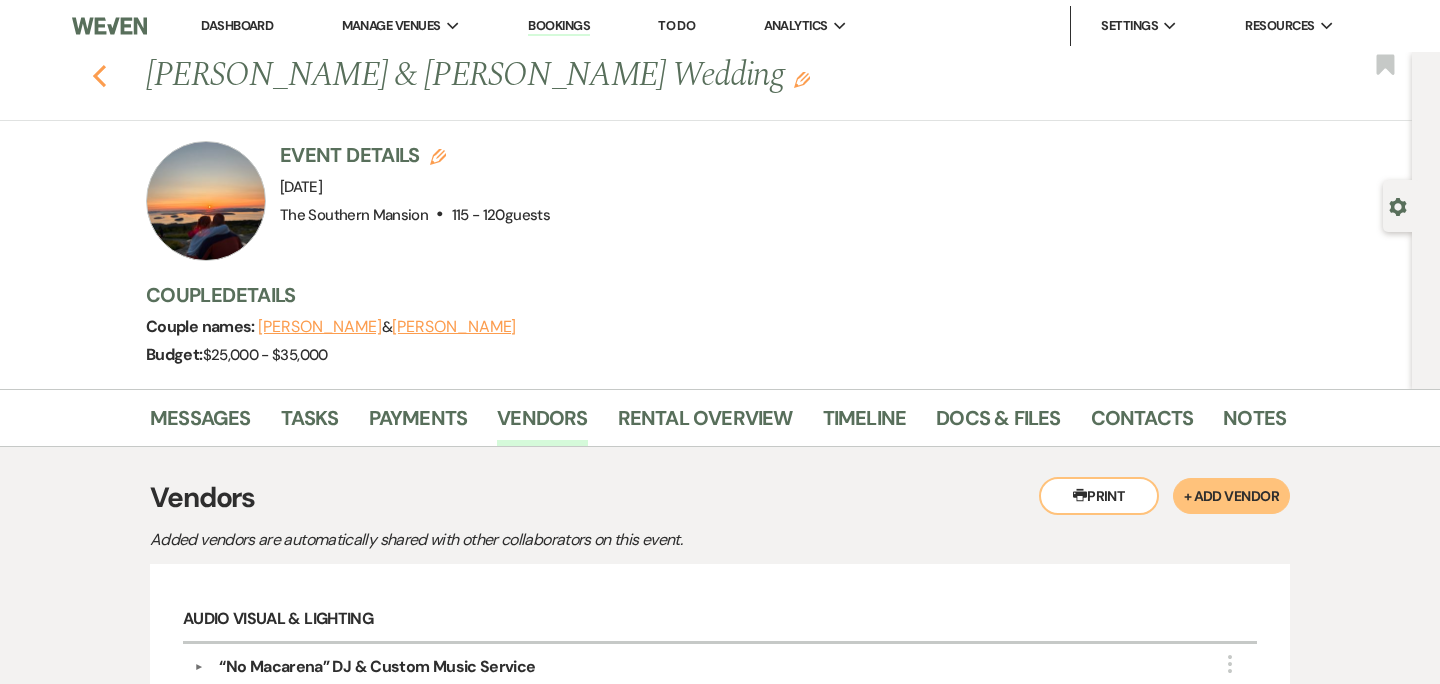 click 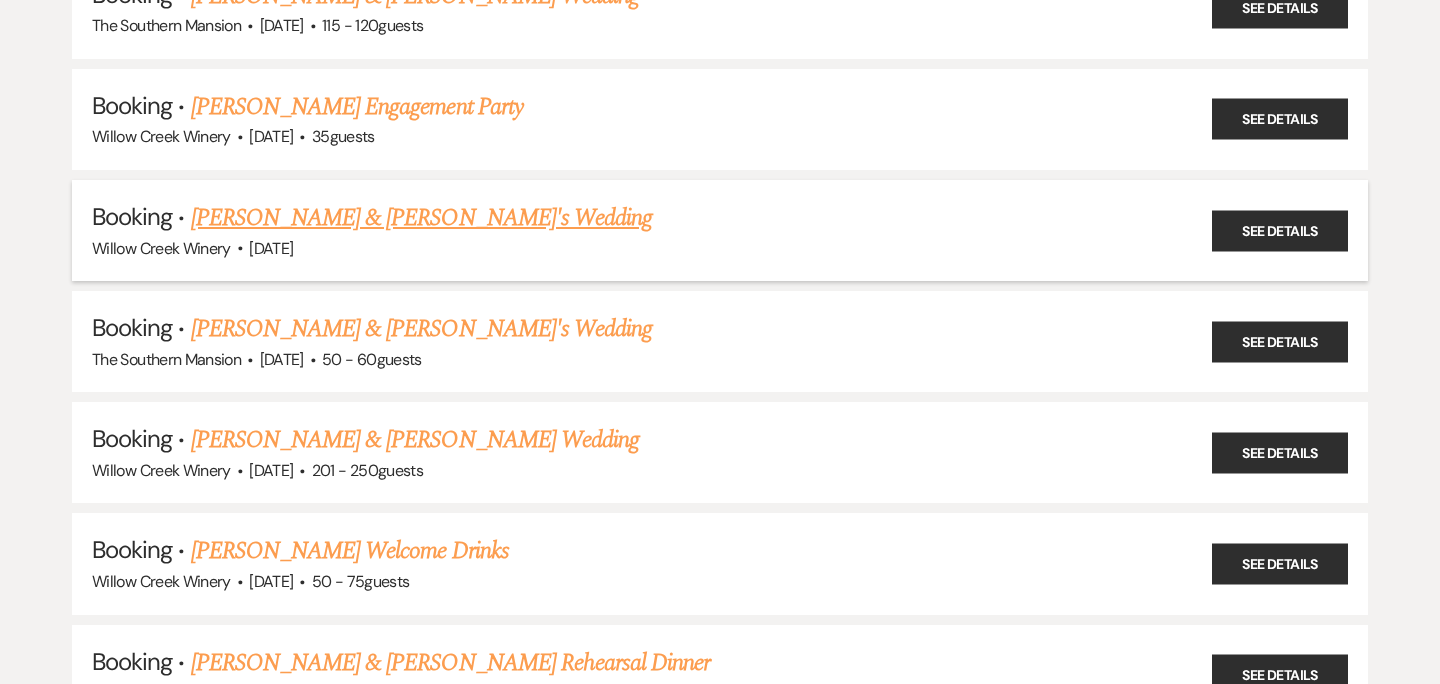 scroll, scrollTop: 15091, scrollLeft: 0, axis: vertical 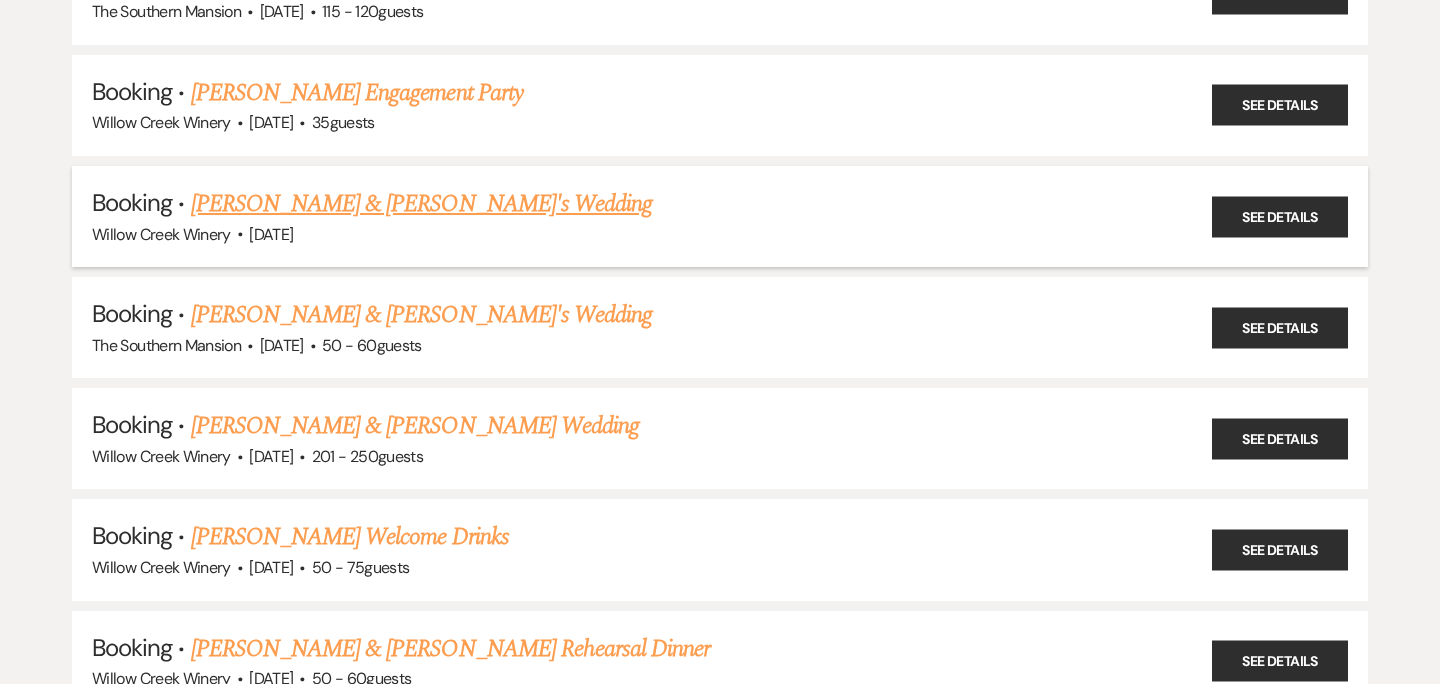 click on "[PERSON_NAME] & [PERSON_NAME]'s Wedding" at bounding box center [422, 204] 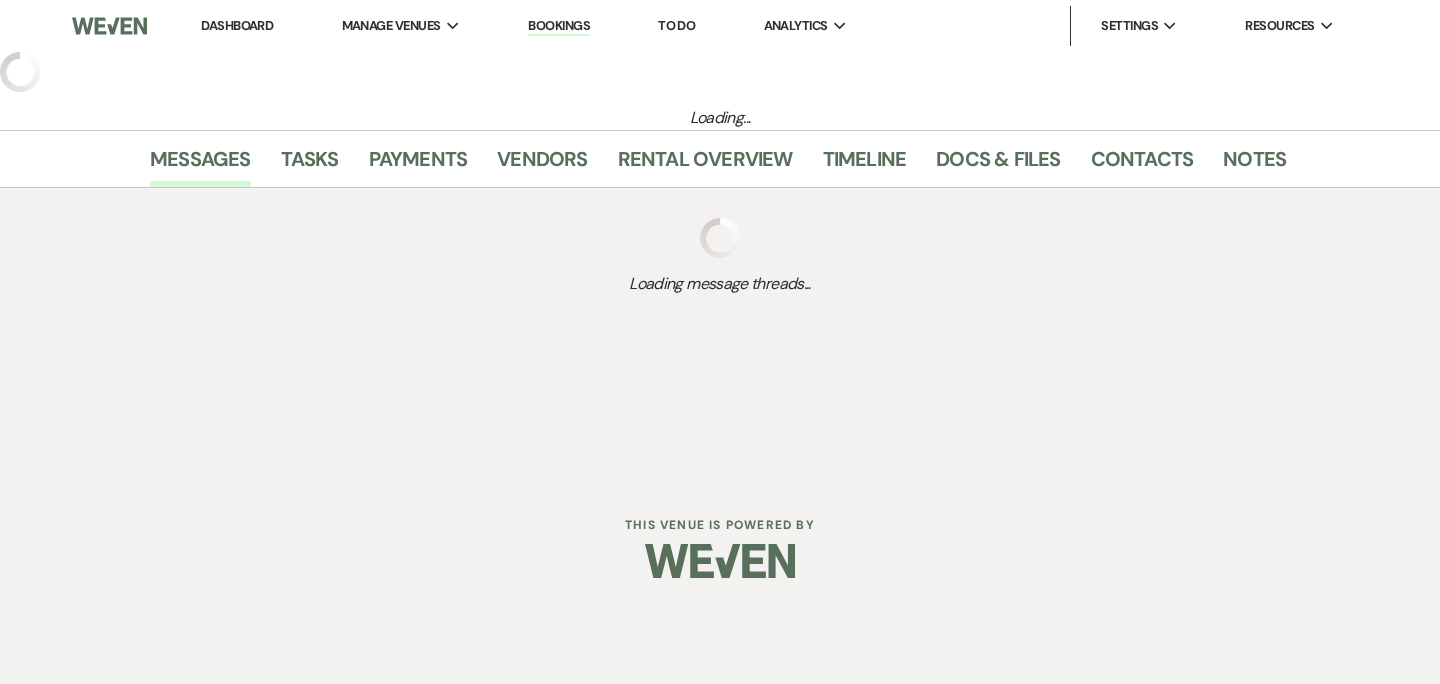 scroll, scrollTop: 0, scrollLeft: 0, axis: both 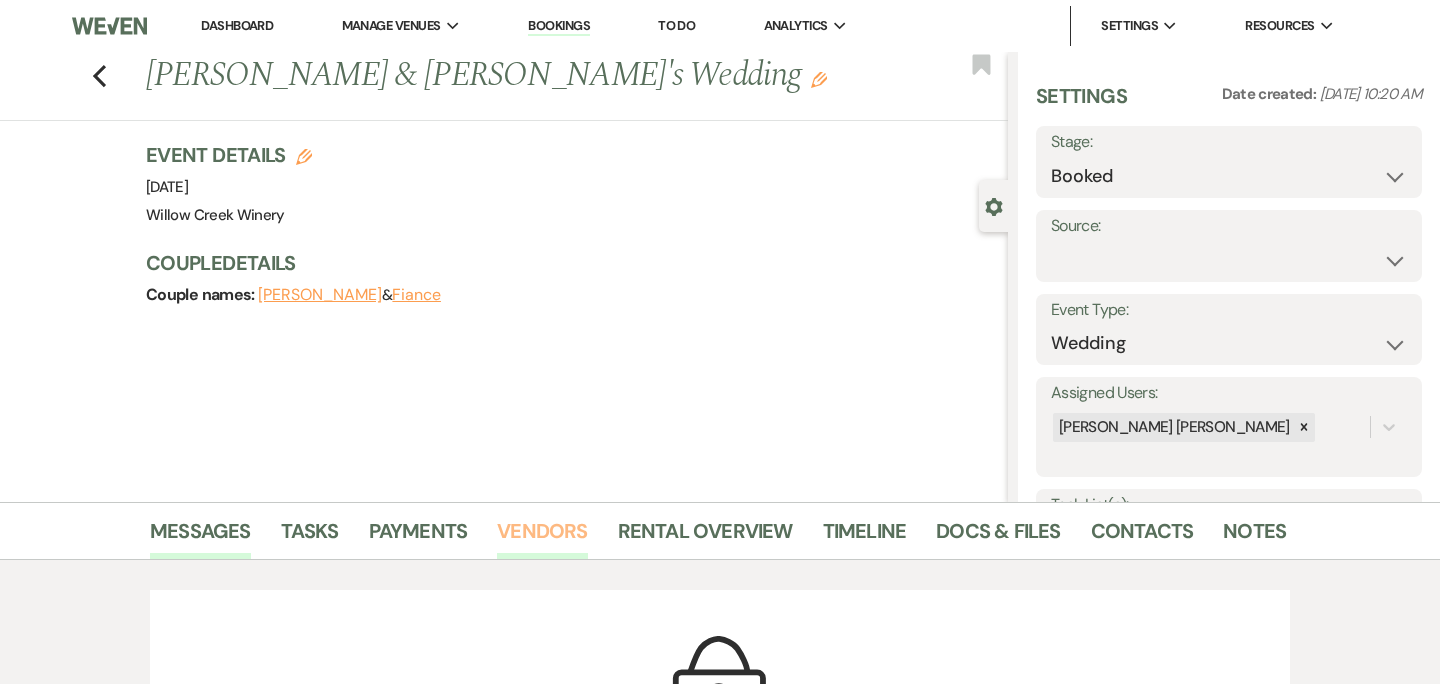 click on "Vendors" at bounding box center (542, 537) 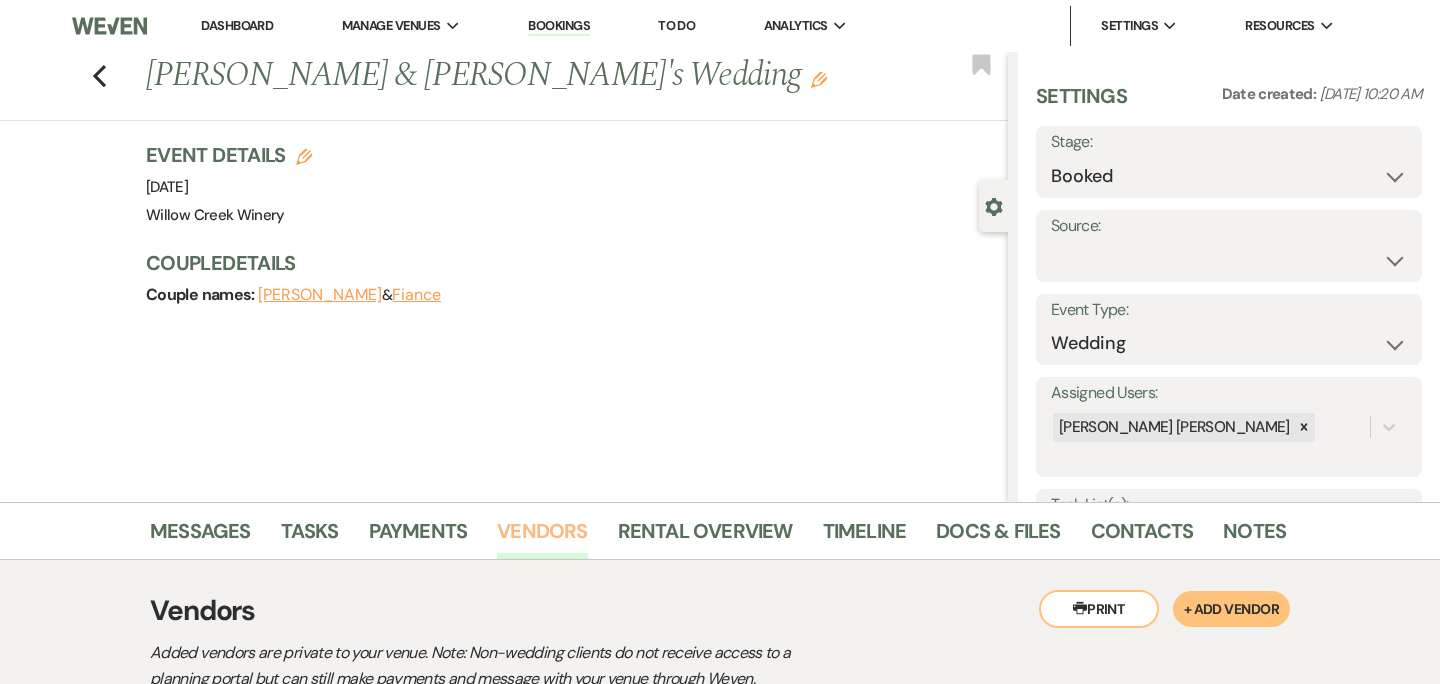 scroll, scrollTop: 377, scrollLeft: 0, axis: vertical 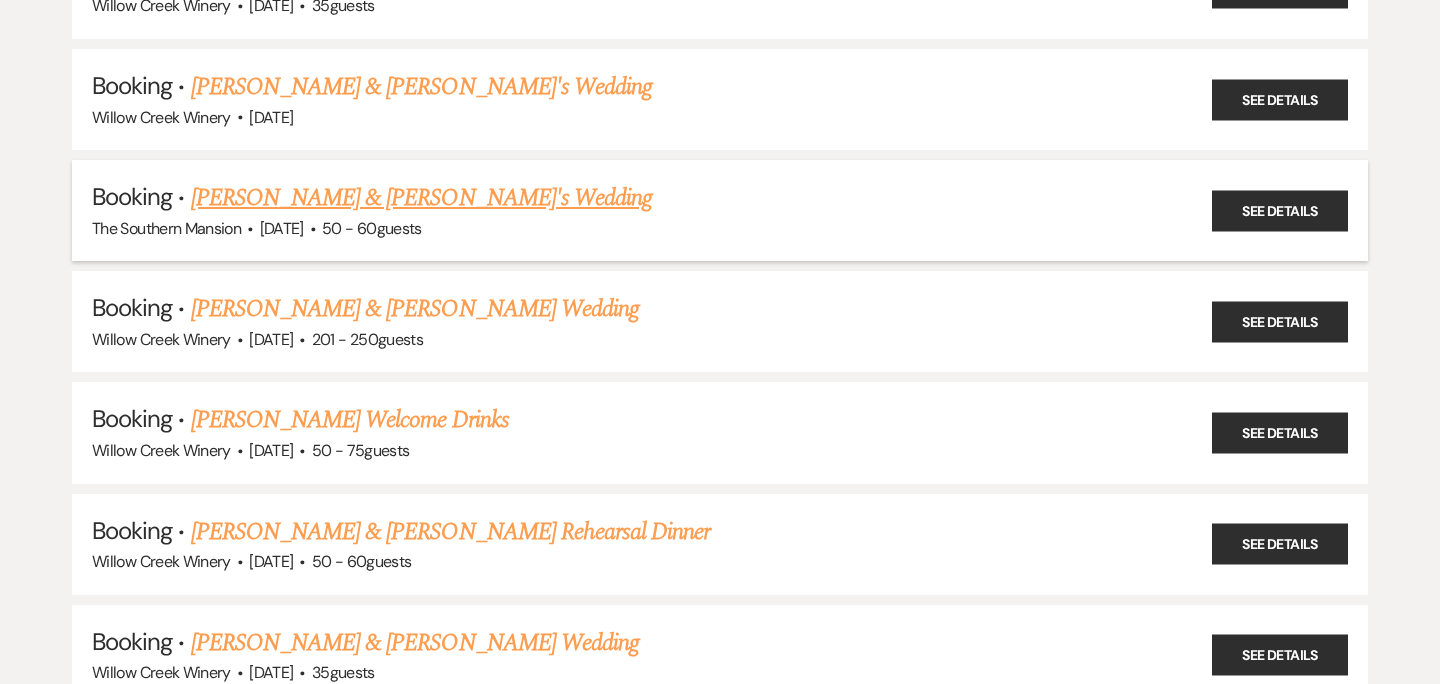 click on "[PERSON_NAME] & [PERSON_NAME]'s Wedding" at bounding box center [422, 198] 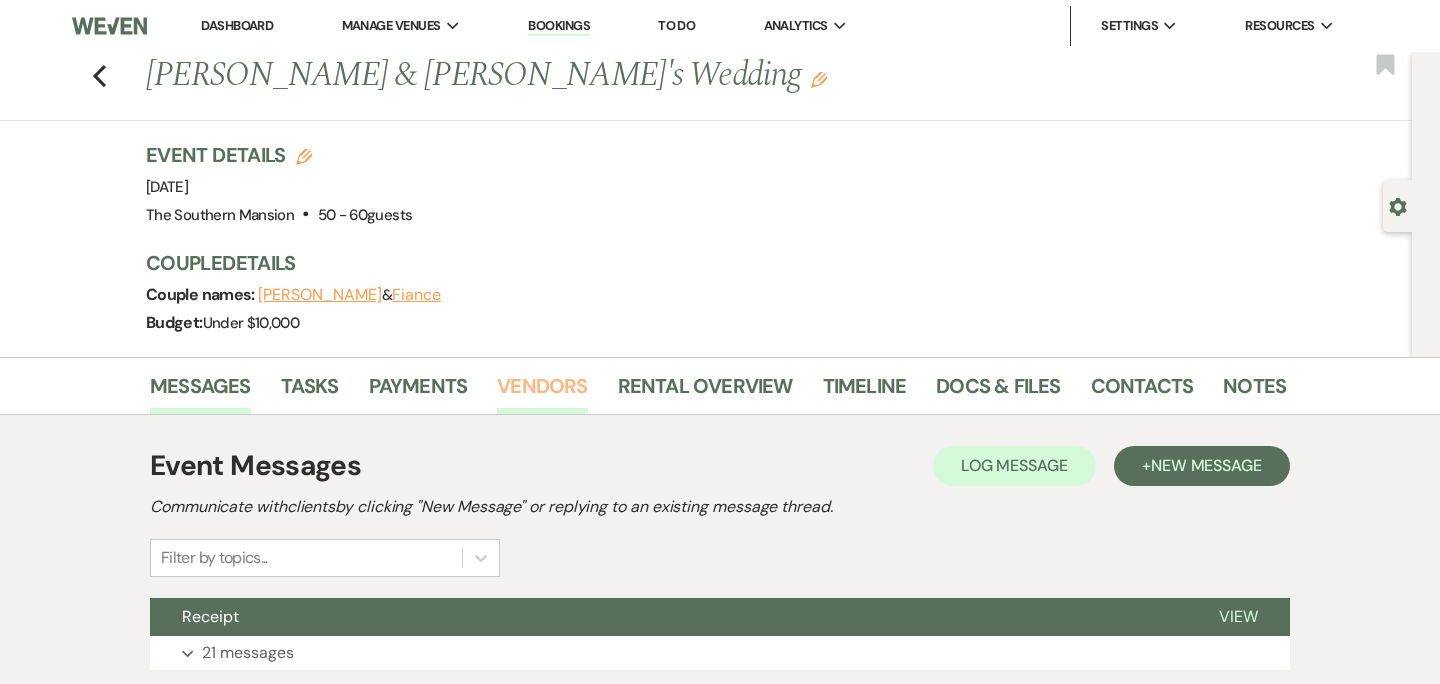 click on "Vendors" at bounding box center [542, 392] 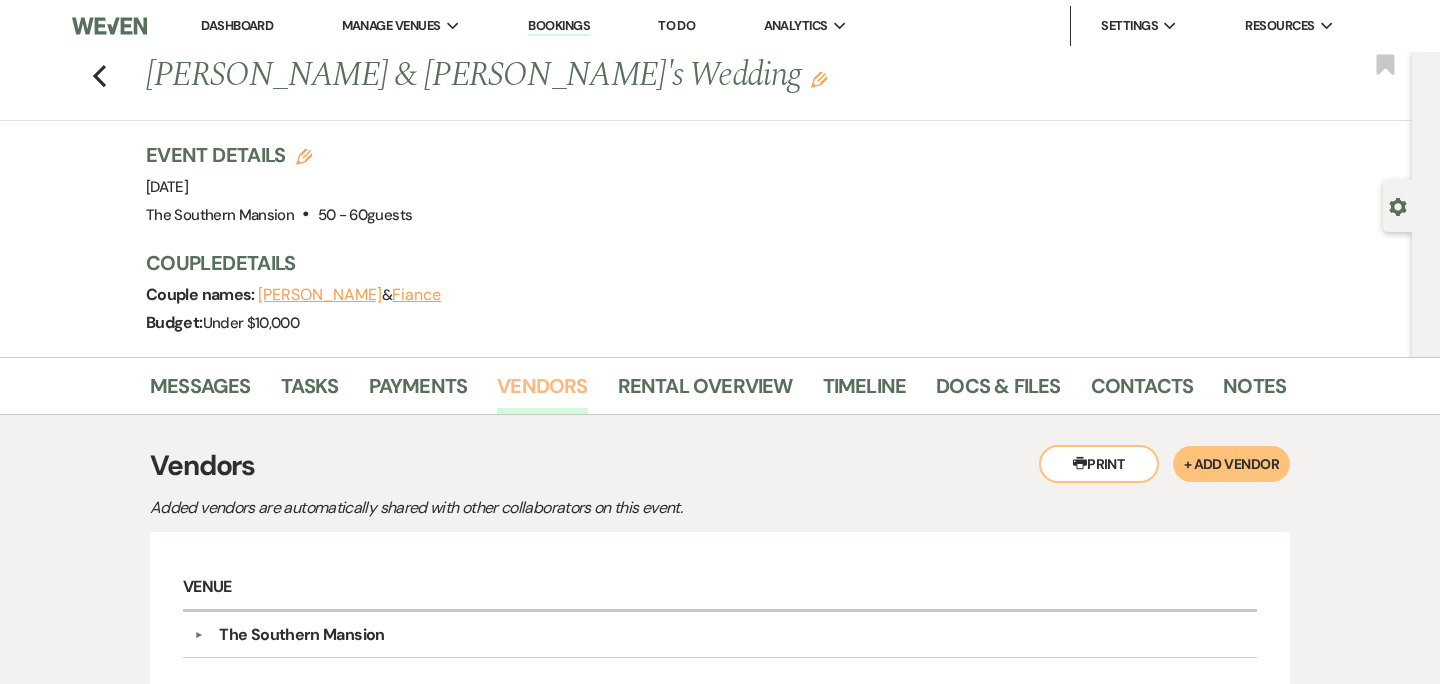 scroll, scrollTop: 206, scrollLeft: 0, axis: vertical 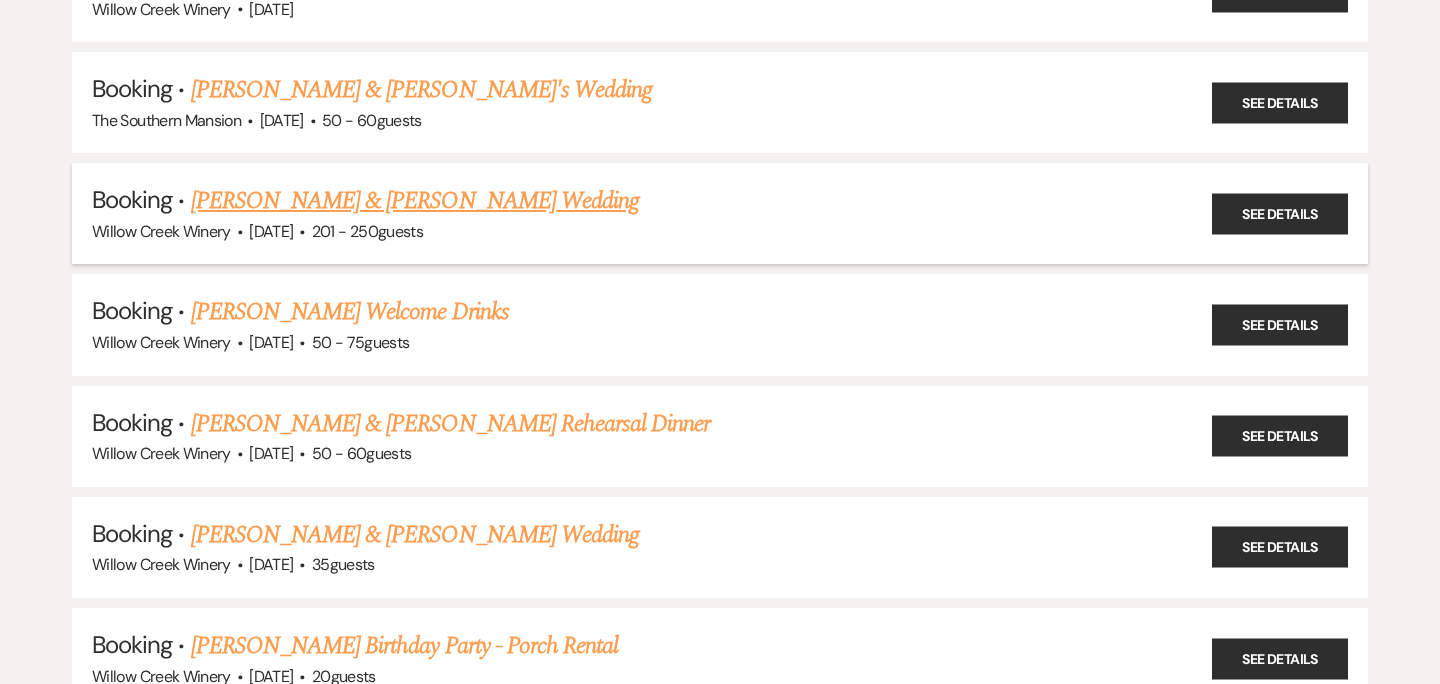 click on "[PERSON_NAME] & [PERSON_NAME] Wedding" at bounding box center [415, 201] 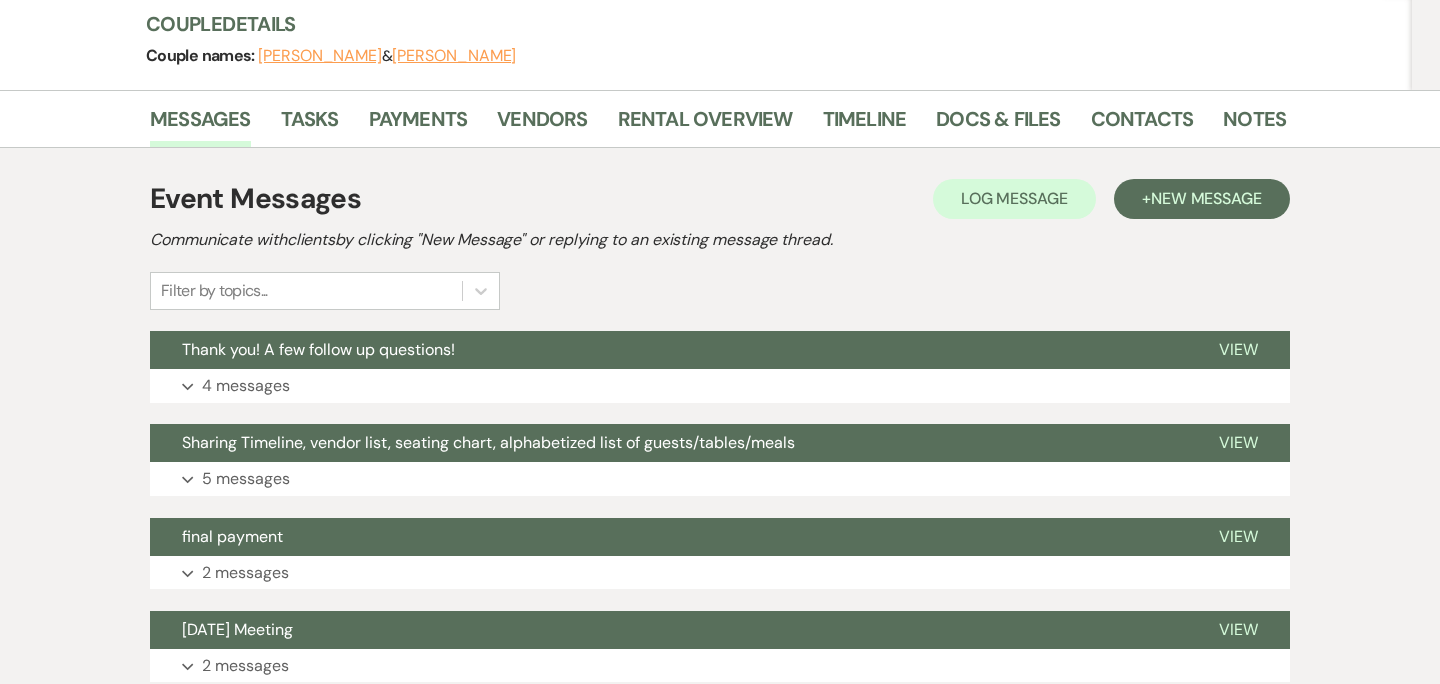 scroll, scrollTop: 207, scrollLeft: 0, axis: vertical 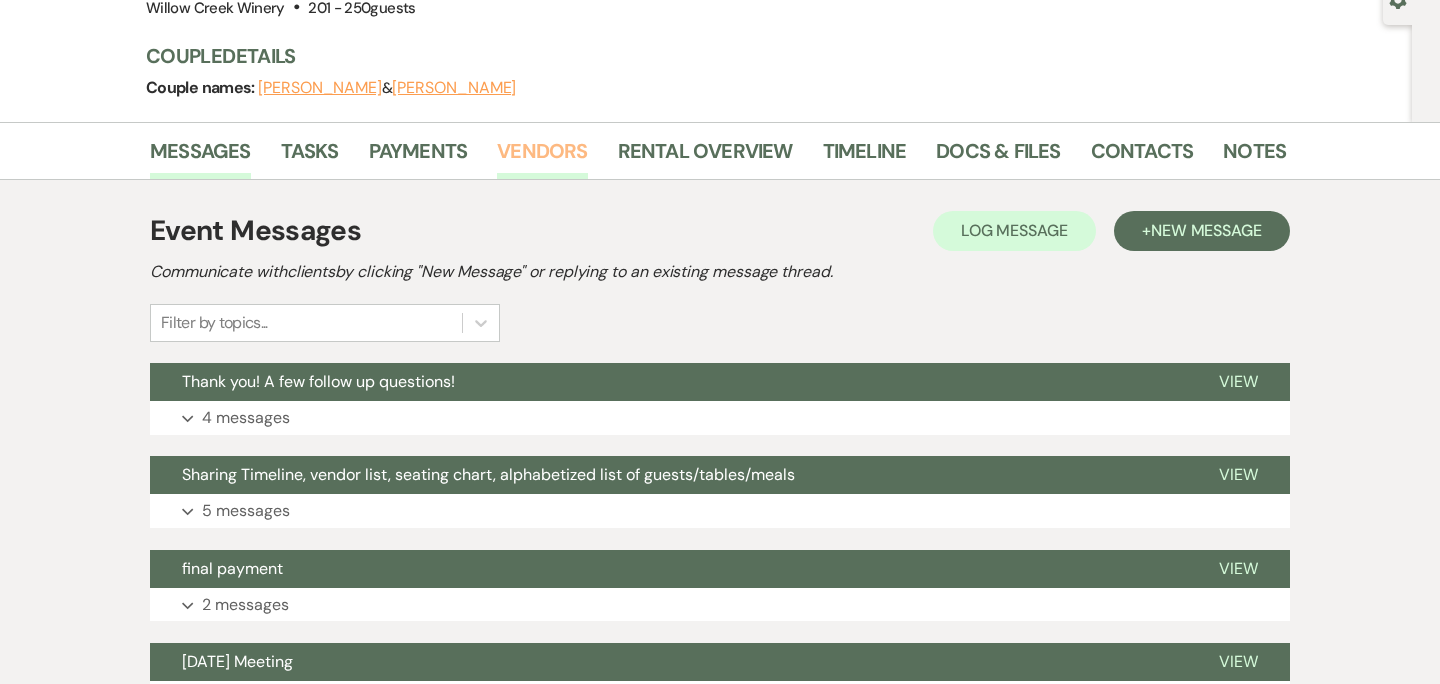 click on "Vendors" at bounding box center (542, 157) 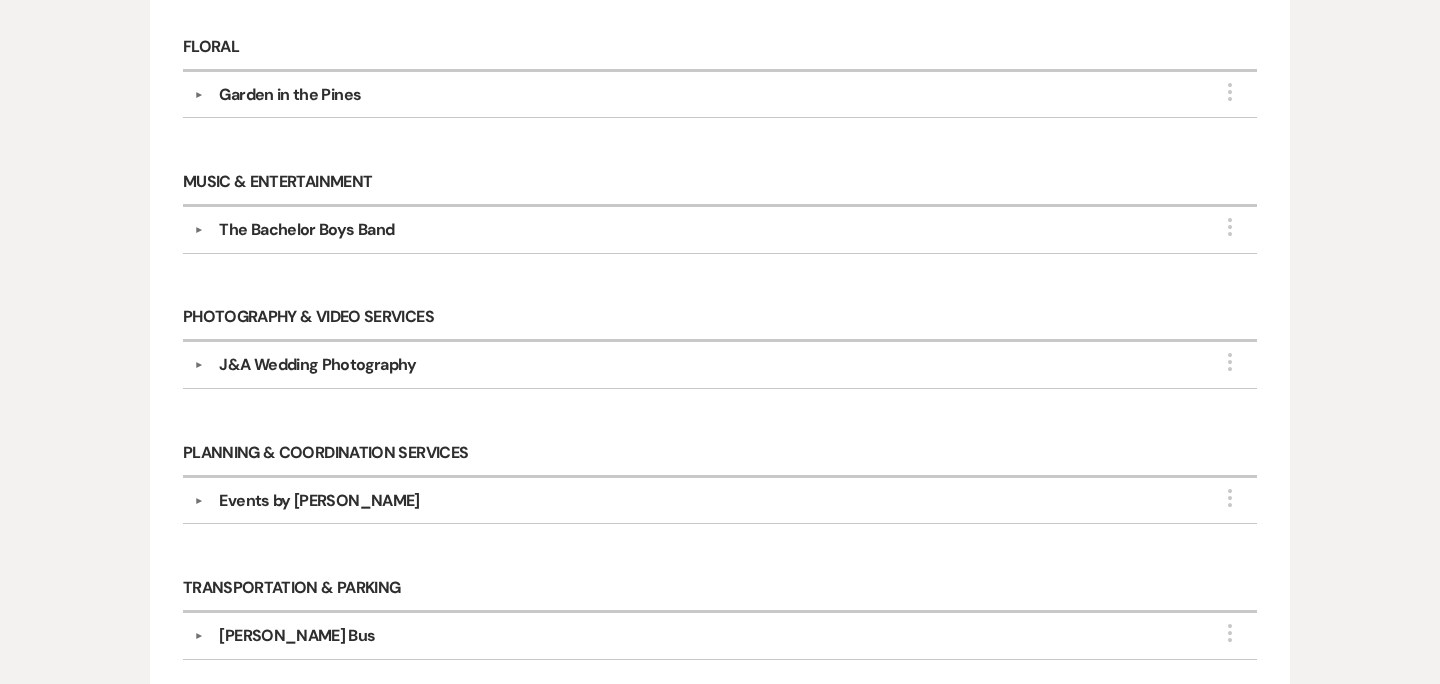 scroll, scrollTop: 957, scrollLeft: 0, axis: vertical 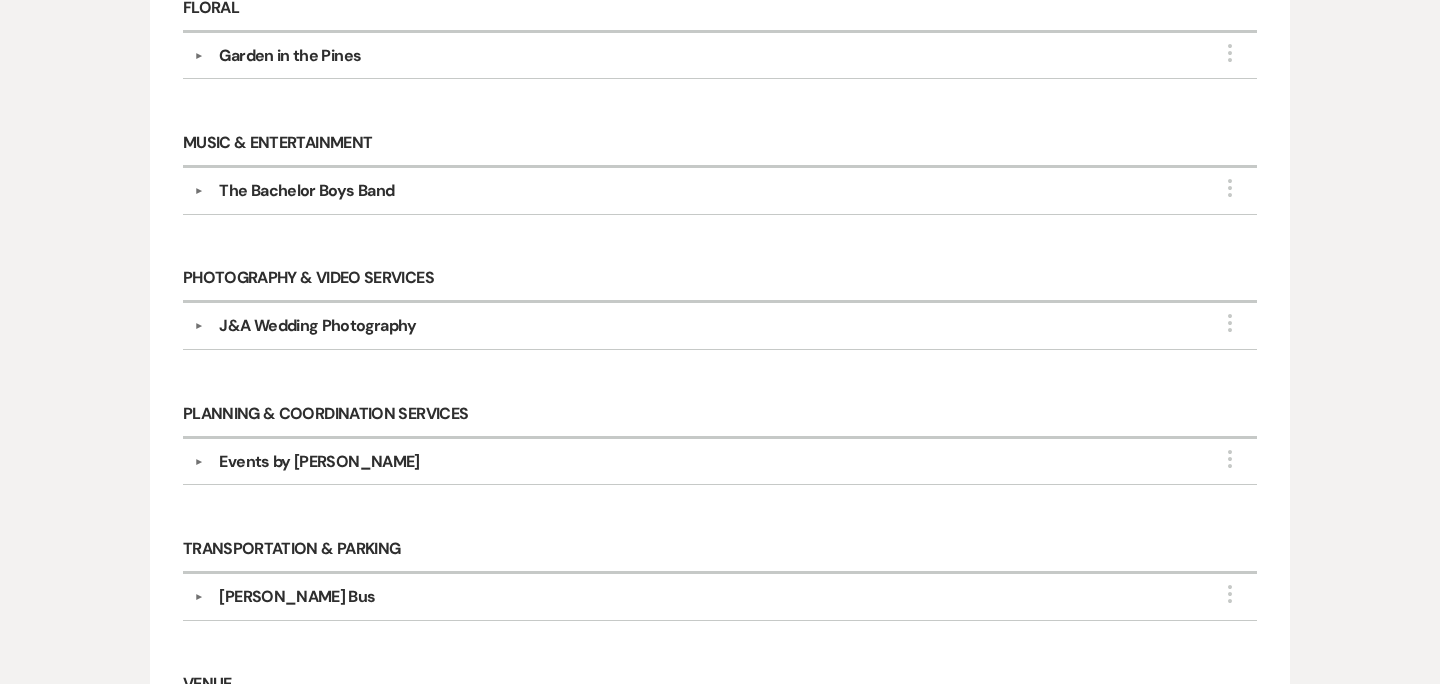click on "J&A Wedding Photography" at bounding box center (317, 326) 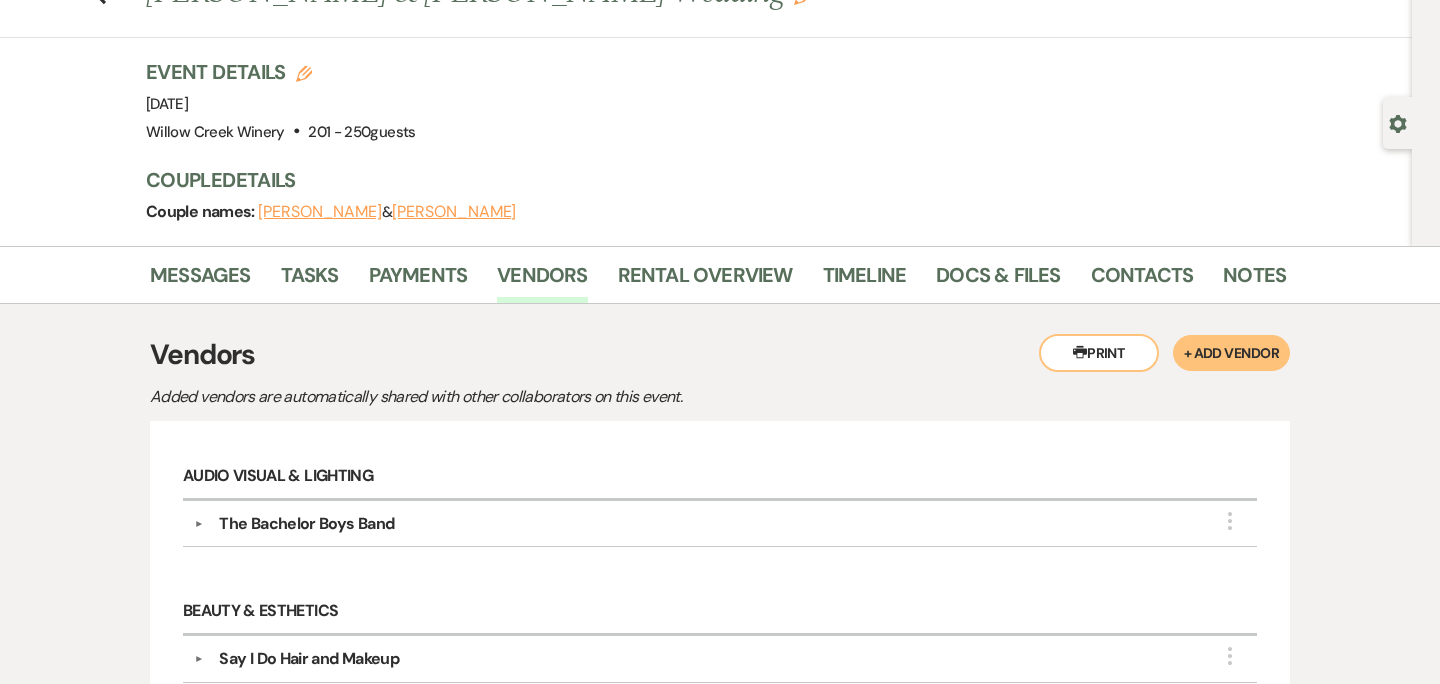 scroll, scrollTop: 0, scrollLeft: 0, axis: both 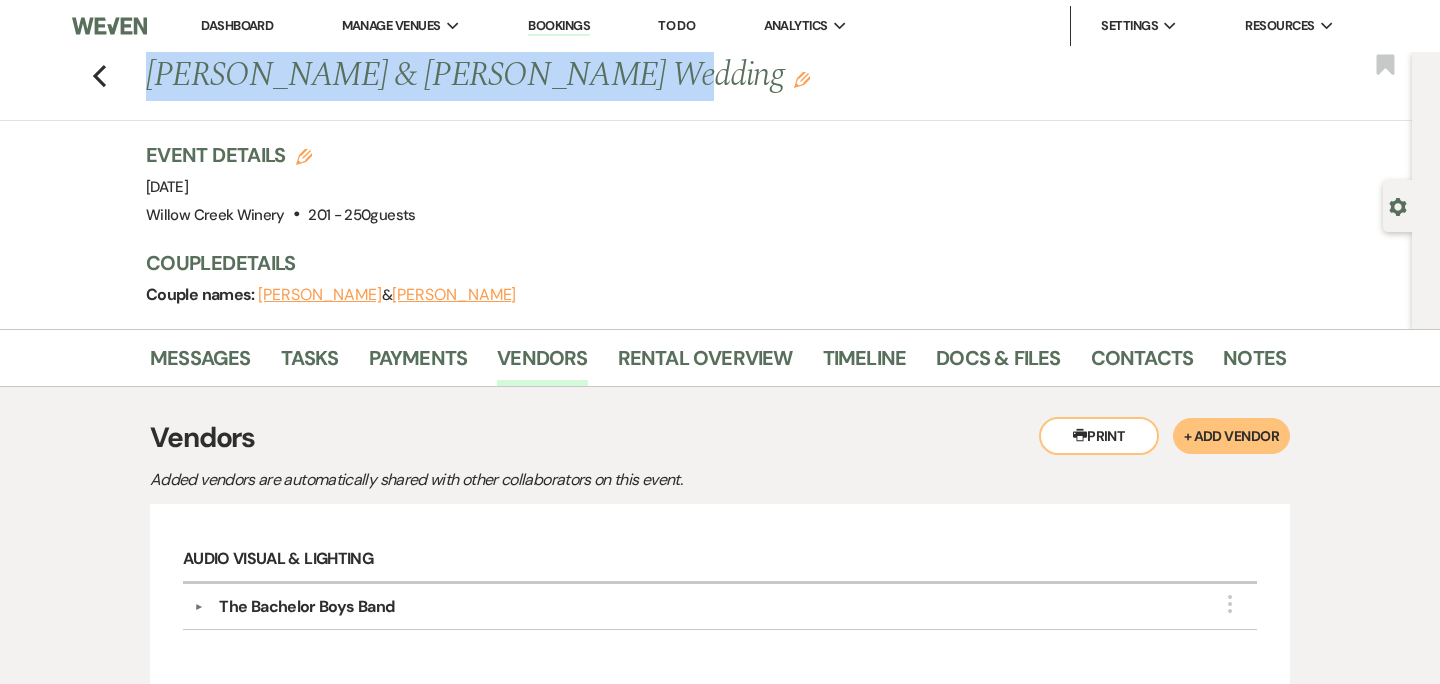 drag, startPoint x: 152, startPoint y: 73, endPoint x: 541, endPoint y: 77, distance: 389.02057 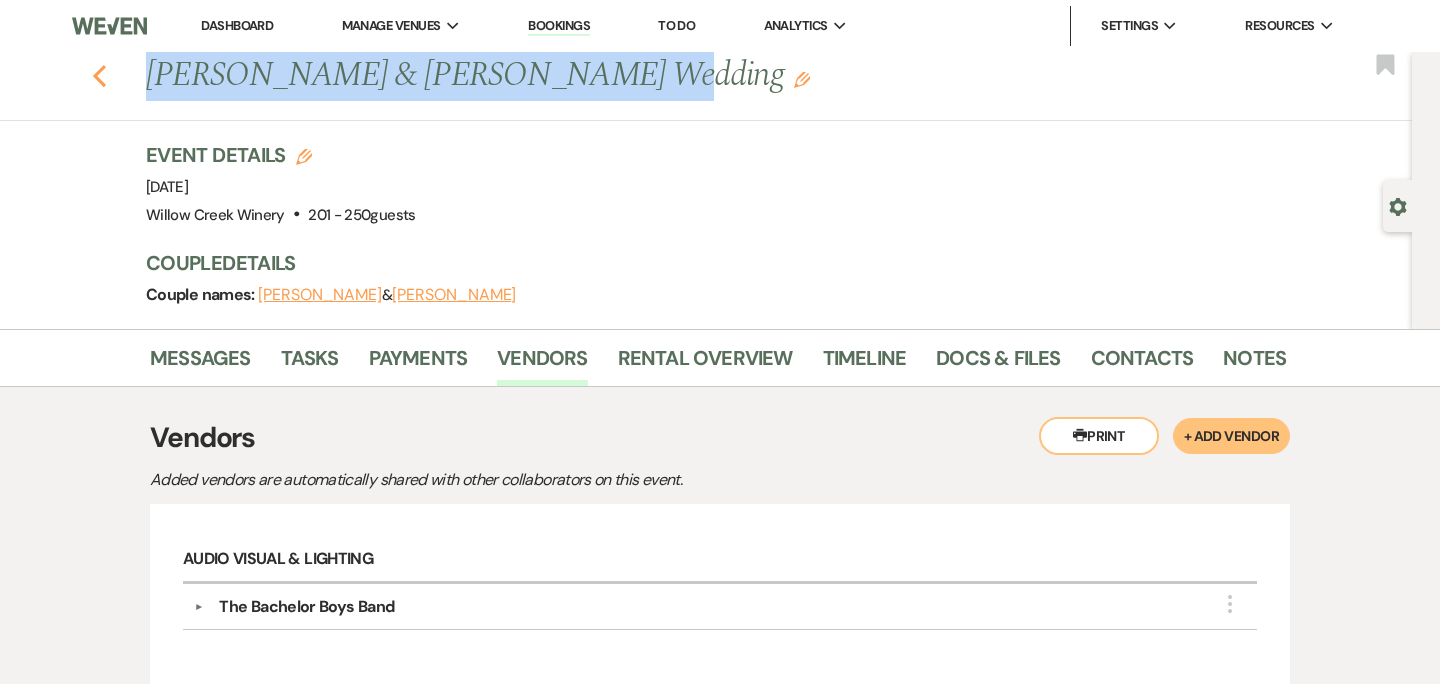 click on "Previous" 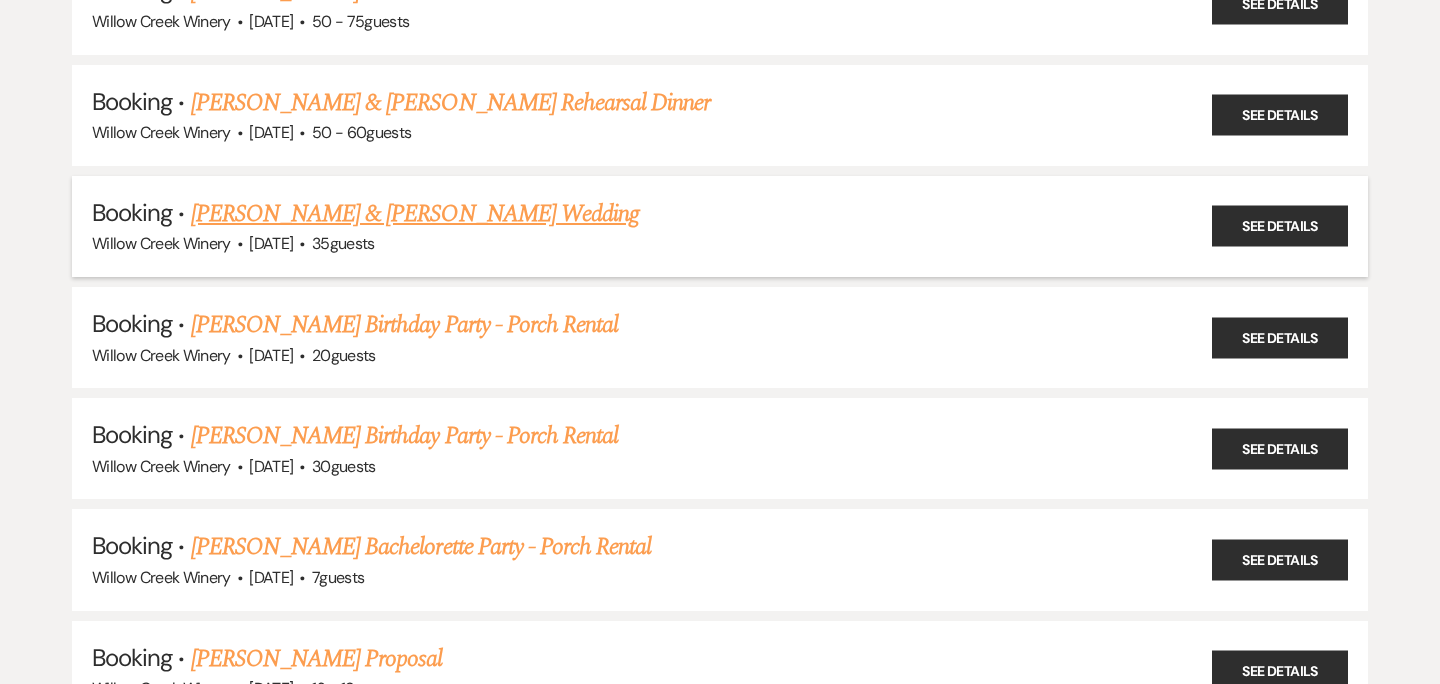 scroll, scrollTop: 15651, scrollLeft: 0, axis: vertical 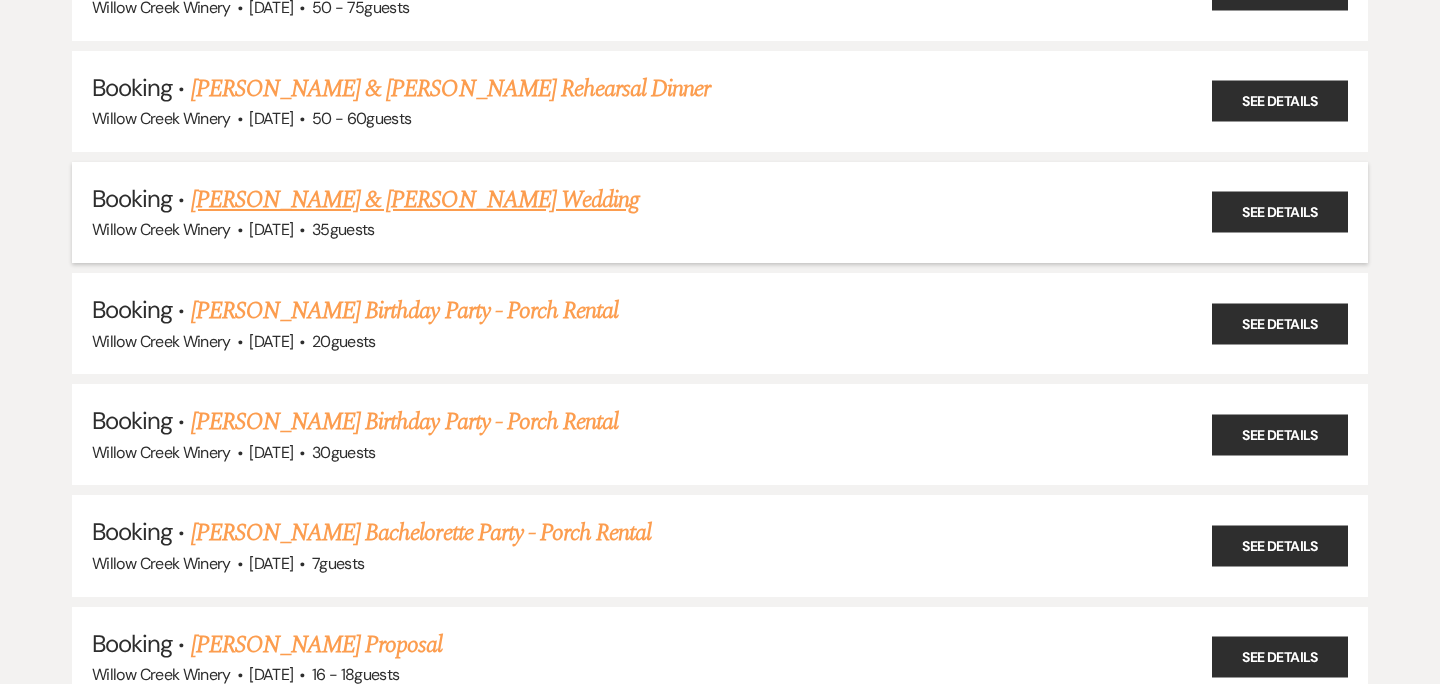 click on "[PERSON_NAME] & [PERSON_NAME] Wedding" at bounding box center (415, 200) 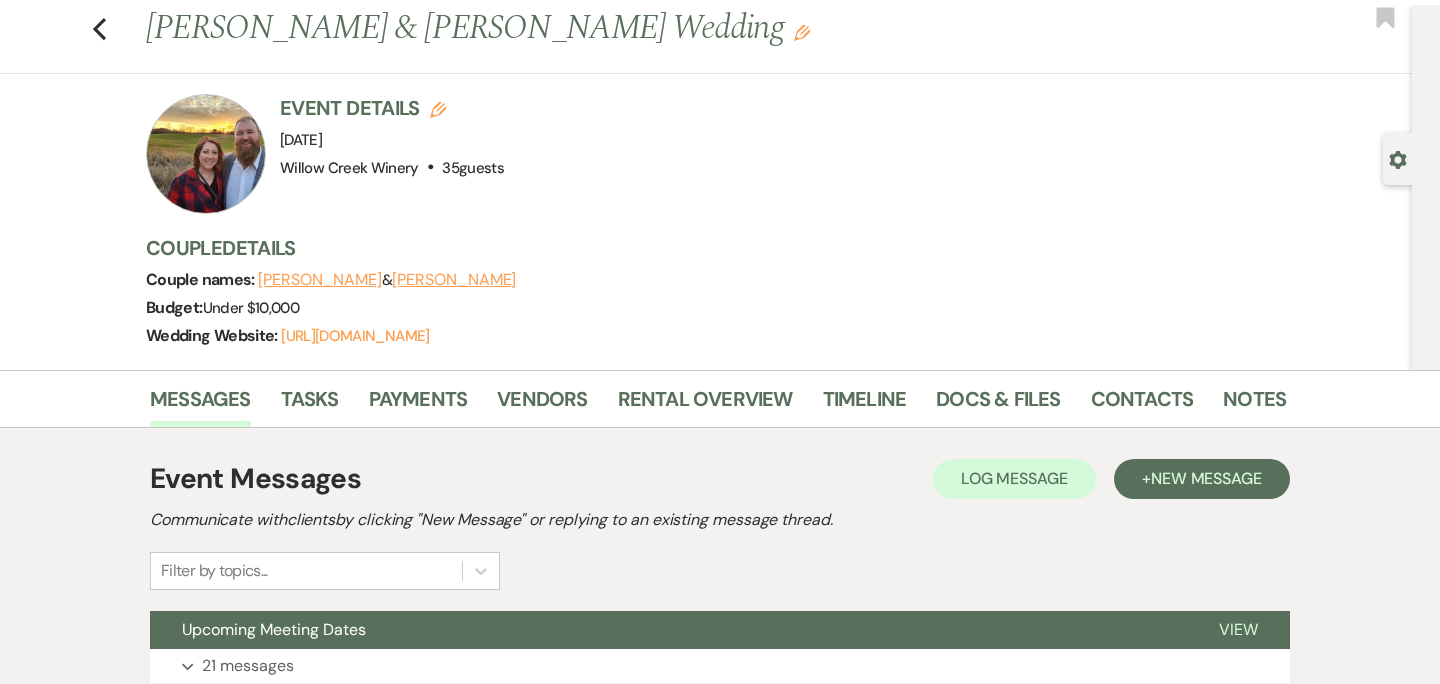 scroll, scrollTop: 115, scrollLeft: 0, axis: vertical 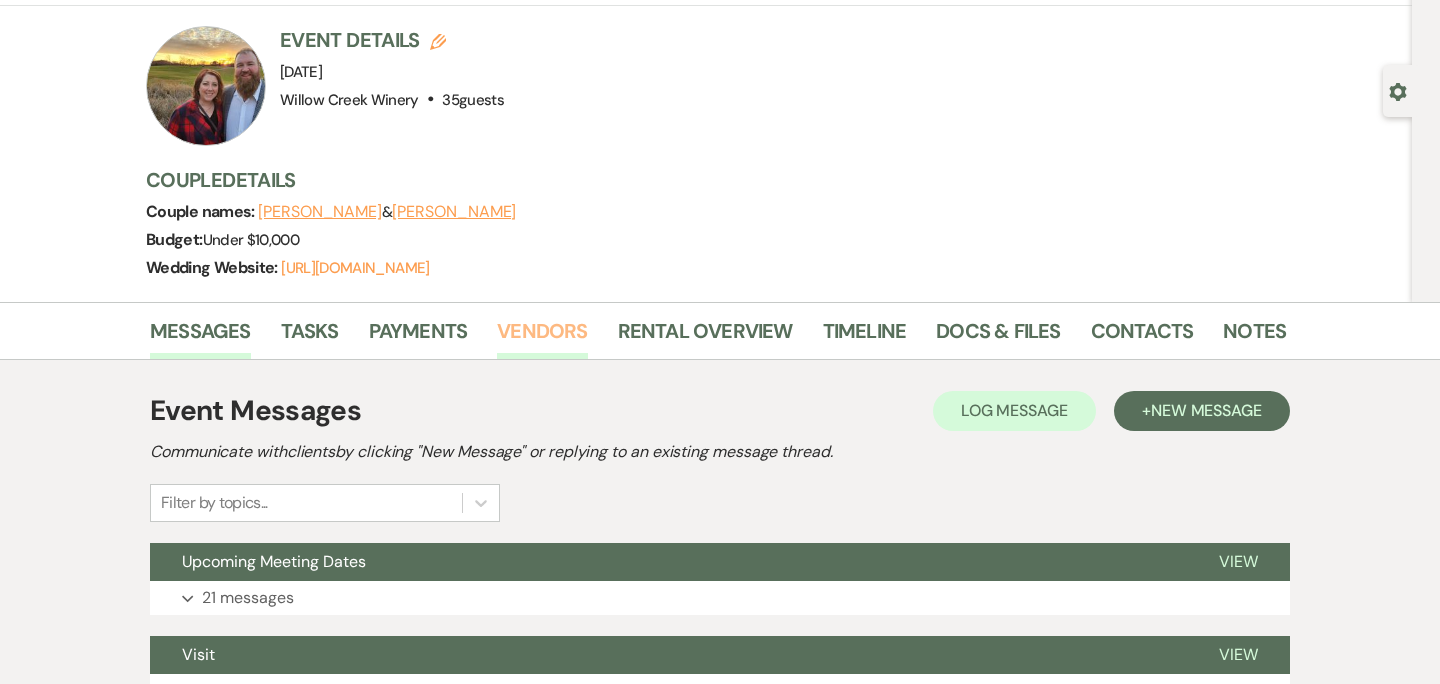 click on "Vendors" at bounding box center (542, 337) 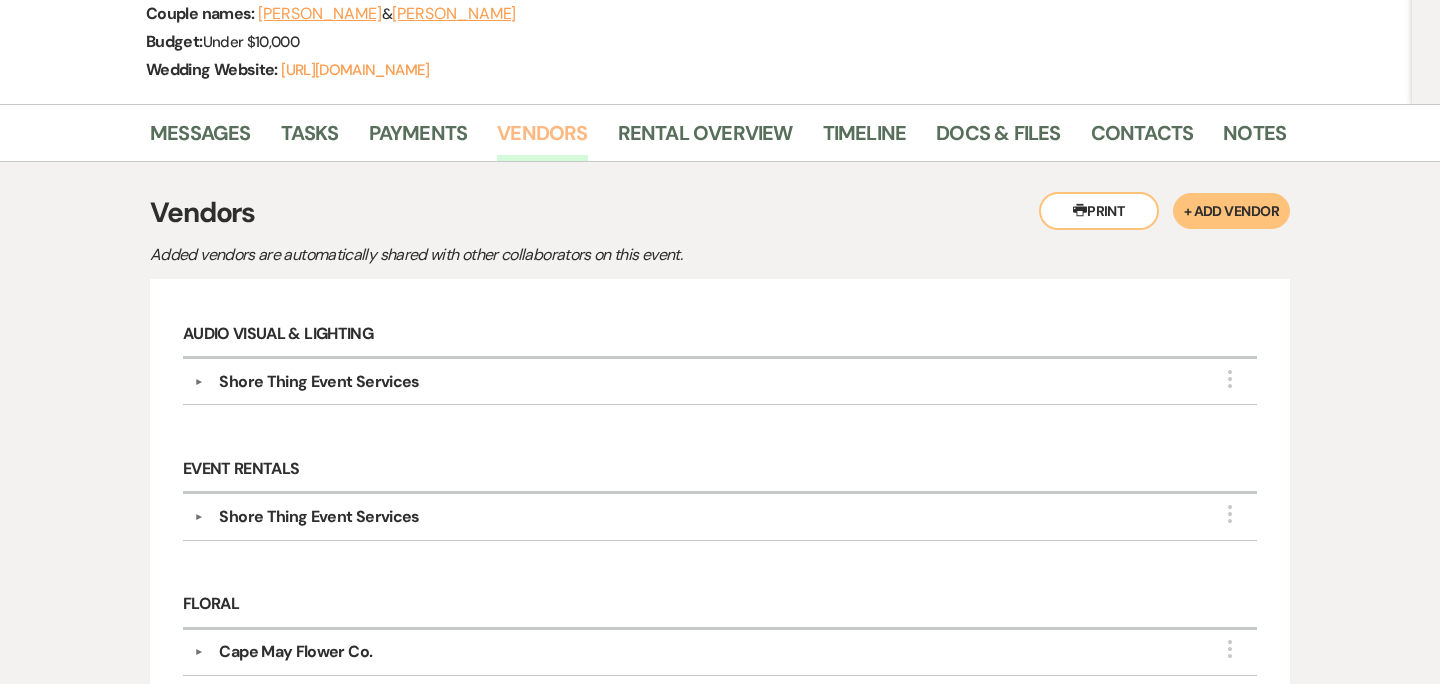 scroll, scrollTop: 0, scrollLeft: 0, axis: both 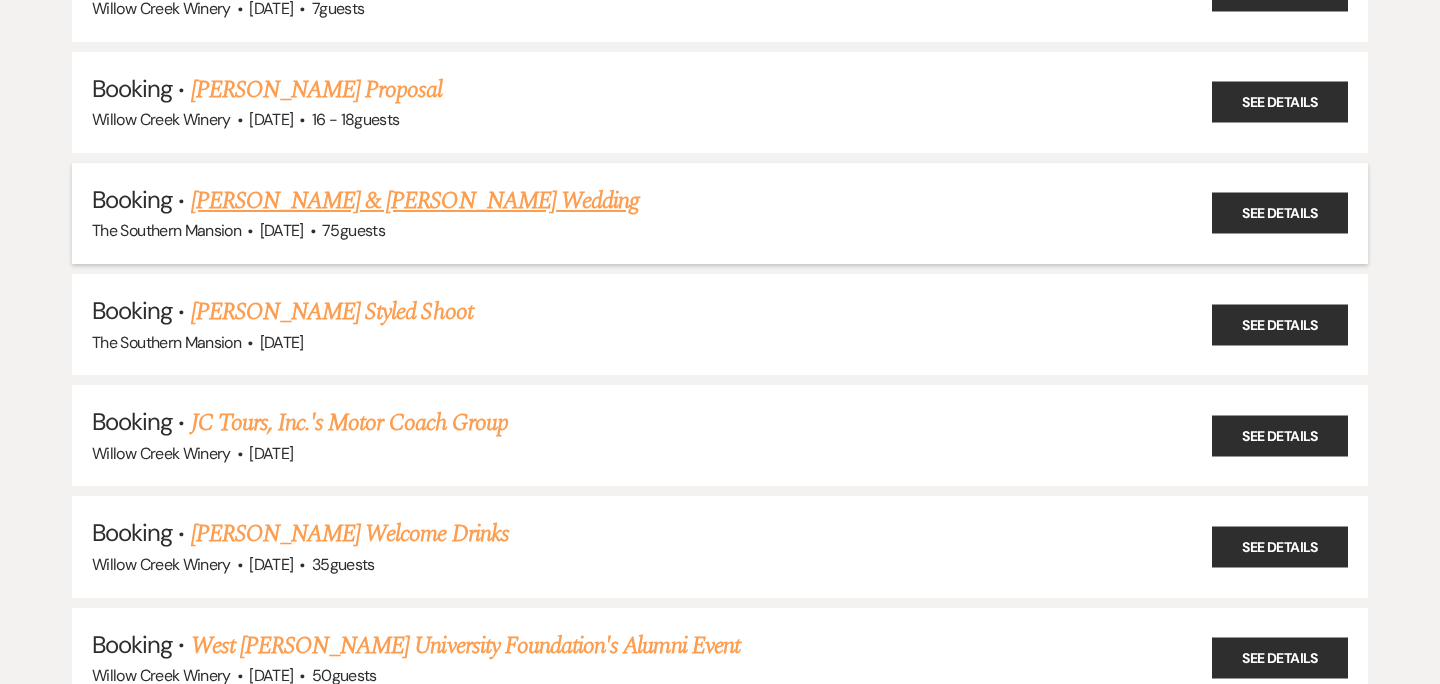 click on "[PERSON_NAME] & [PERSON_NAME] Wedding" at bounding box center [415, 201] 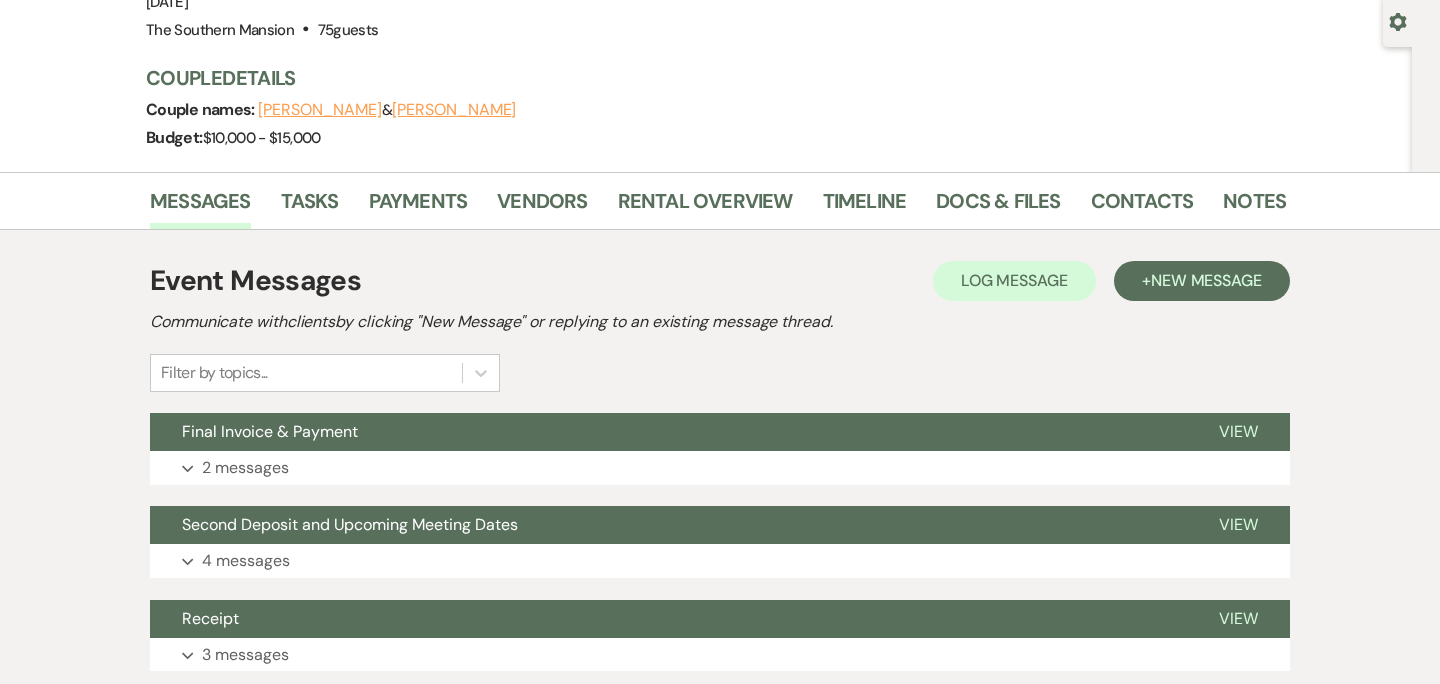scroll, scrollTop: 249, scrollLeft: 0, axis: vertical 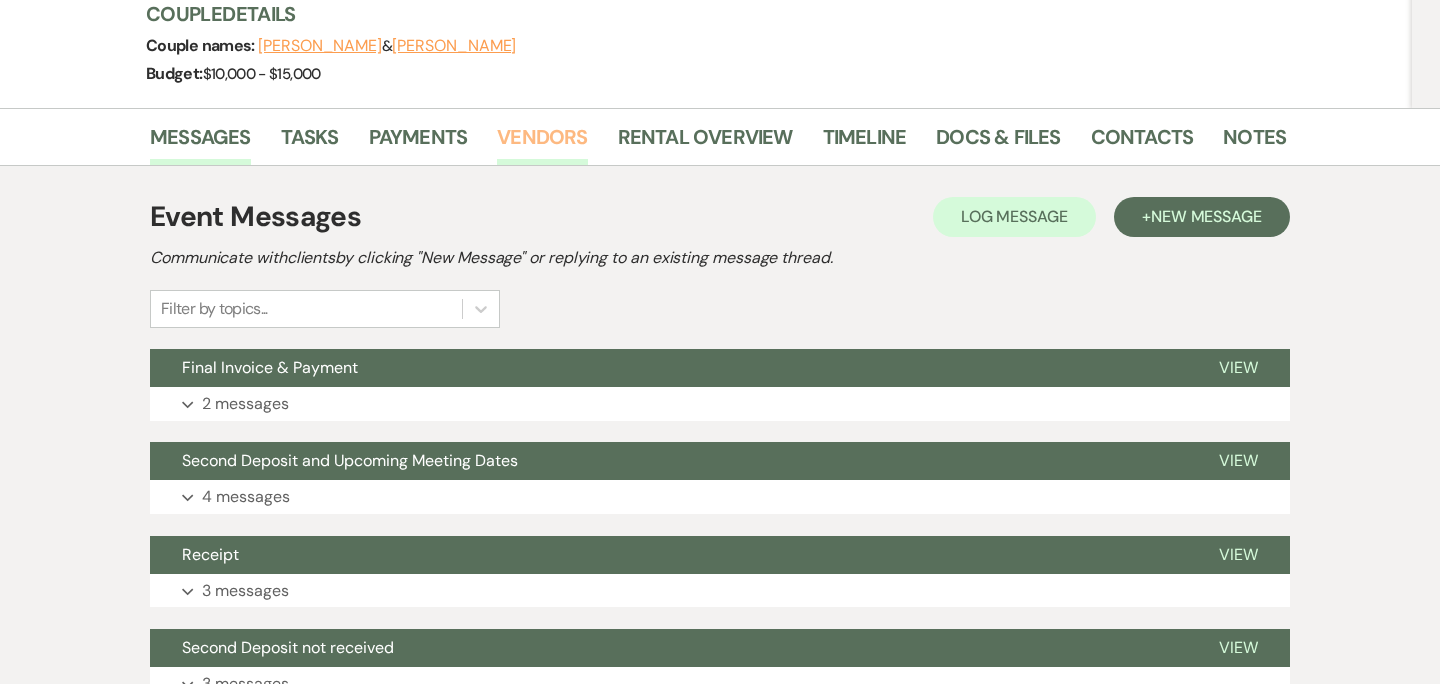 click on "Vendors" at bounding box center (542, 143) 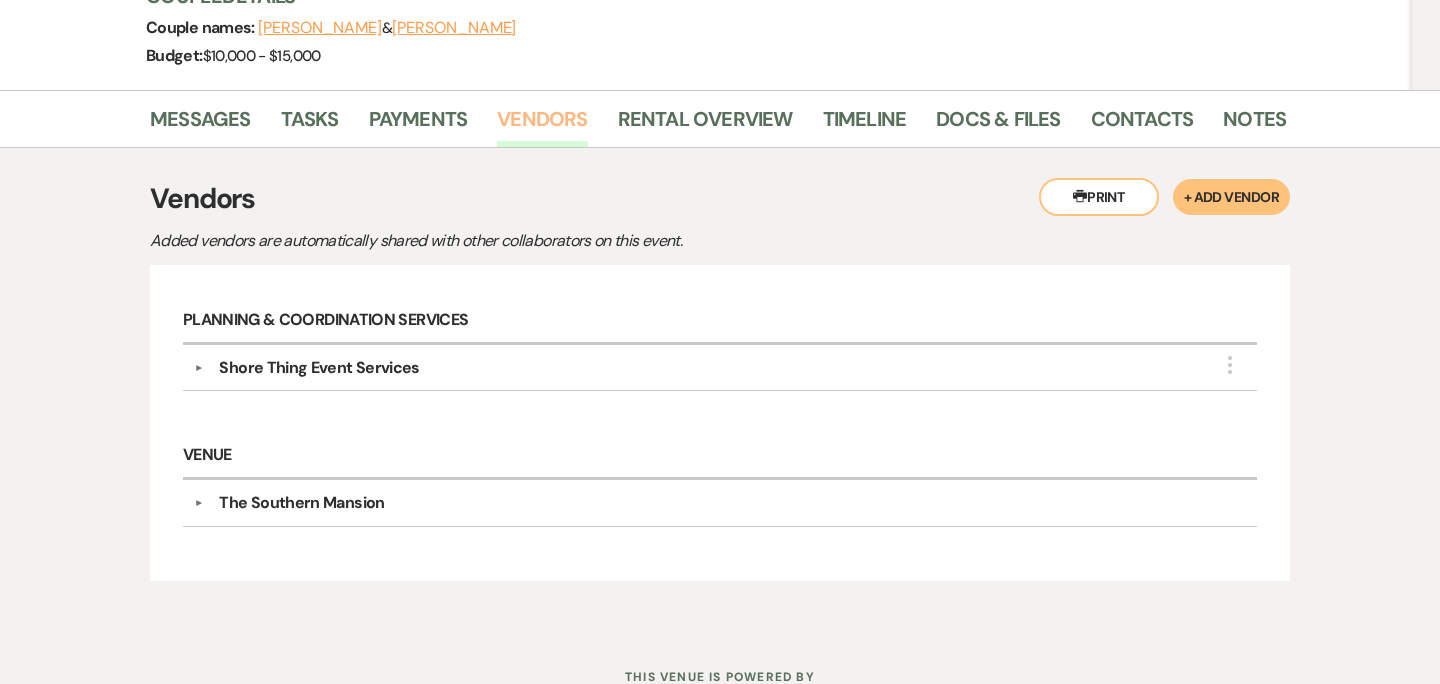 scroll, scrollTop: 268, scrollLeft: 0, axis: vertical 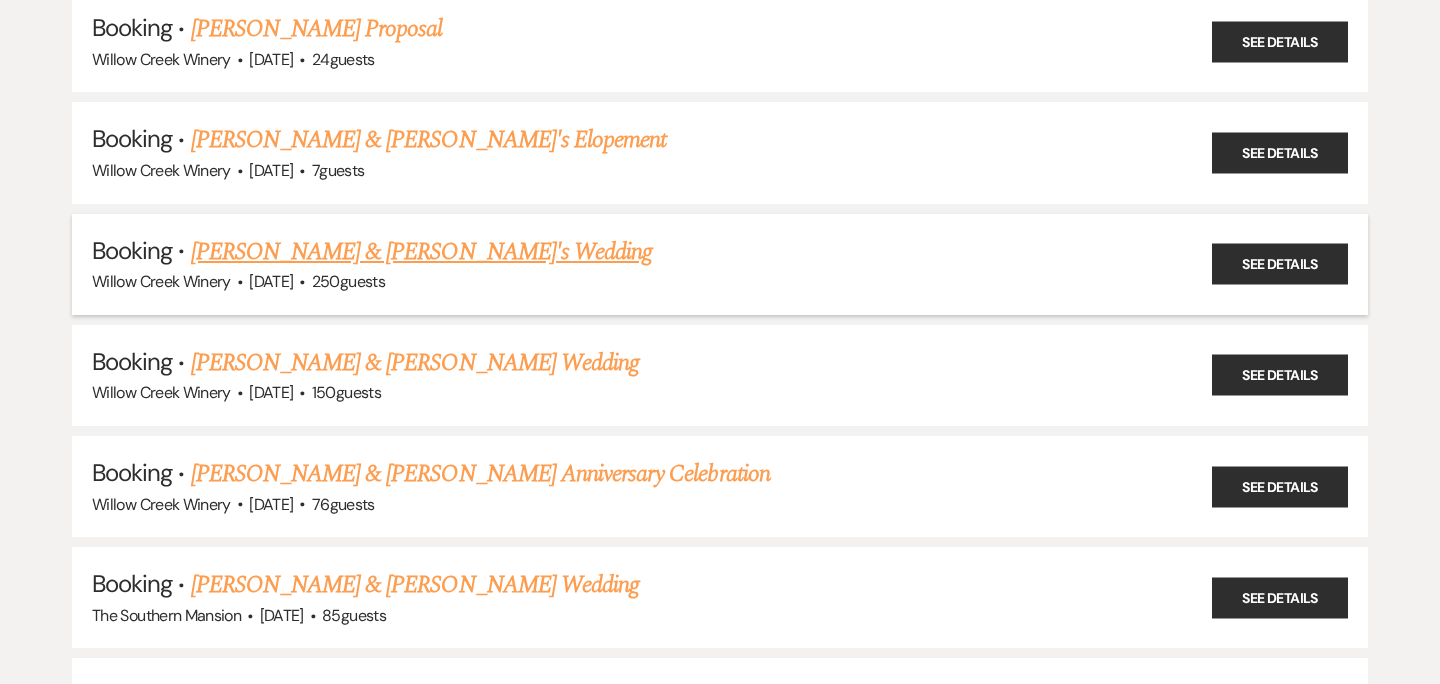 click on "[PERSON_NAME] & [PERSON_NAME]'s Wedding" at bounding box center (422, 252) 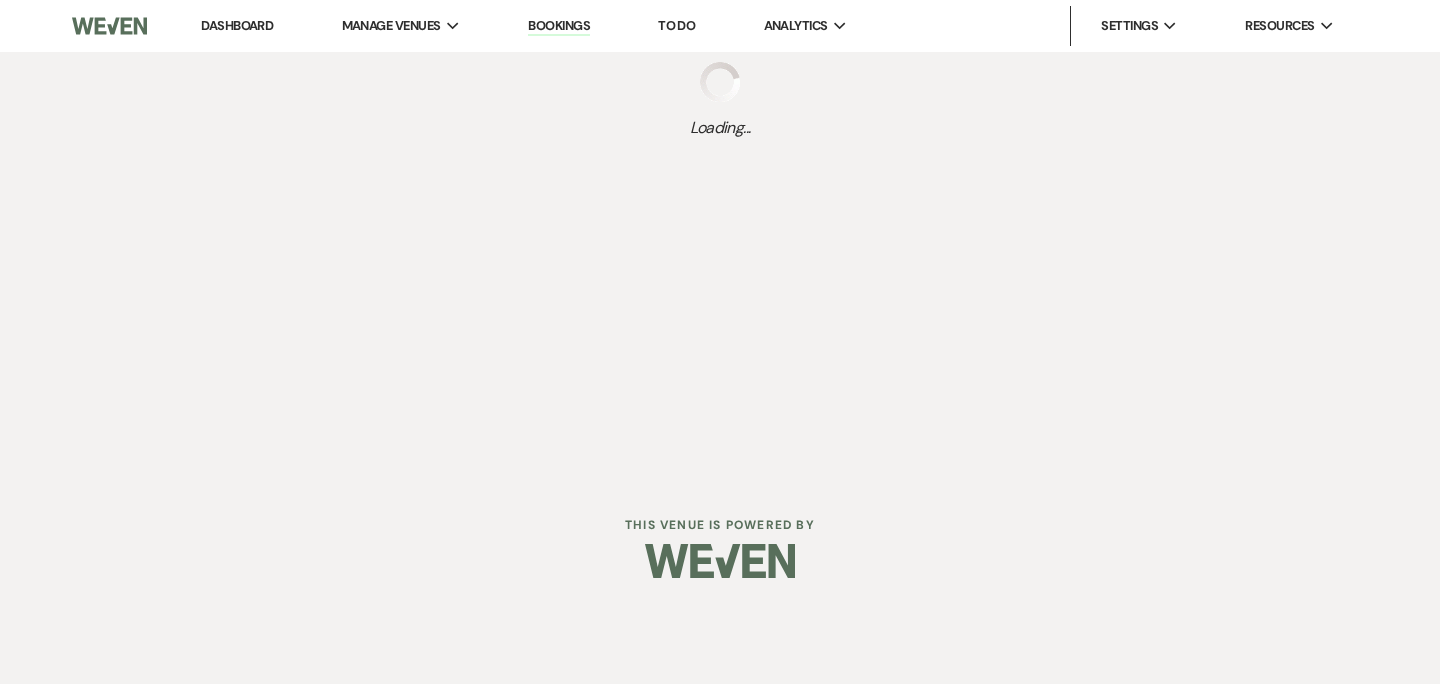 scroll, scrollTop: 0, scrollLeft: 0, axis: both 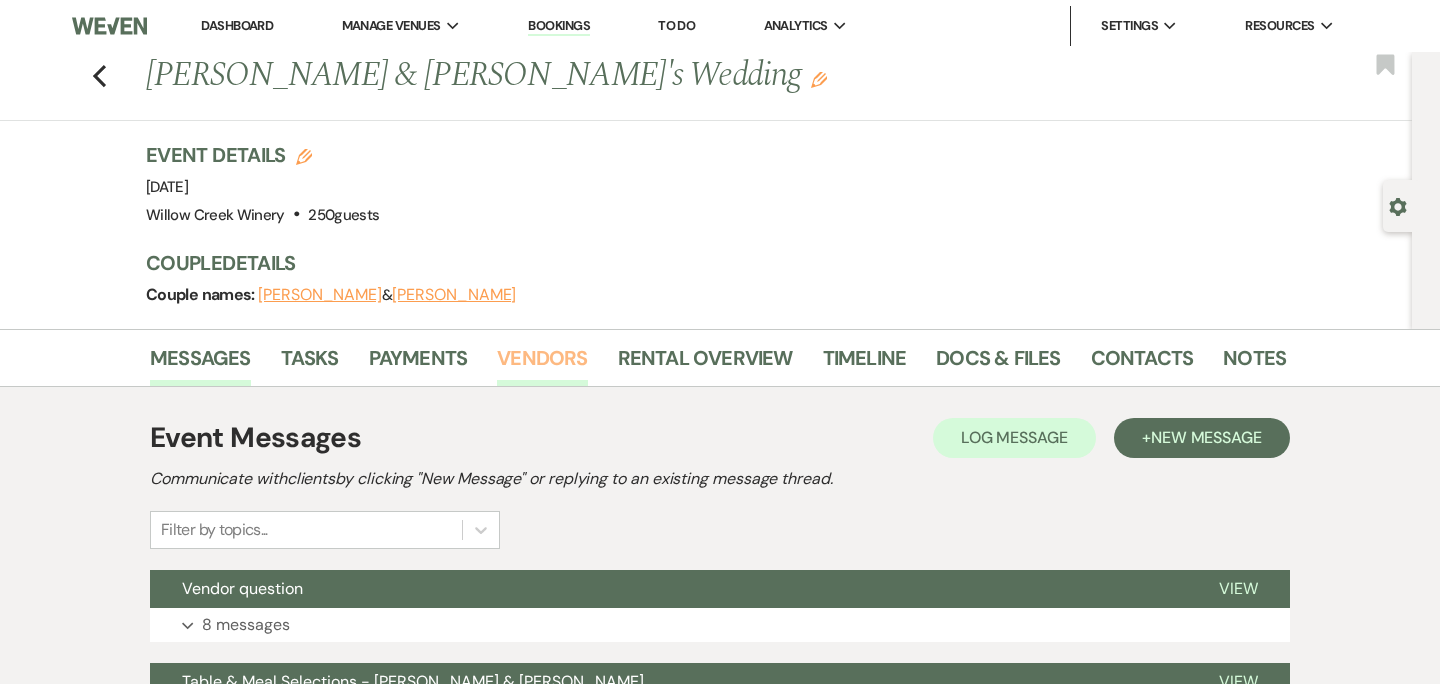 click on "Vendors" at bounding box center [542, 364] 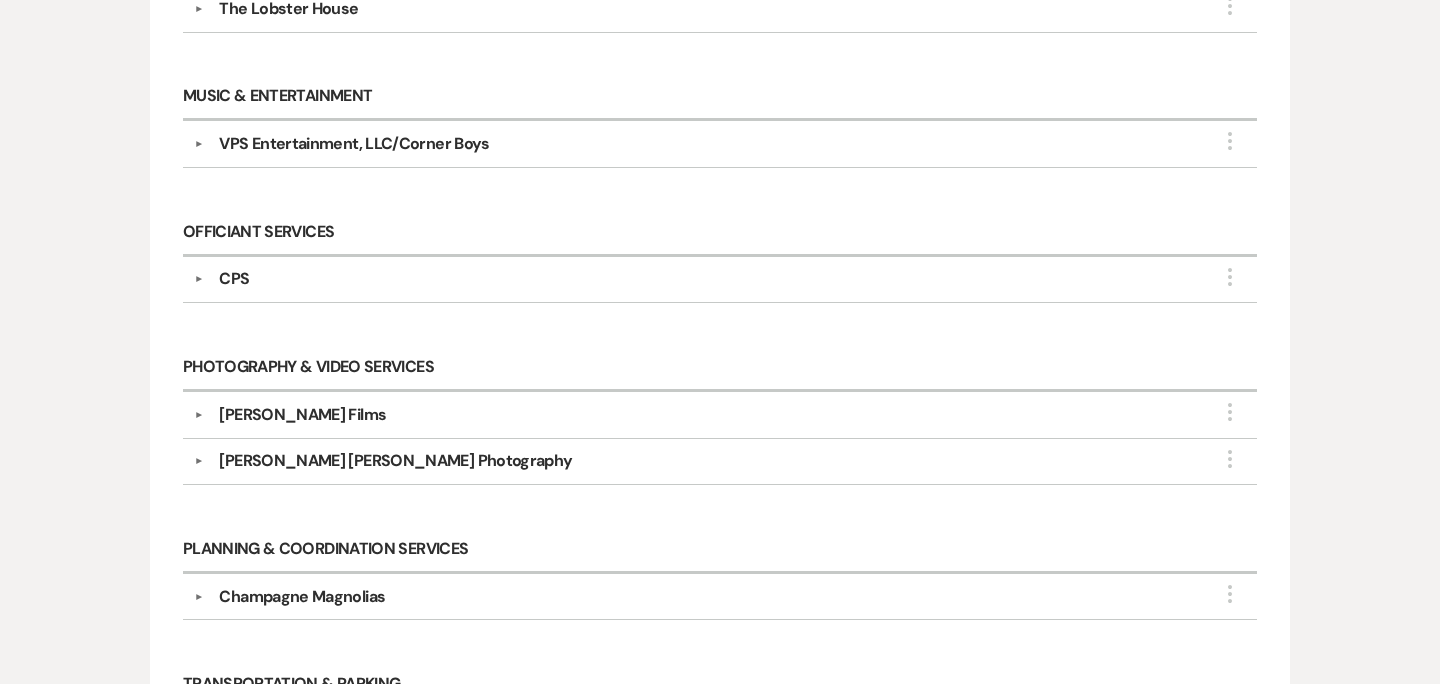 scroll, scrollTop: 1233, scrollLeft: 0, axis: vertical 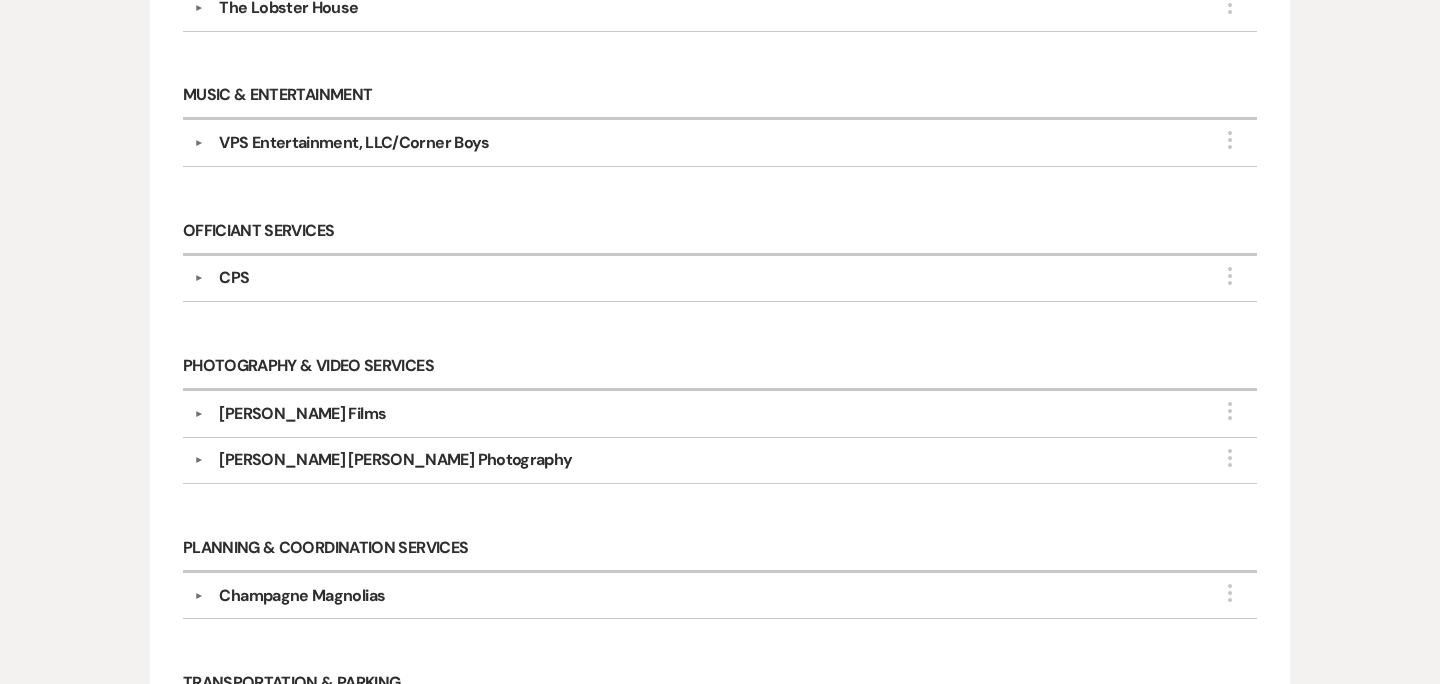 click on "Photography & Video Services ▼ [PERSON_NAME] Films More Point of Contact Info: [PERSON_NAME] Rsvp   [PERSON_NAME][EMAIL_ADDRESS][DOMAIN_NAME] Services to be Provided:   Videography ▼ [PERSON_NAME] [PERSON_NAME] Photography More Point of Contact Info: [PERSON_NAME] Rsvp   [EMAIL_ADDRESS][DOMAIN_NAME] Services to be Provided:   Photography" at bounding box center (720, 425) 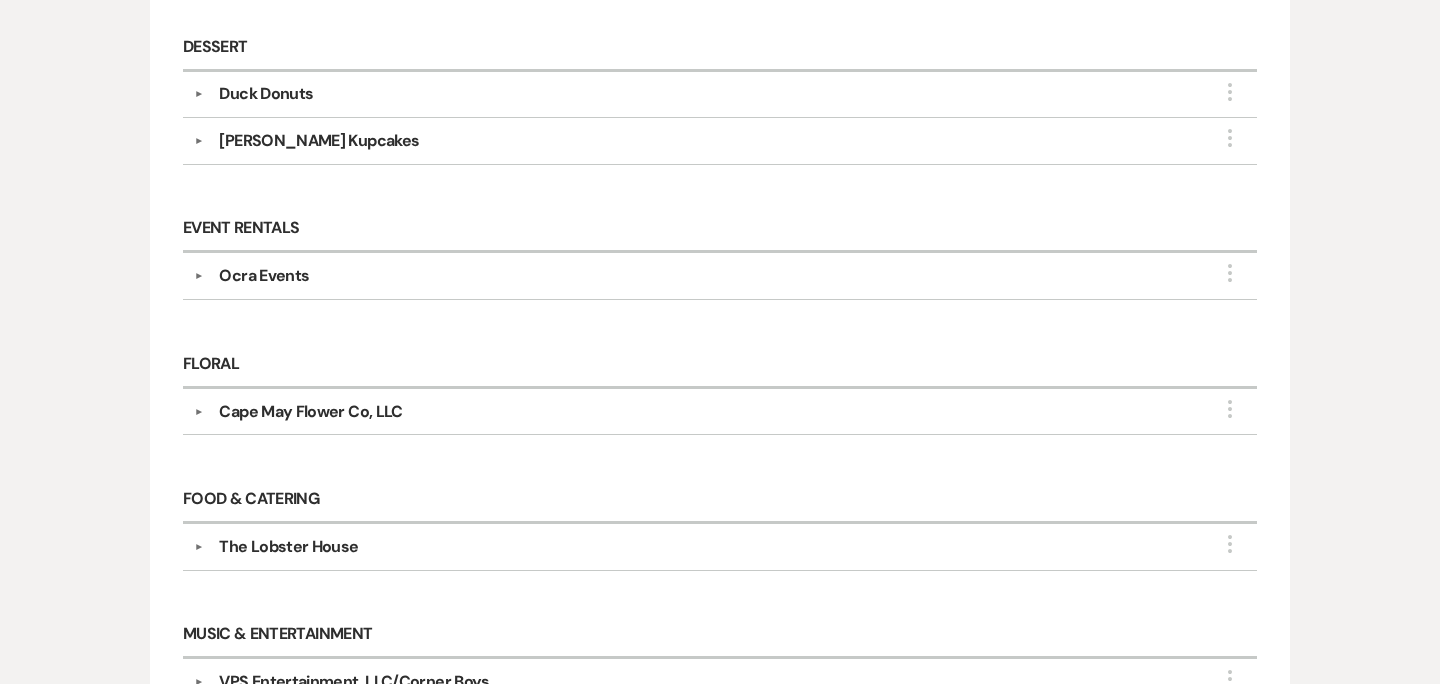 scroll, scrollTop: 0, scrollLeft: 0, axis: both 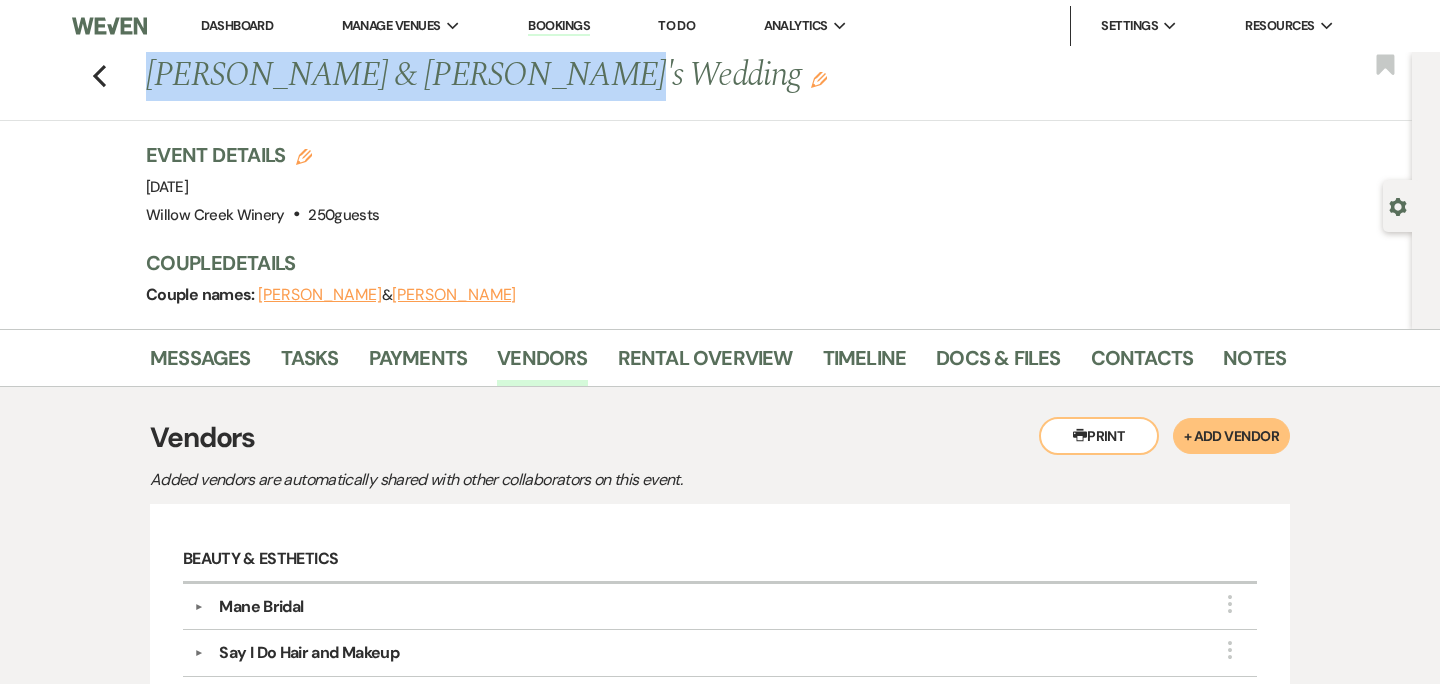 drag, startPoint x: 148, startPoint y: 74, endPoint x: 536, endPoint y: 81, distance: 388.06314 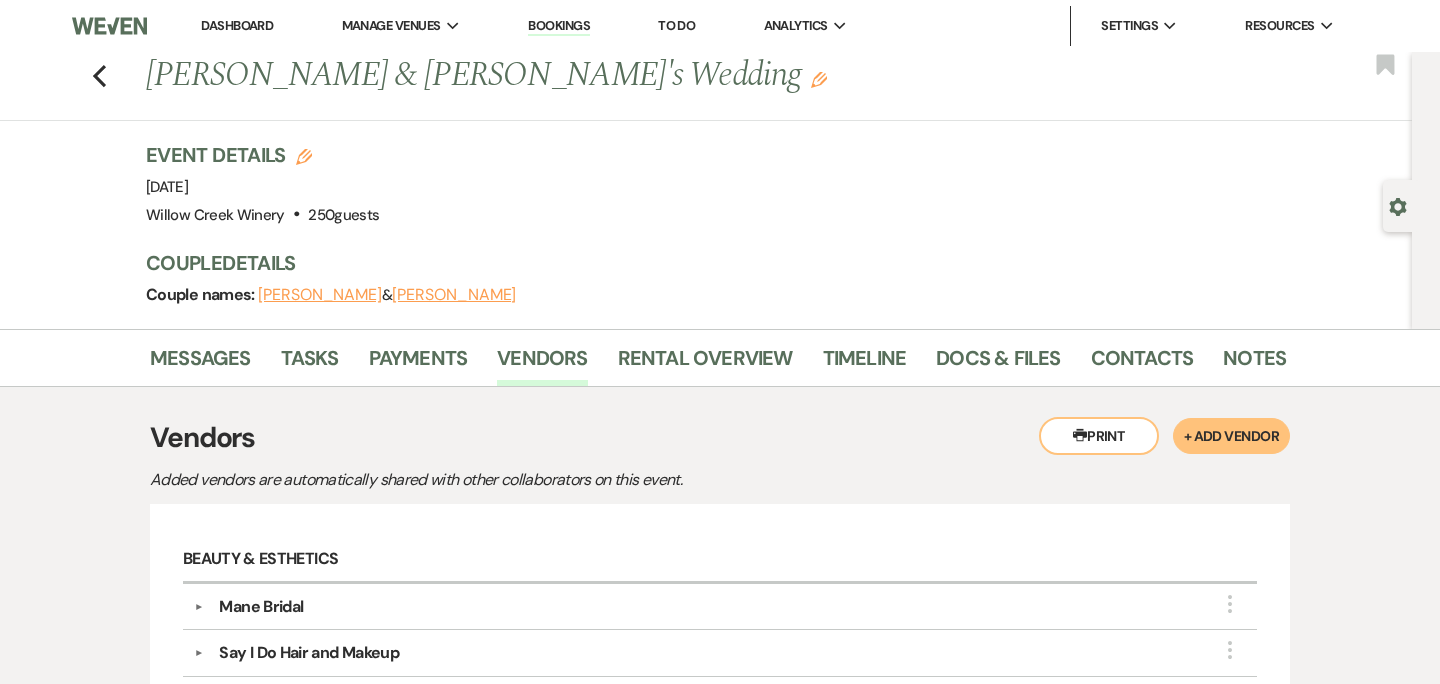 click on "[PERSON_NAME] & [PERSON_NAME]'s Wedding Edit" at bounding box center [594, 76] 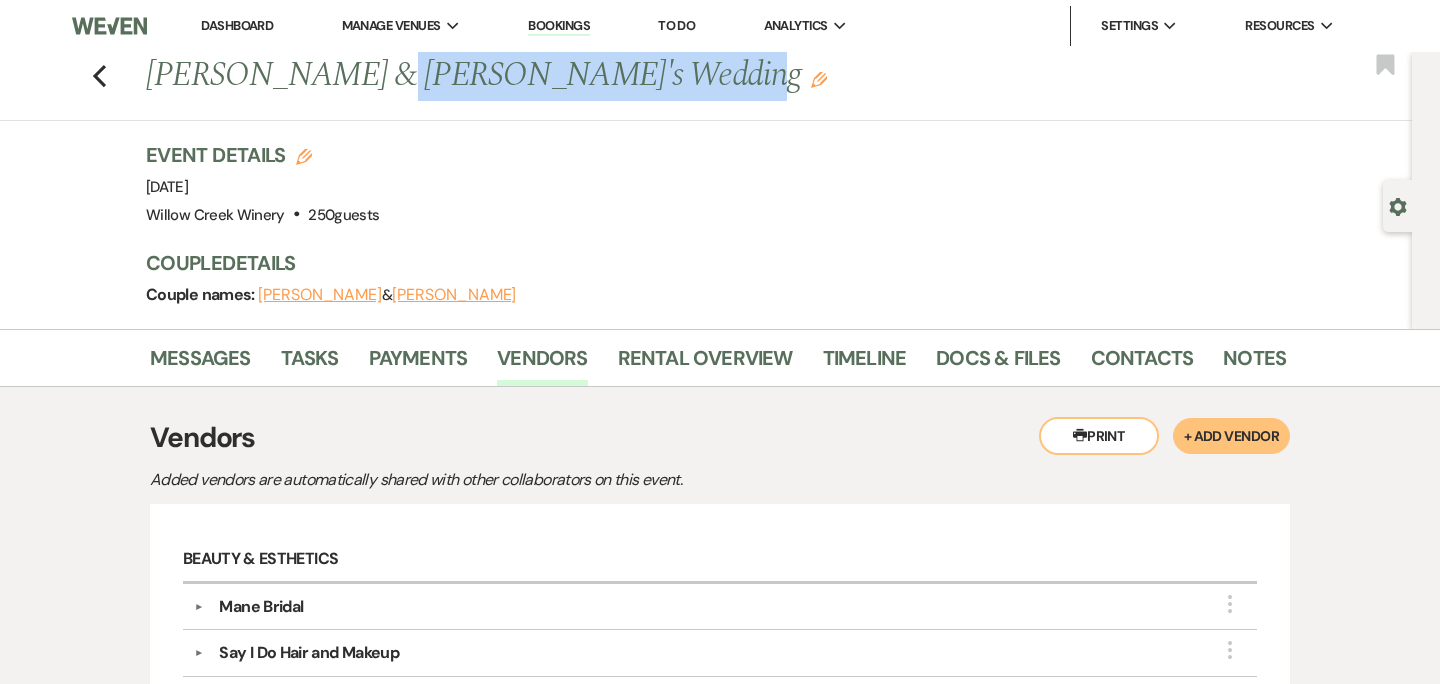 drag, startPoint x: 560, startPoint y: 76, endPoint x: 386, endPoint y: 65, distance: 174.34735 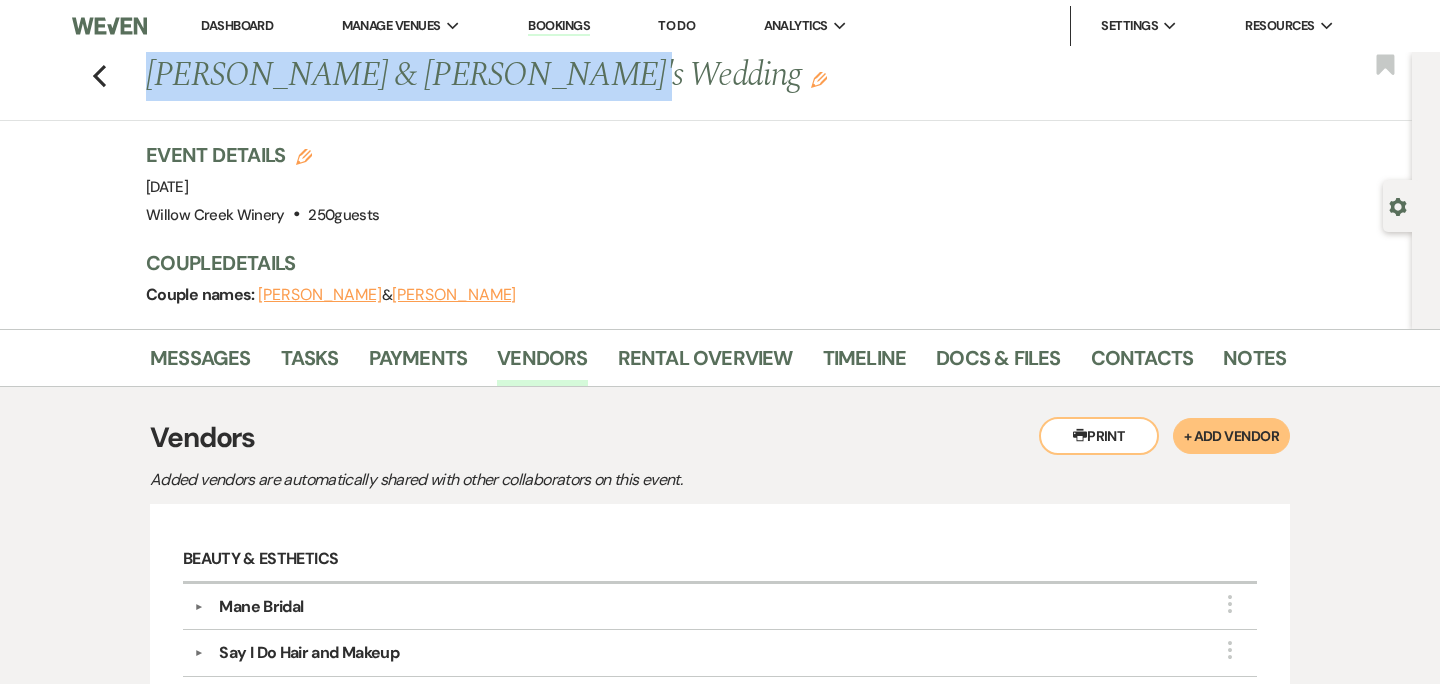 drag, startPoint x: 146, startPoint y: 72, endPoint x: 544, endPoint y: 68, distance: 398.0201 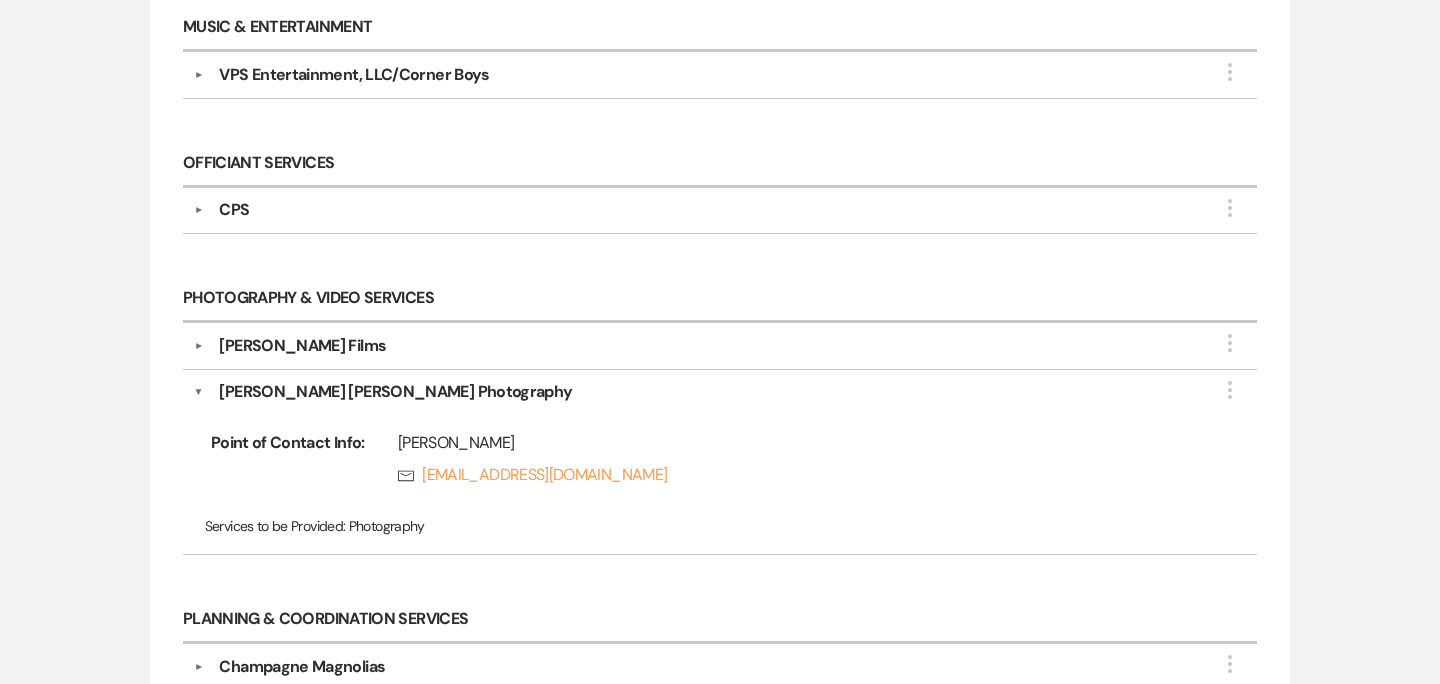 scroll, scrollTop: 1303, scrollLeft: 0, axis: vertical 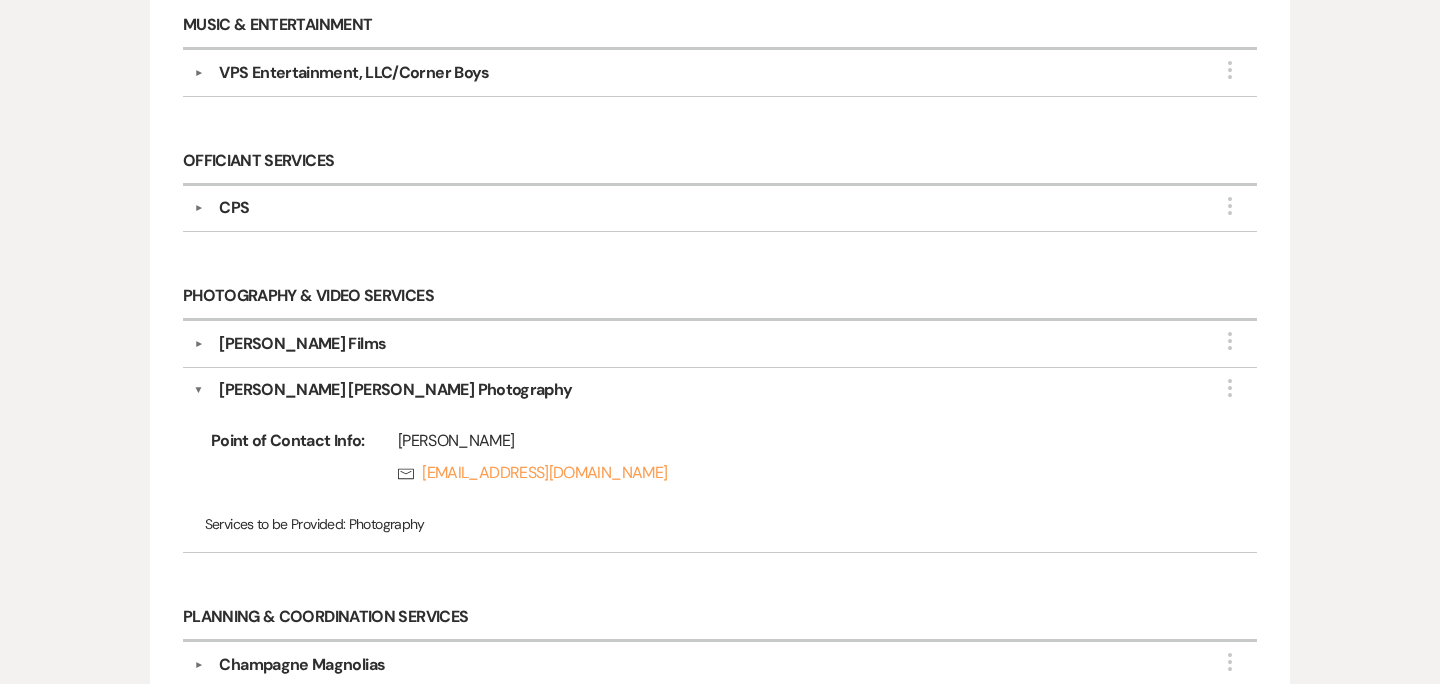 click on "[PERSON_NAME] Films" at bounding box center (302, 344) 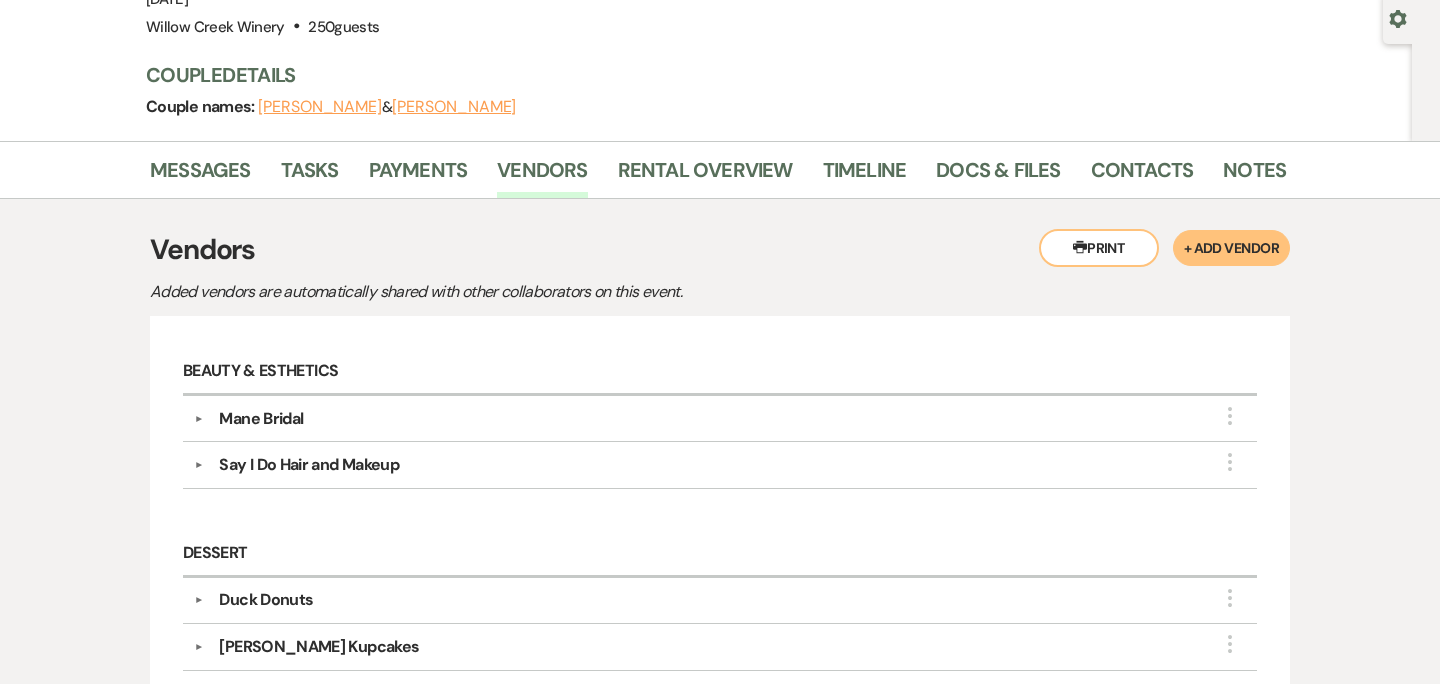 scroll, scrollTop: 29, scrollLeft: 0, axis: vertical 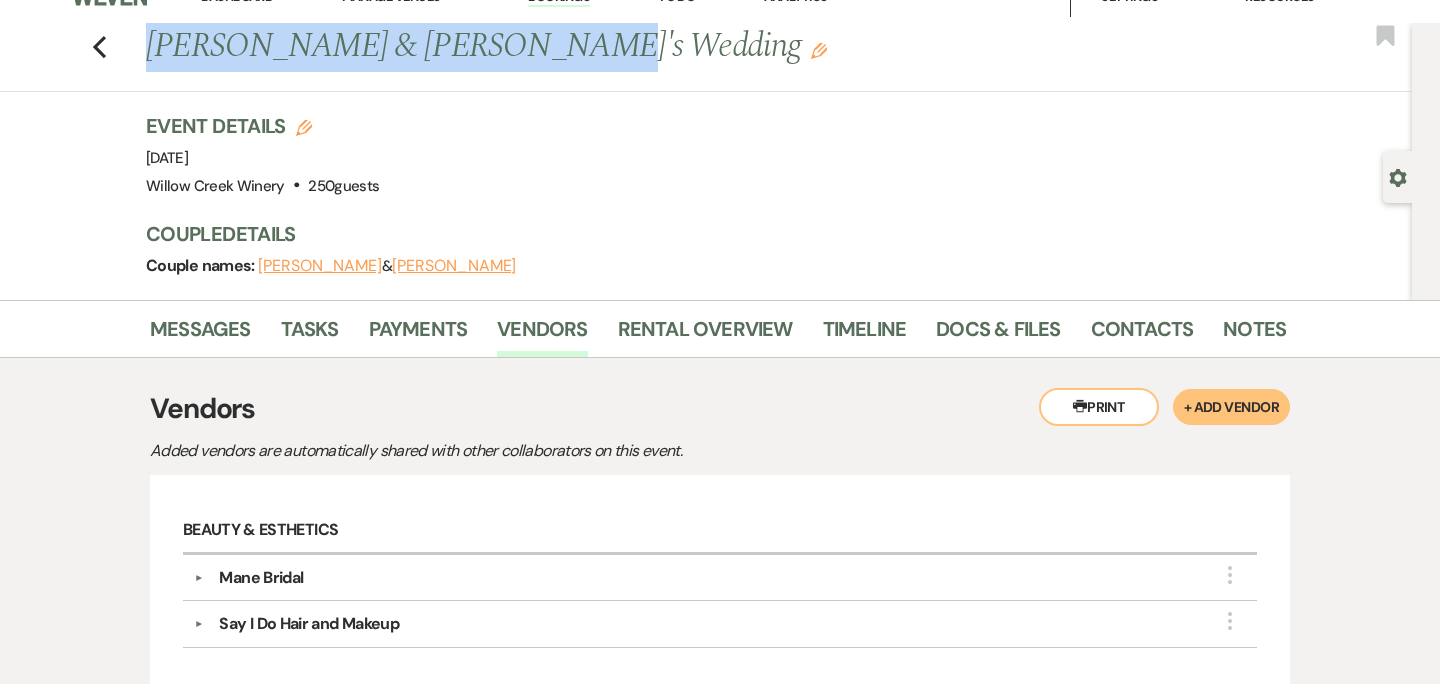 drag, startPoint x: 152, startPoint y: 40, endPoint x: 530, endPoint y: 35, distance: 378.03308 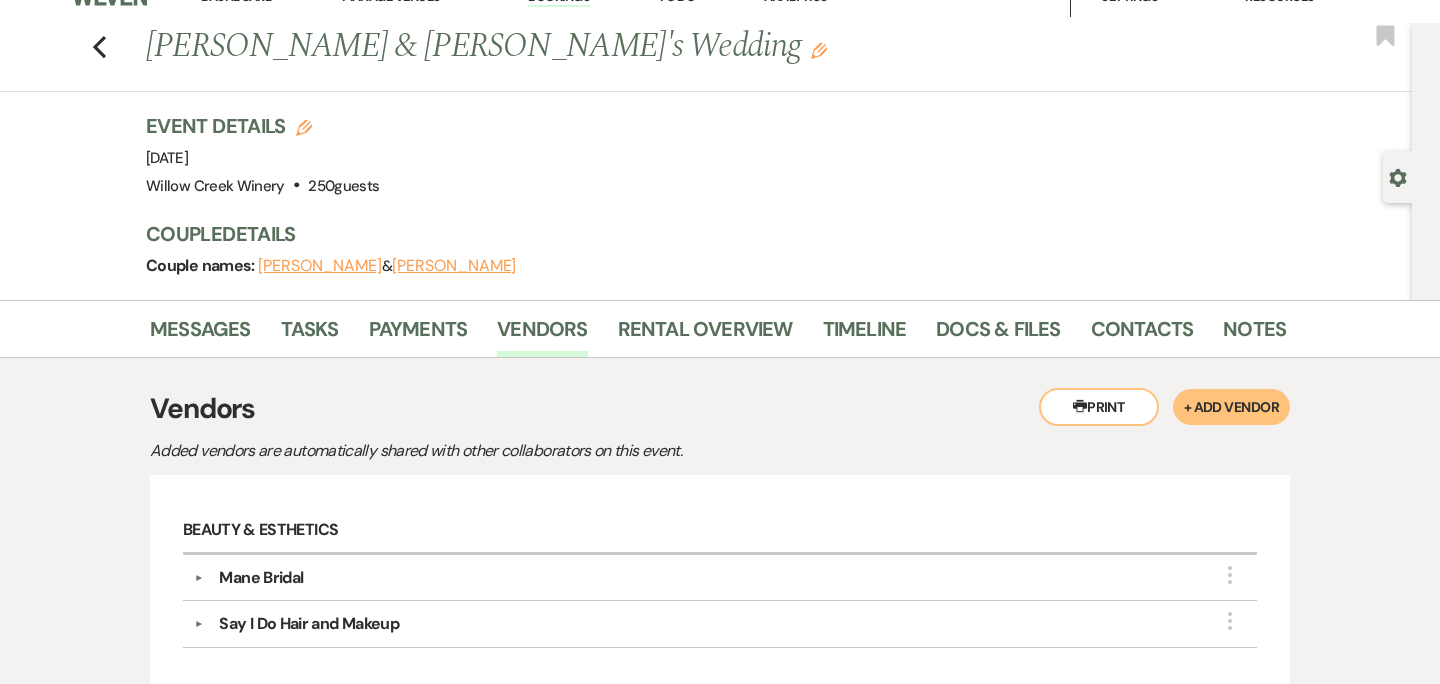 click on "Previous [PERSON_NAME] & [PERSON_NAME]'s Wedding Edit Bookmark" at bounding box center (701, 57) 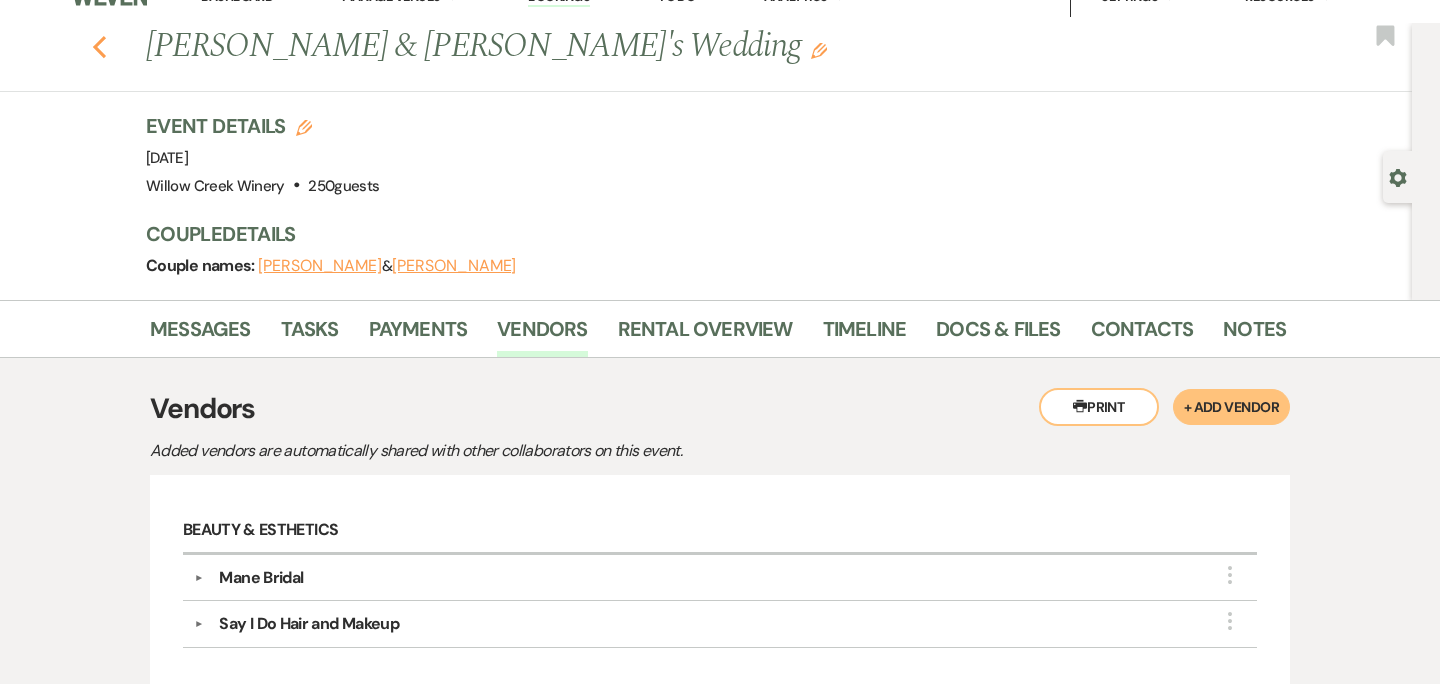 click 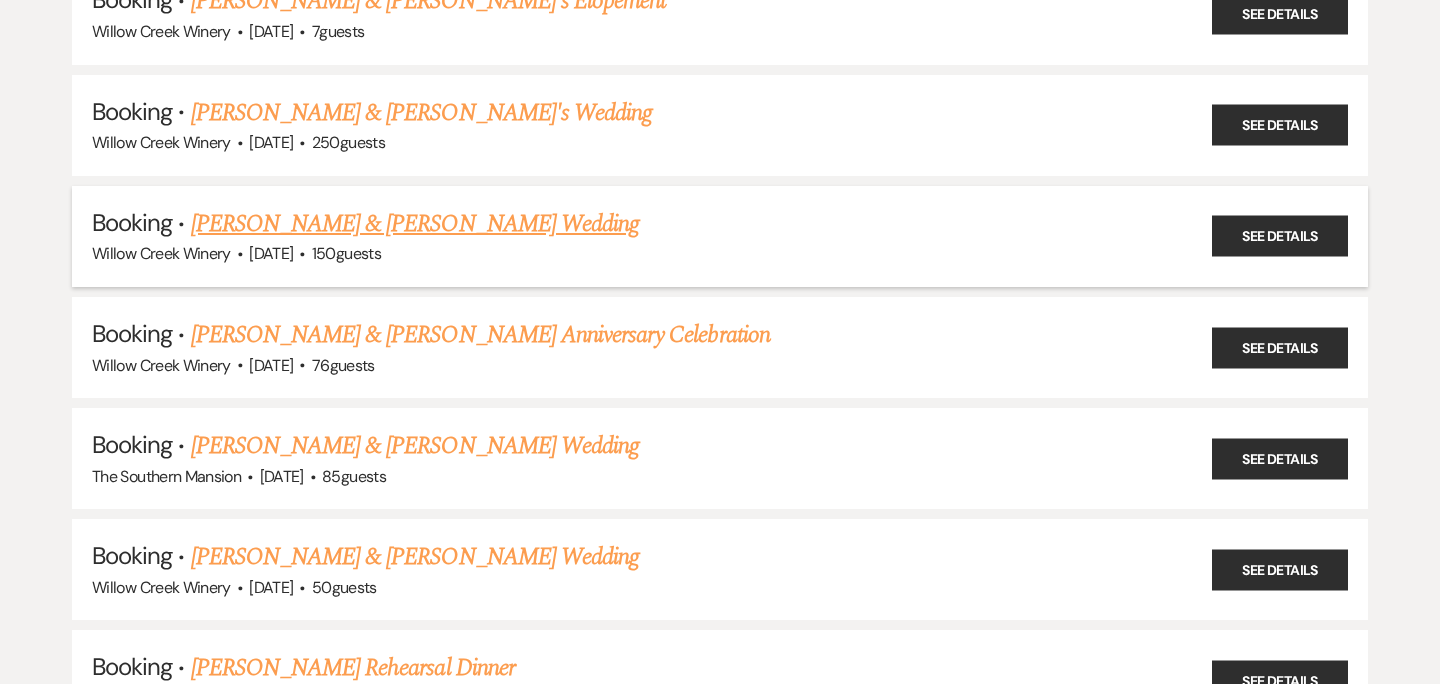 scroll, scrollTop: 18519, scrollLeft: 0, axis: vertical 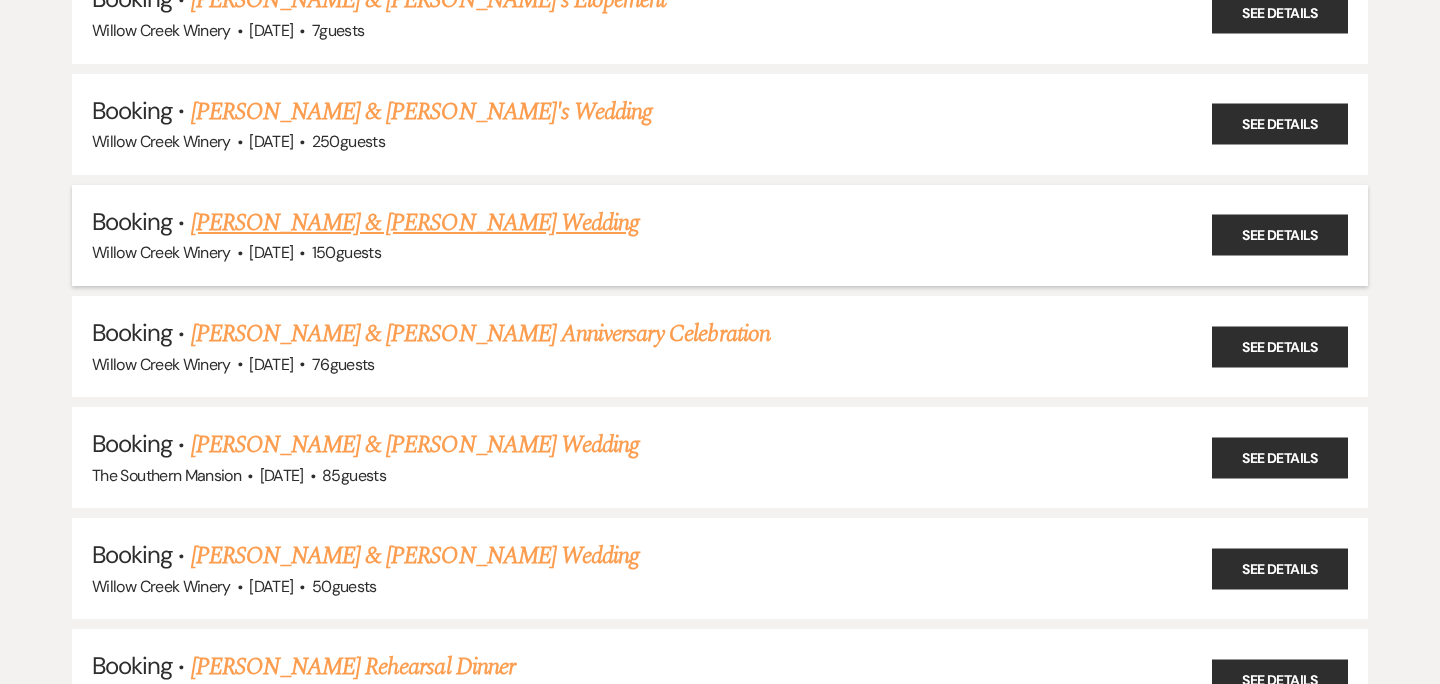 click on "[PERSON_NAME] & [PERSON_NAME] Wedding" at bounding box center (415, 223) 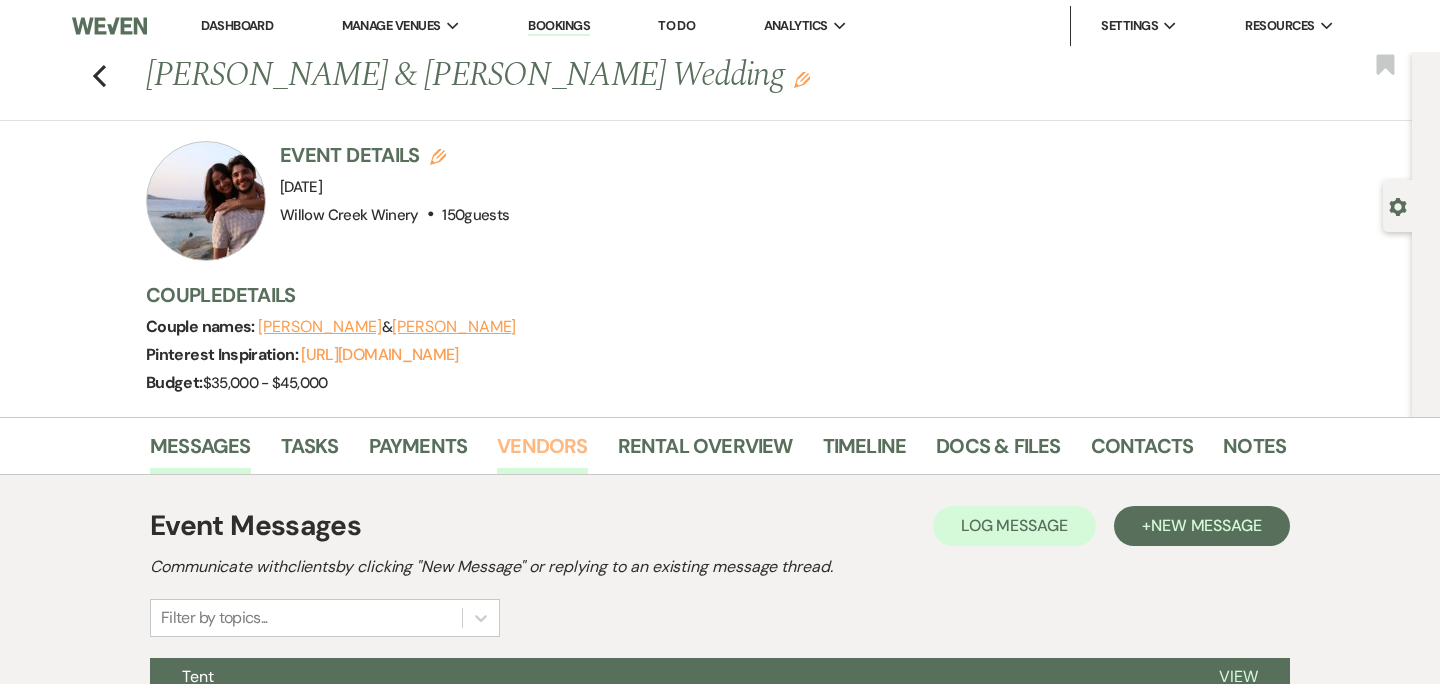 click on "Vendors" at bounding box center [542, 452] 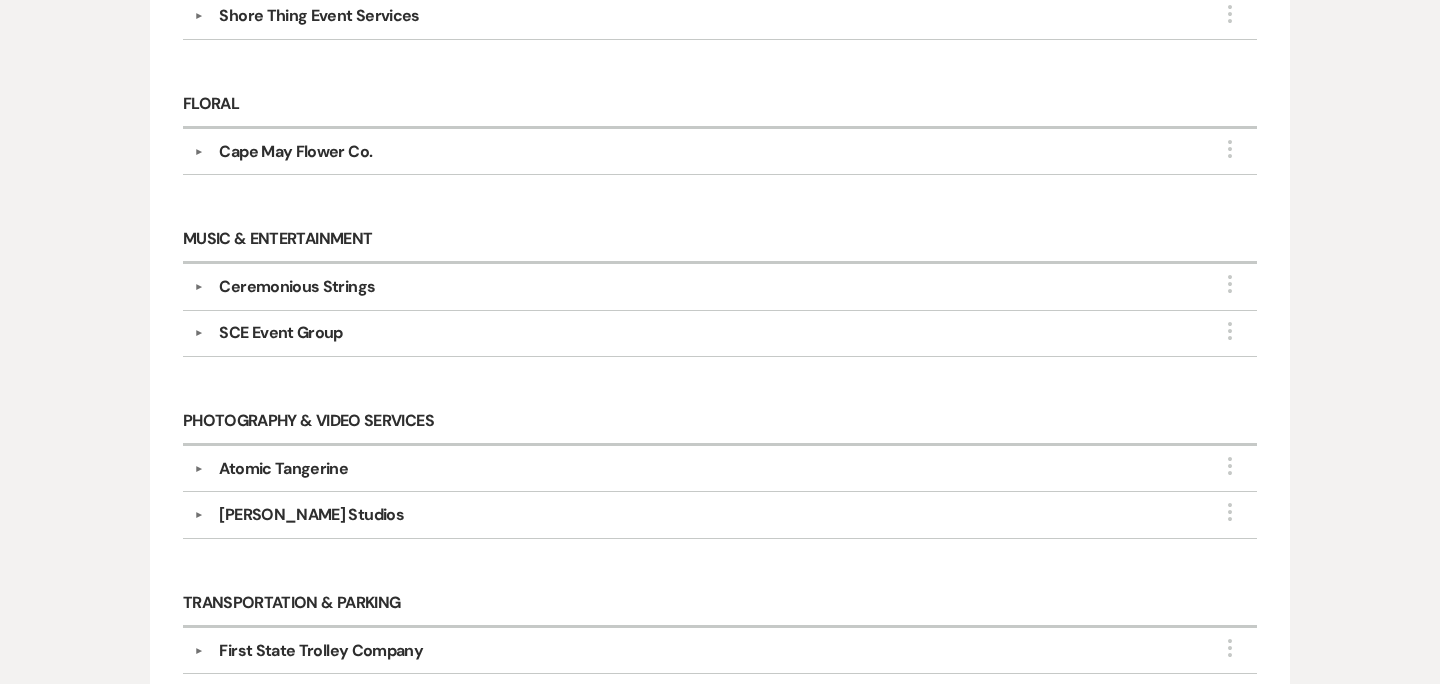 scroll, scrollTop: 1360, scrollLeft: 0, axis: vertical 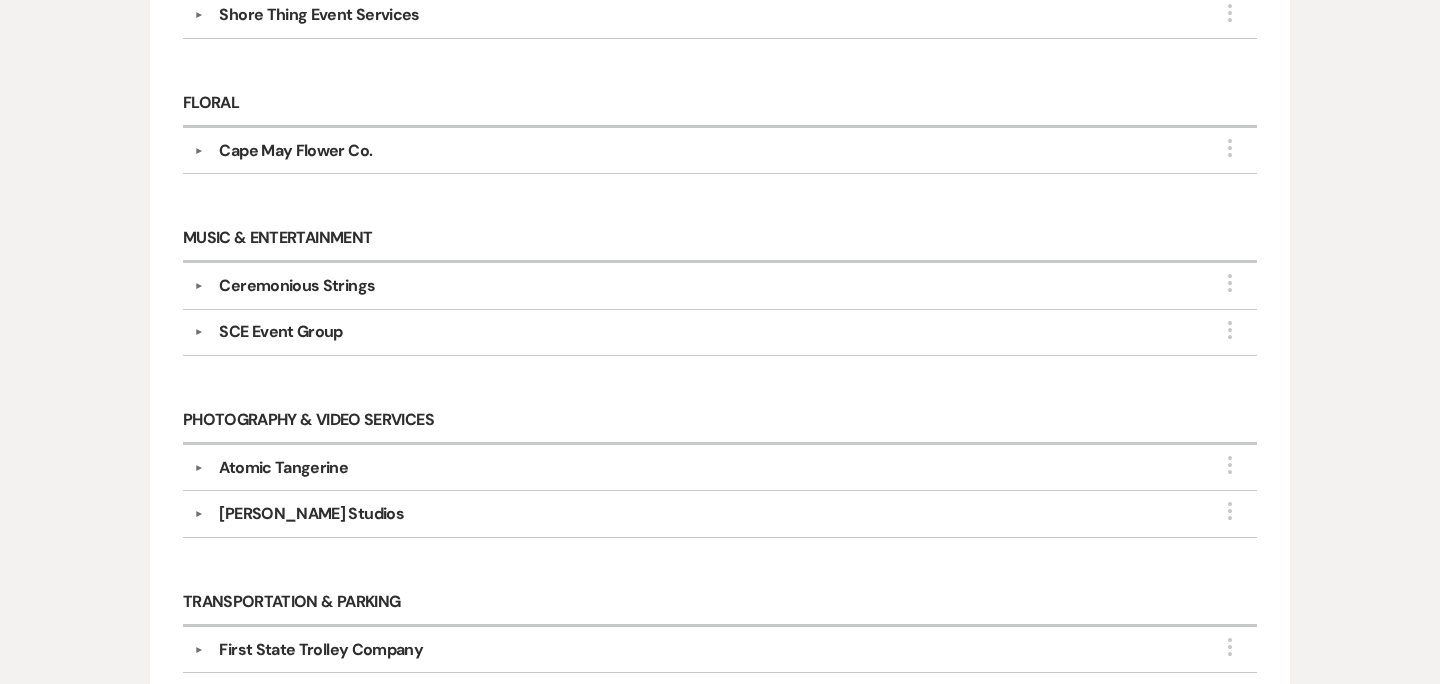 click on "[PERSON_NAME] Studios" at bounding box center [311, 514] 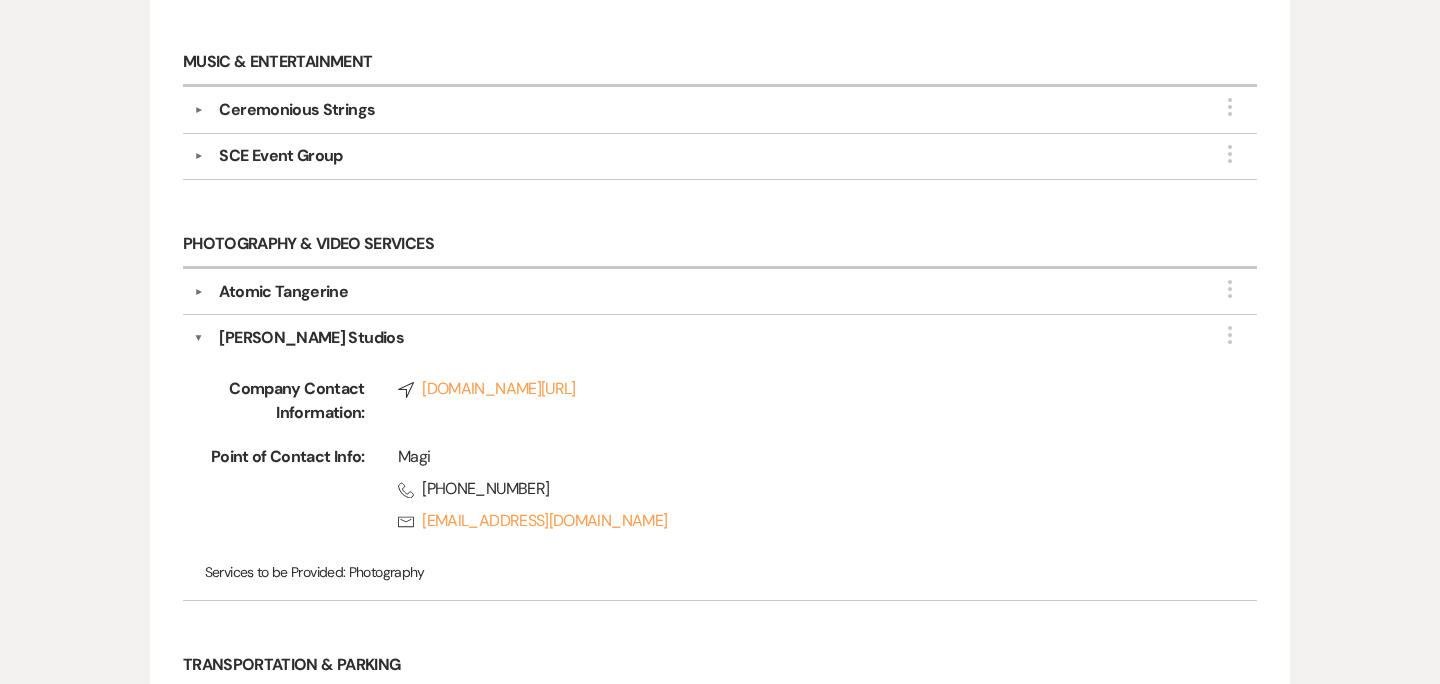 scroll, scrollTop: 1533, scrollLeft: 0, axis: vertical 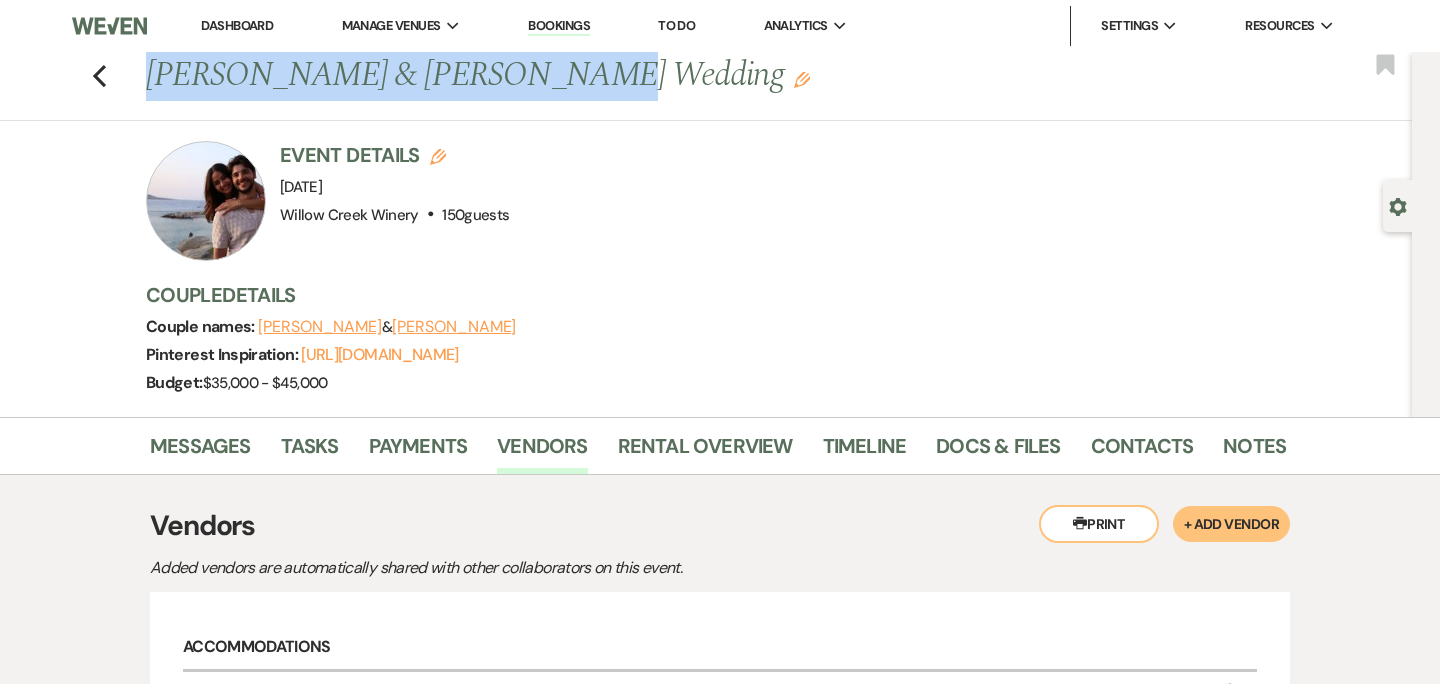 drag, startPoint x: 146, startPoint y: 76, endPoint x: 546, endPoint y: 78, distance: 400.005 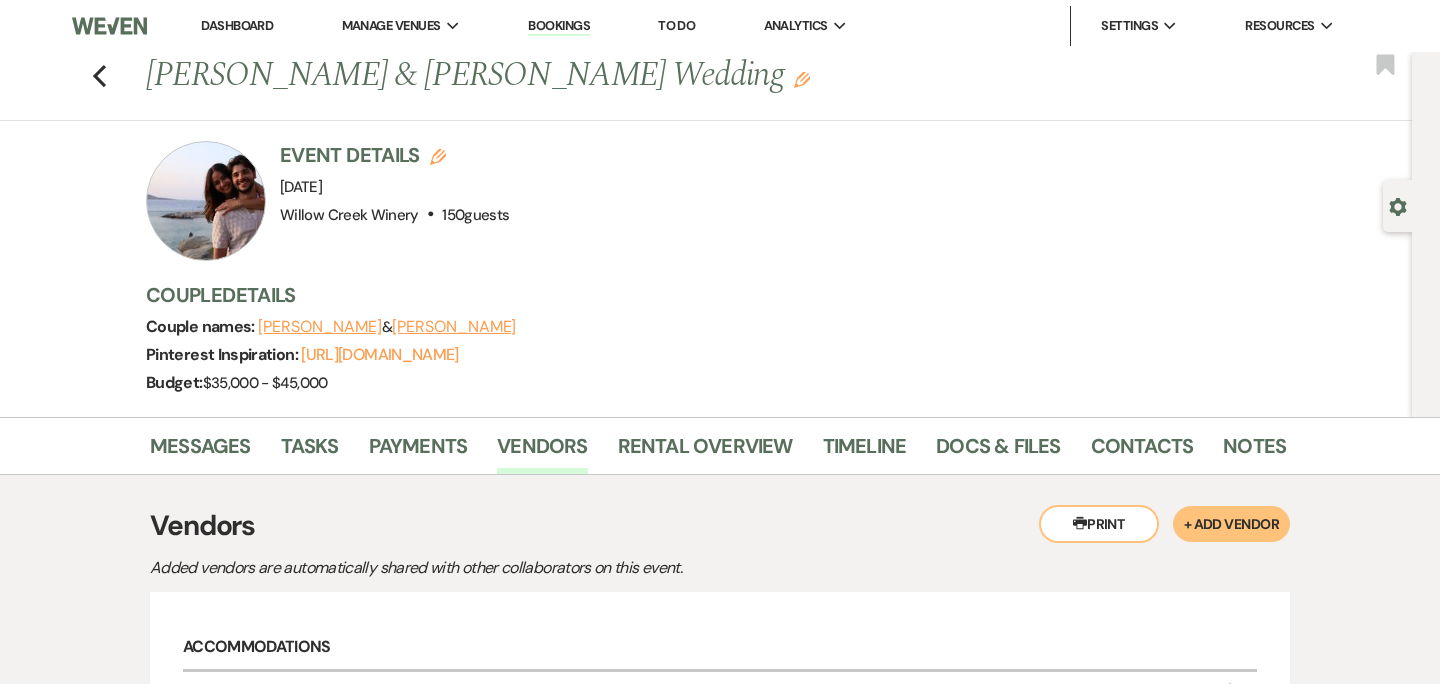 click on "Couple  Details" at bounding box center (706, 295) 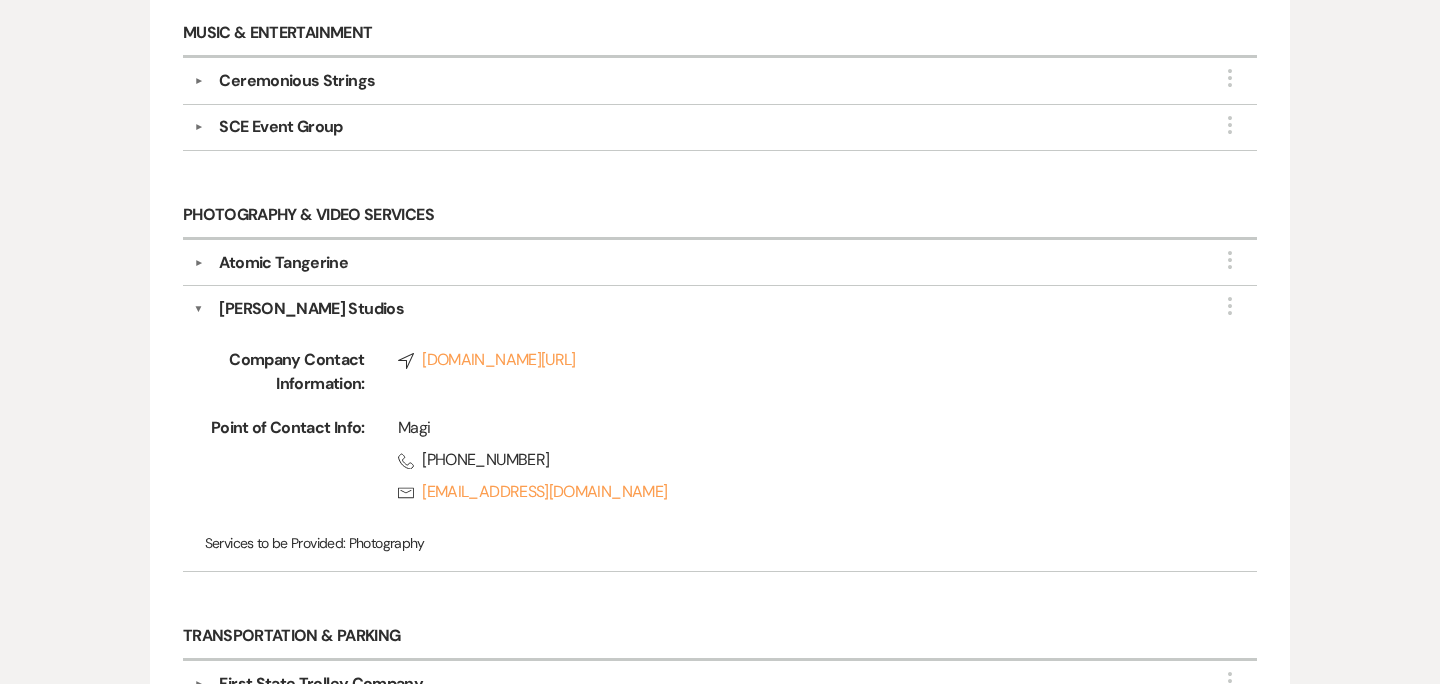 scroll, scrollTop: 1566, scrollLeft: 0, axis: vertical 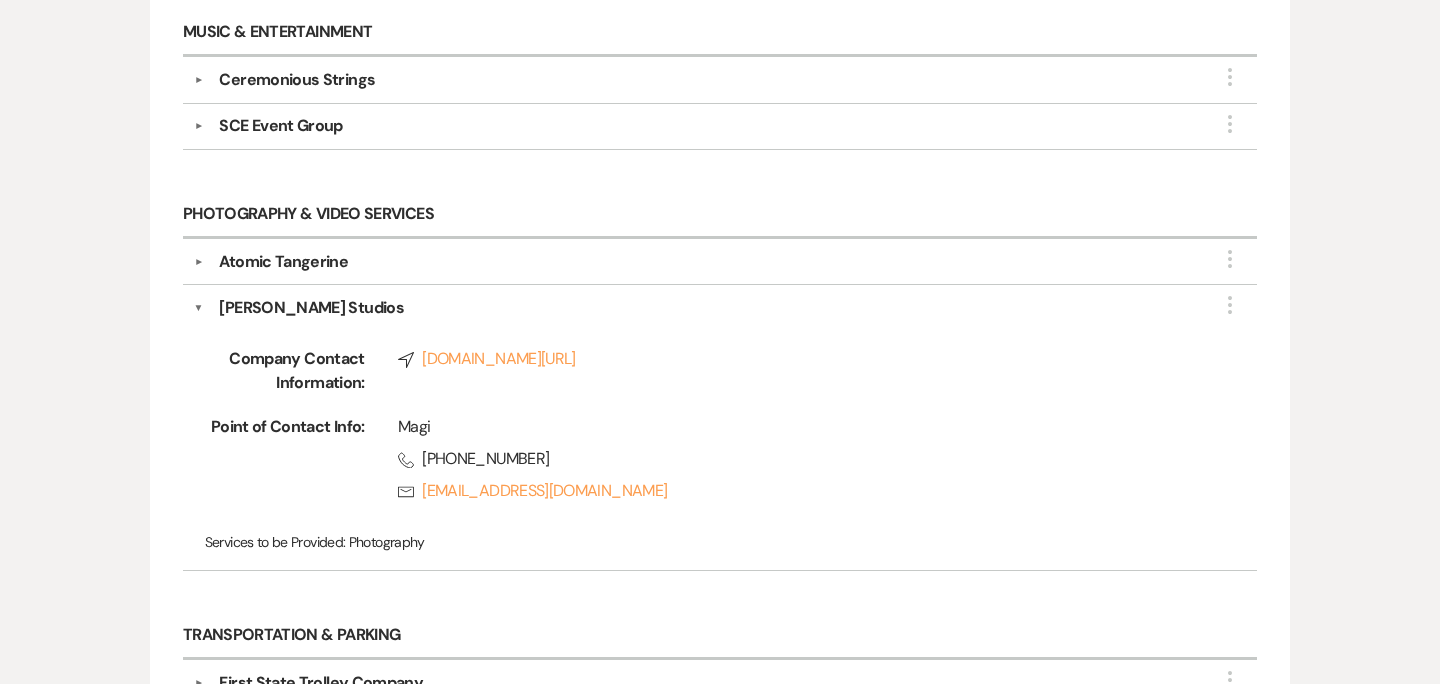 click on "[PERSON_NAME] Studios" at bounding box center (311, 308) 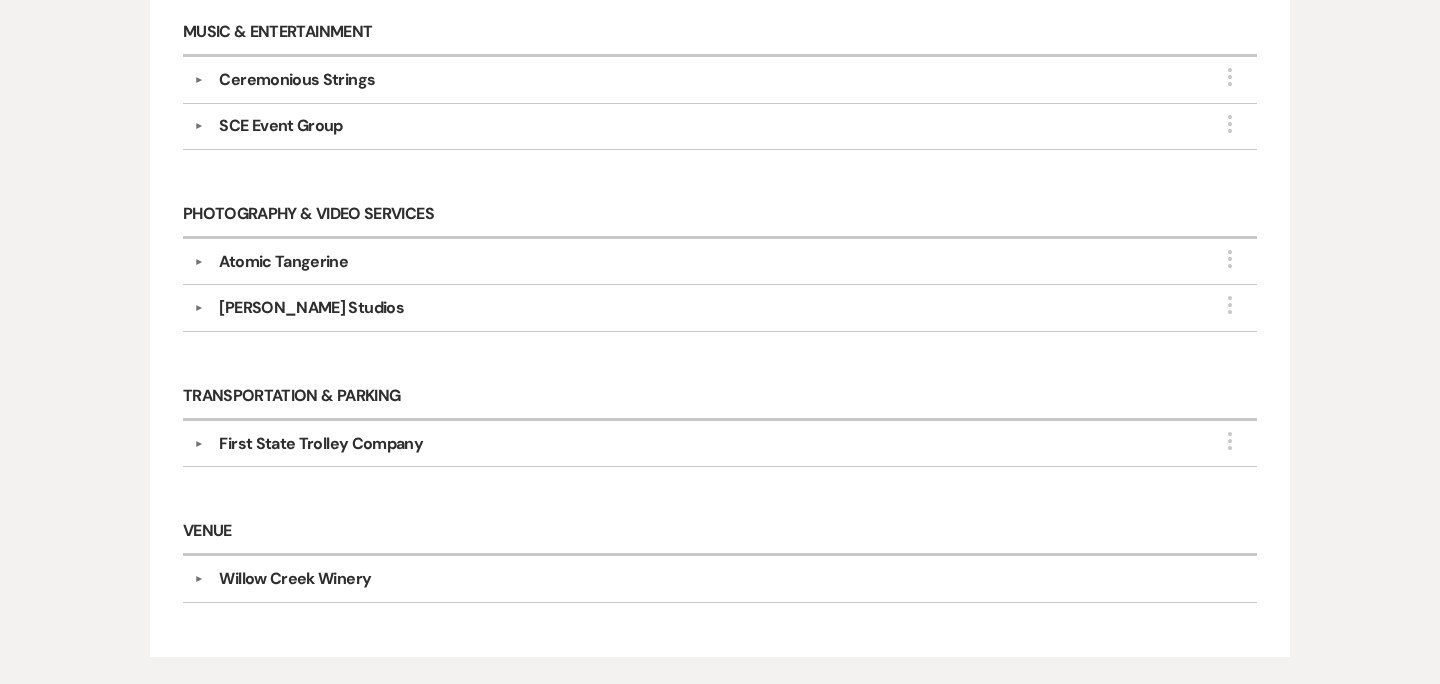 click on "▼ Atomic Tangerine More Point of Contact Info: Rsvp   [EMAIL_ADDRESS][DOMAIN_NAME] Services to be Provided:   Videography" at bounding box center (720, 262) 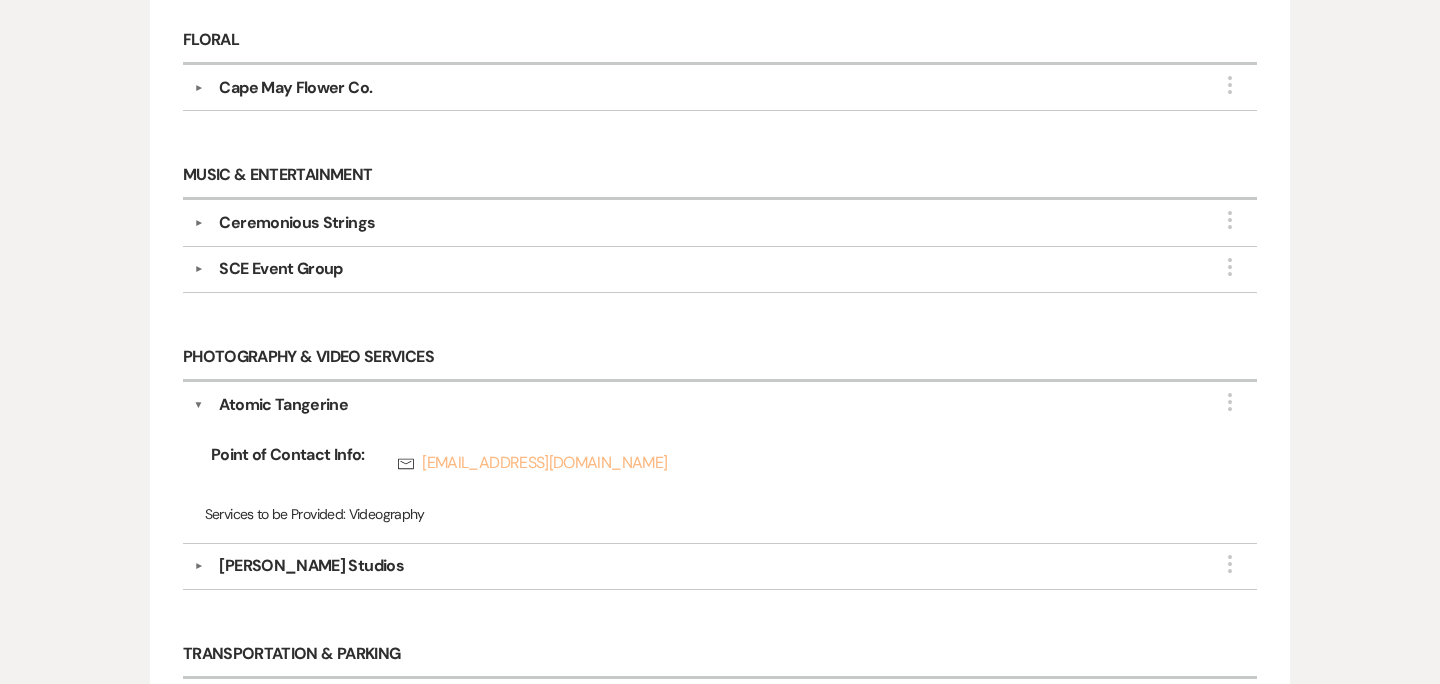 scroll, scrollTop: 1437, scrollLeft: 0, axis: vertical 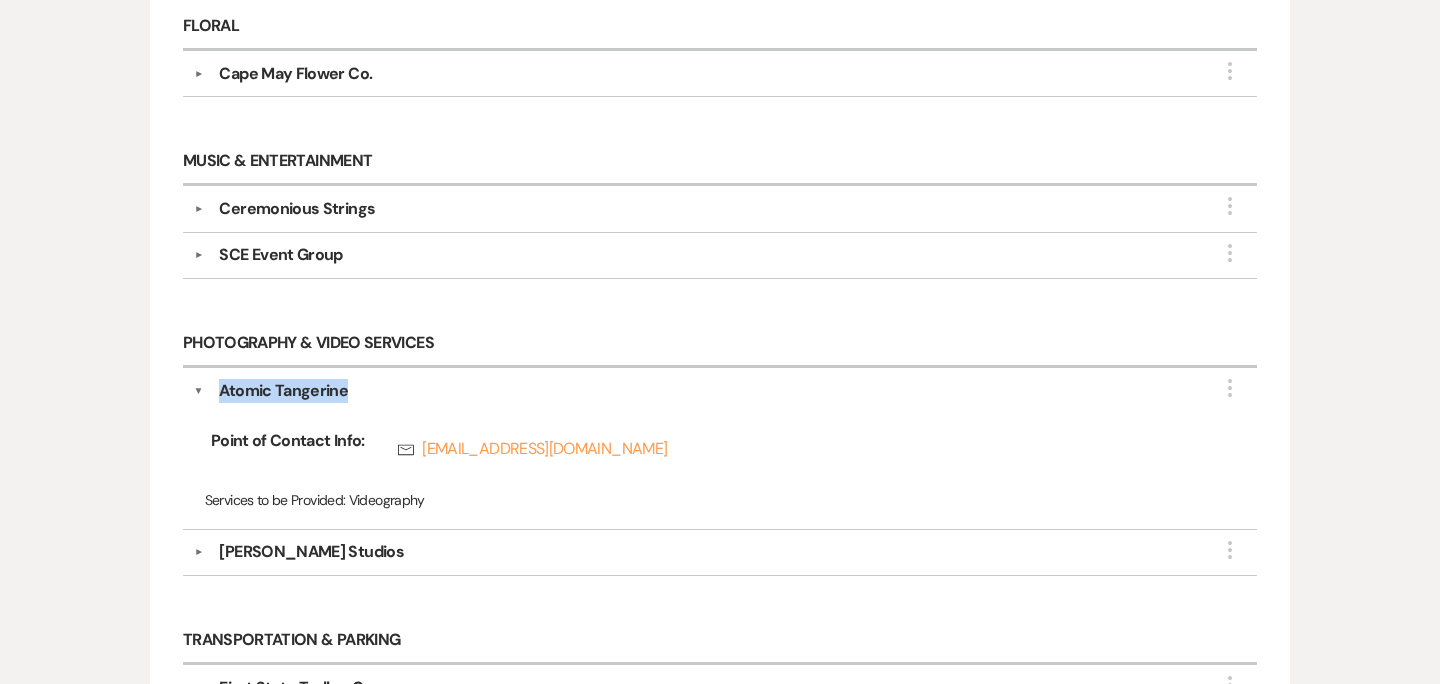 drag, startPoint x: 221, startPoint y: 379, endPoint x: 350, endPoint y: 380, distance: 129.00388 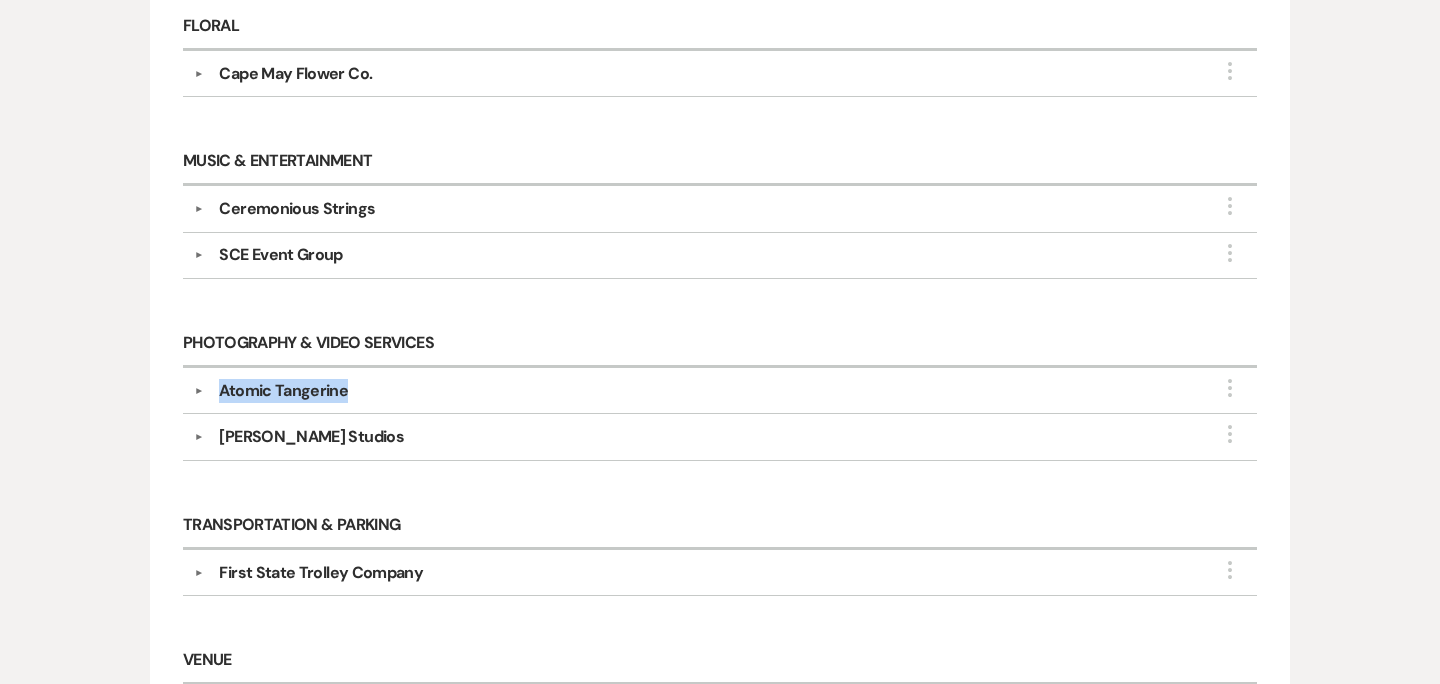 scroll, scrollTop: 0, scrollLeft: 0, axis: both 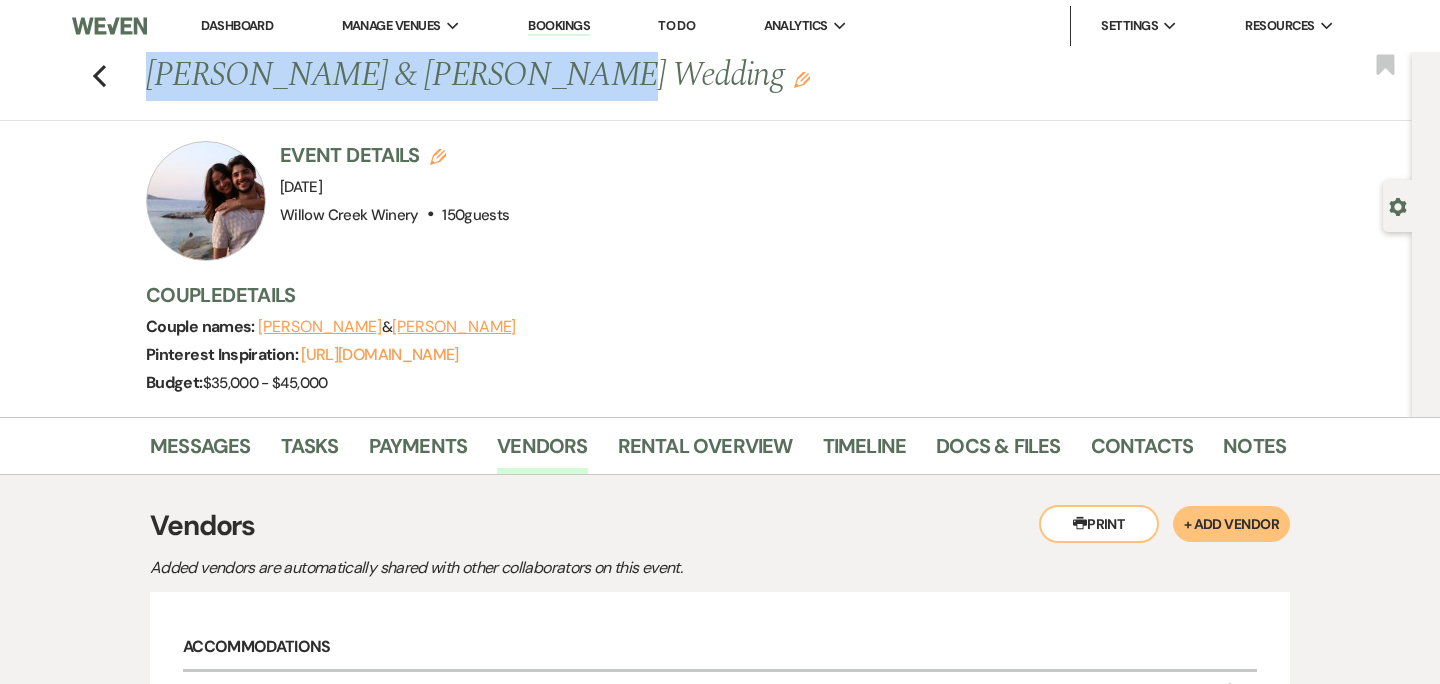 drag, startPoint x: 147, startPoint y: 73, endPoint x: 541, endPoint y: 74, distance: 394.00128 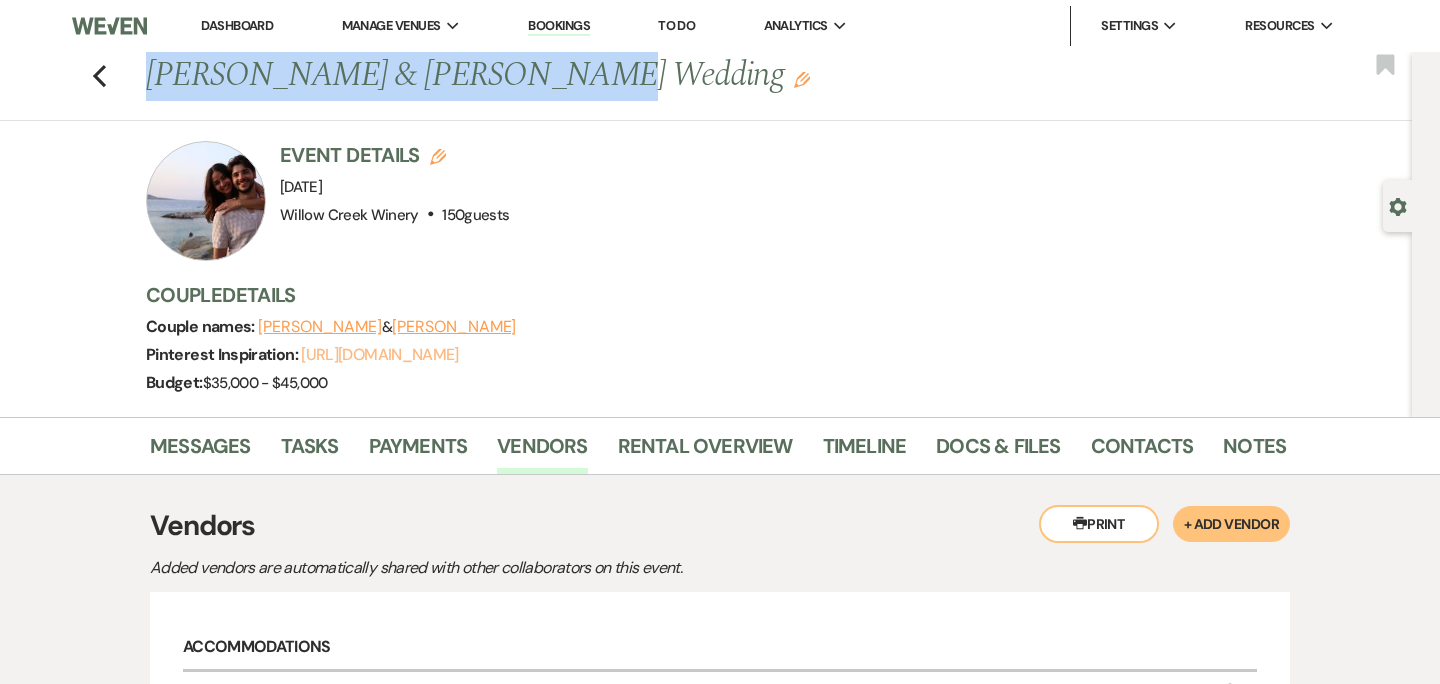 scroll, scrollTop: 1, scrollLeft: 0, axis: vertical 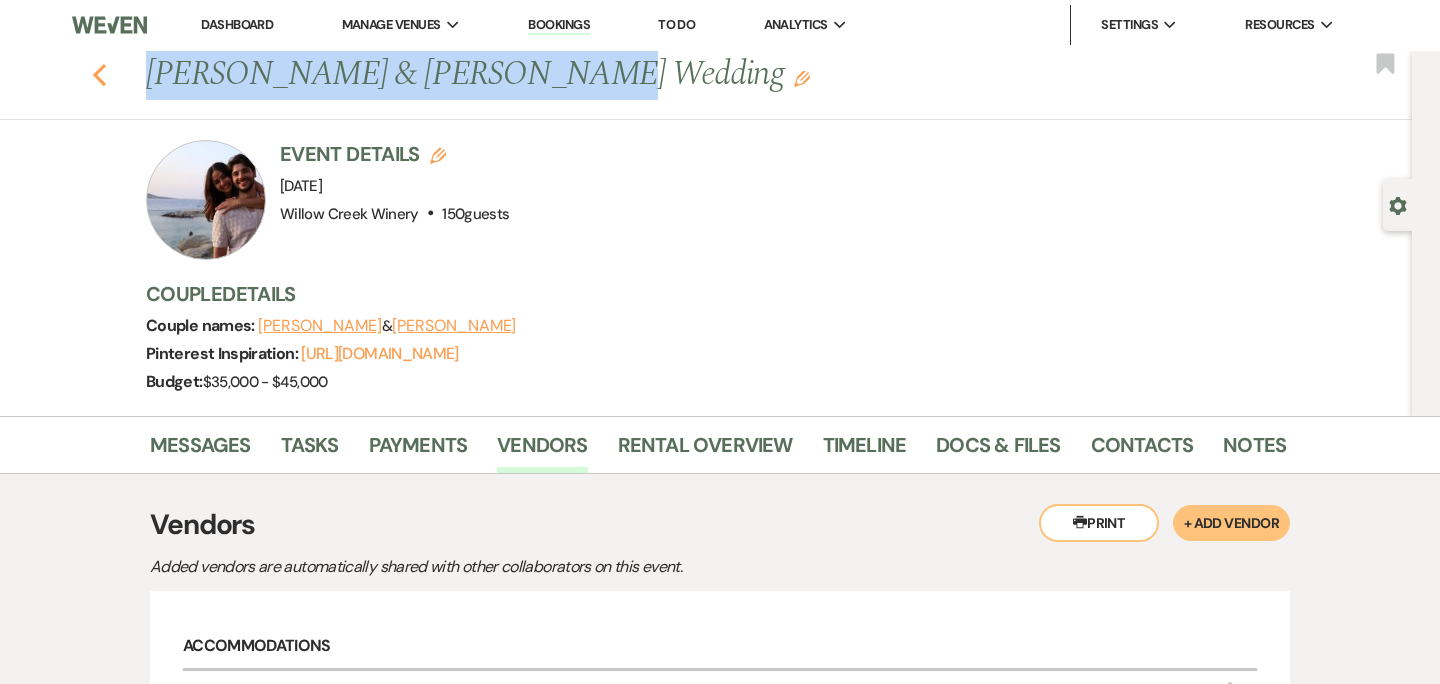 click on "Previous" at bounding box center (99, 73) 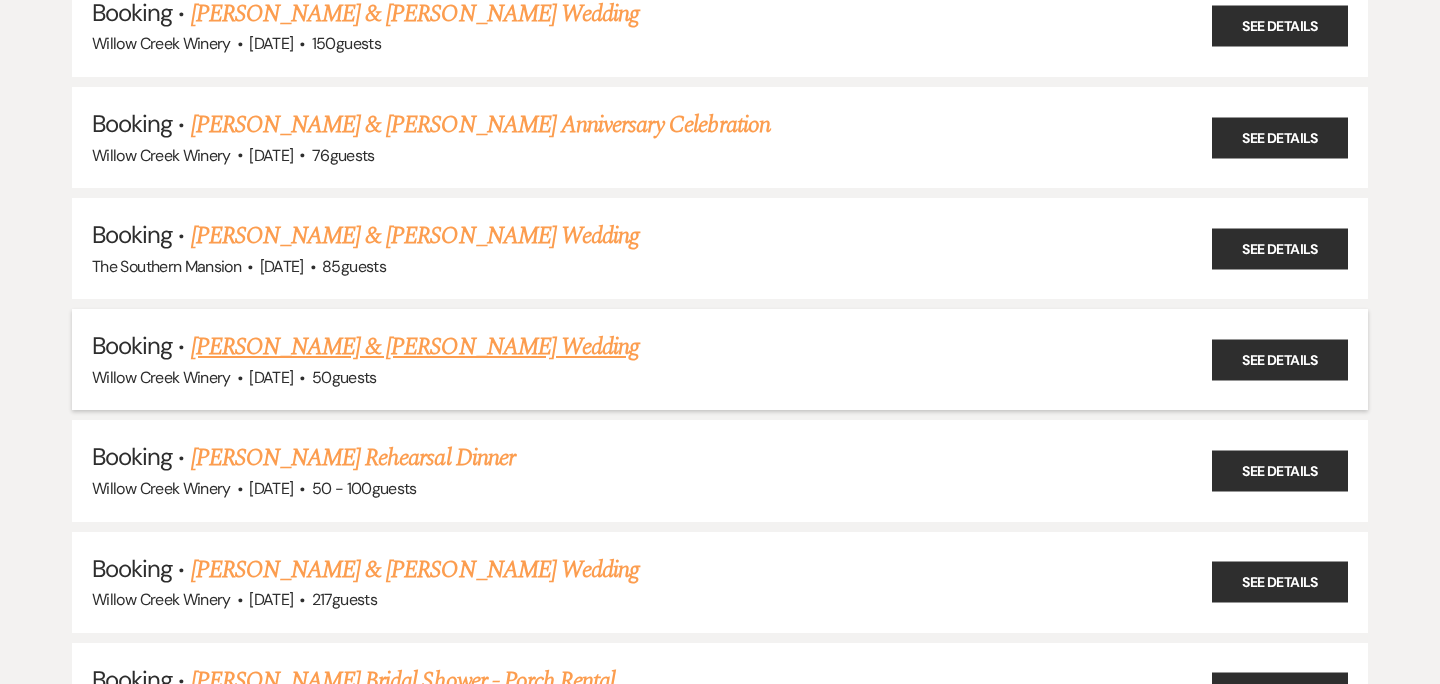 scroll, scrollTop: 18729, scrollLeft: 0, axis: vertical 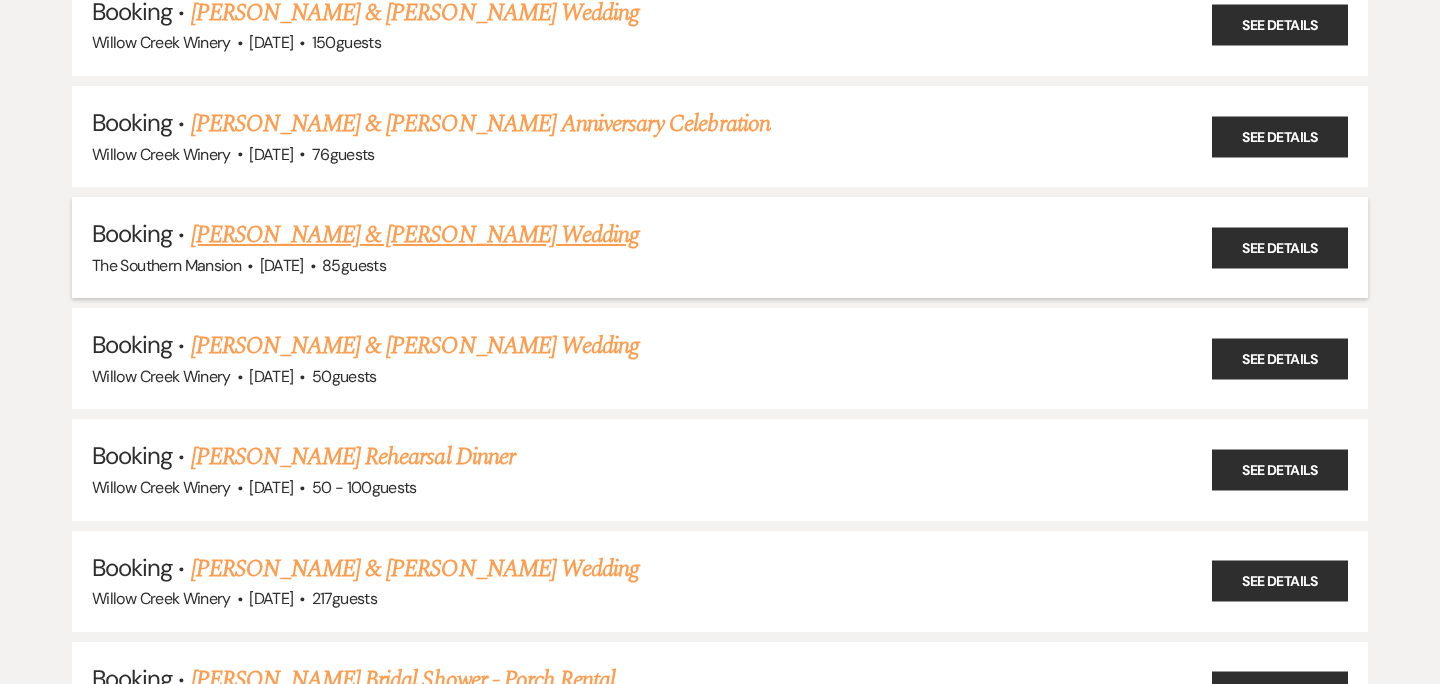 click on "[PERSON_NAME] & [PERSON_NAME] Wedding" at bounding box center [415, 235] 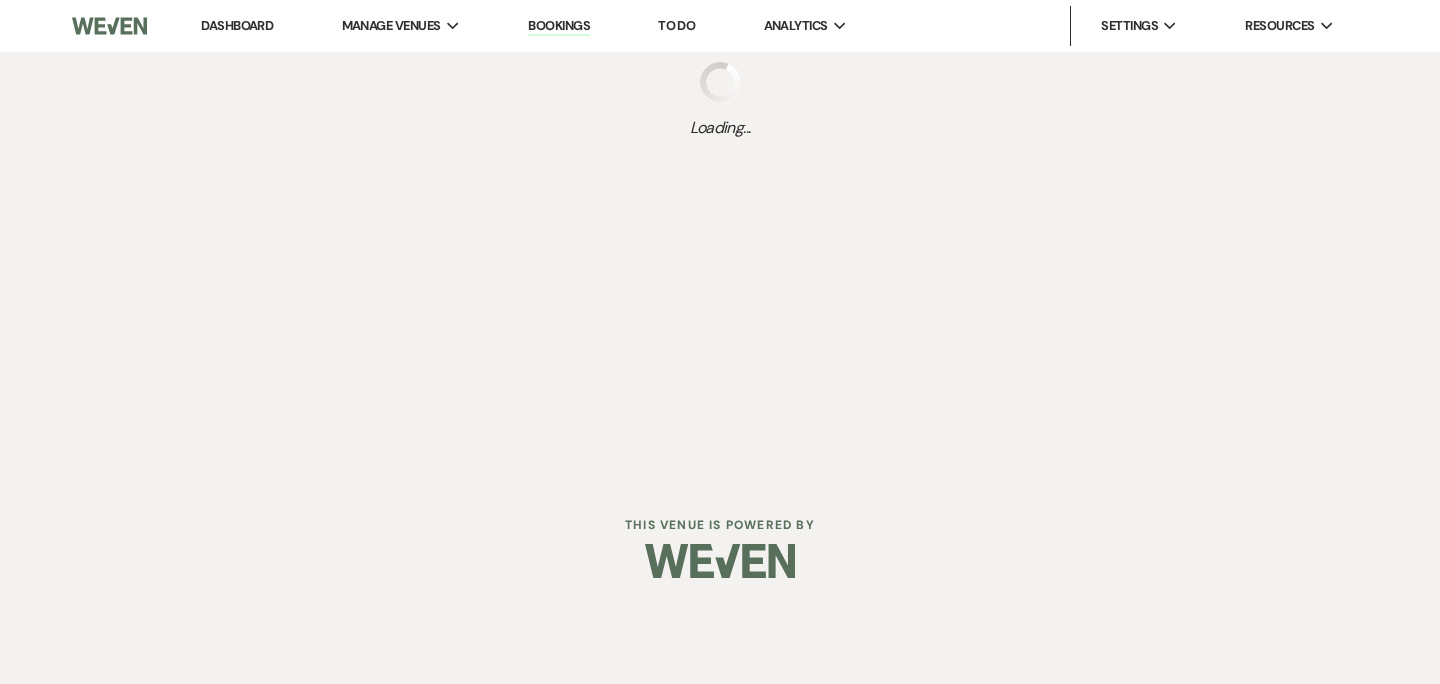 scroll, scrollTop: 0, scrollLeft: 0, axis: both 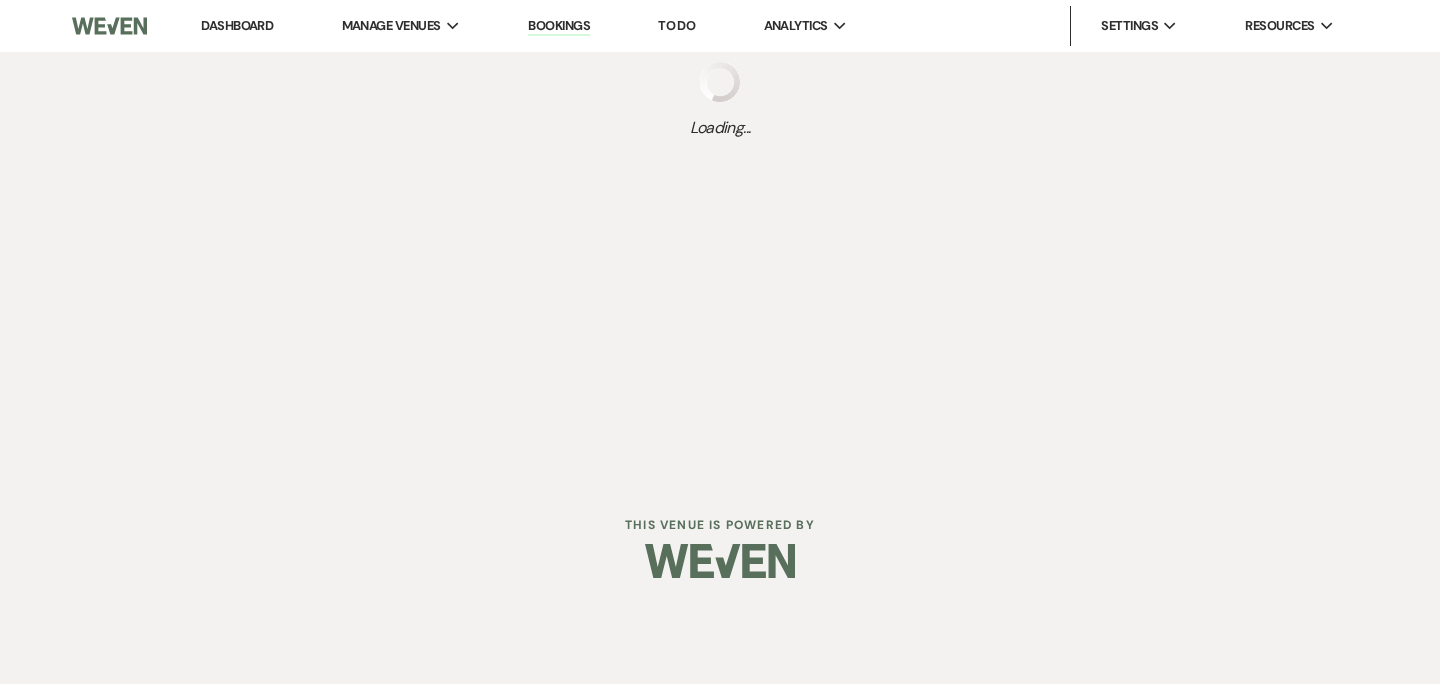 select on "5" 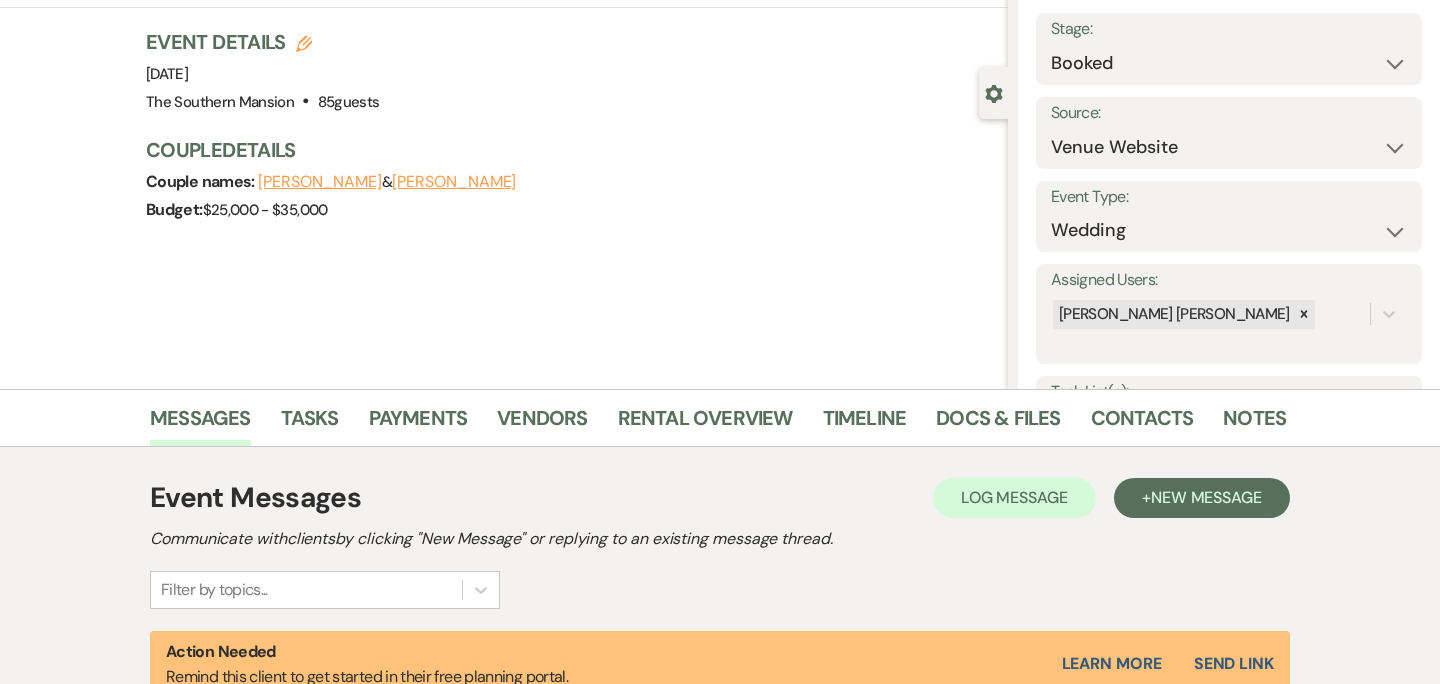 scroll, scrollTop: 116, scrollLeft: 0, axis: vertical 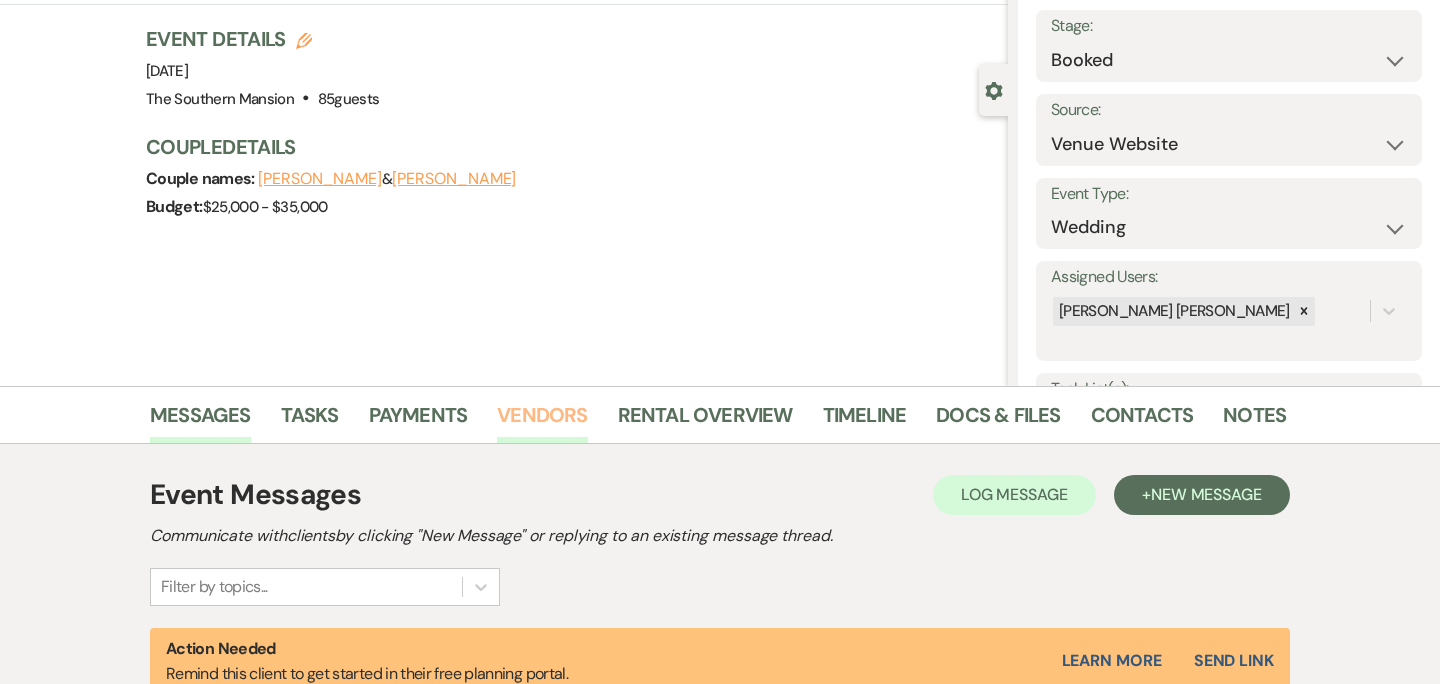 click on "Vendors" at bounding box center (542, 421) 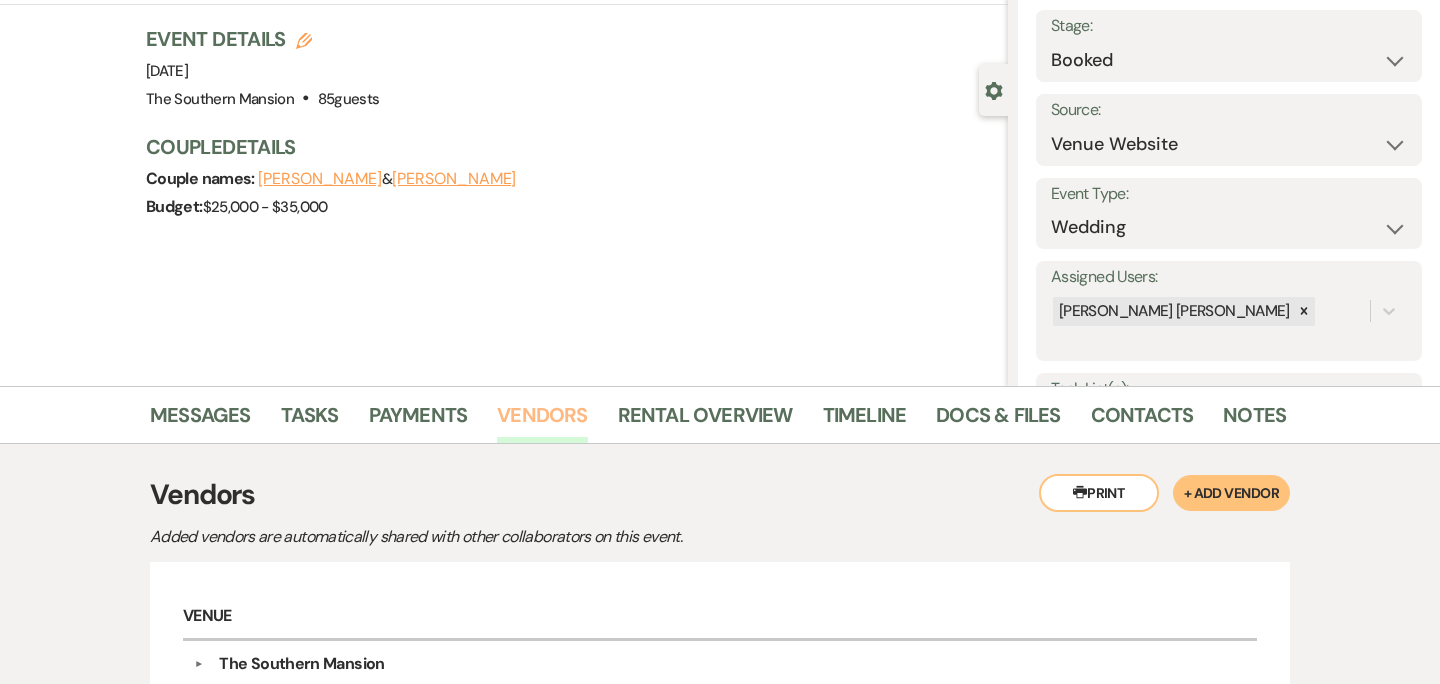 scroll, scrollTop: 352, scrollLeft: 0, axis: vertical 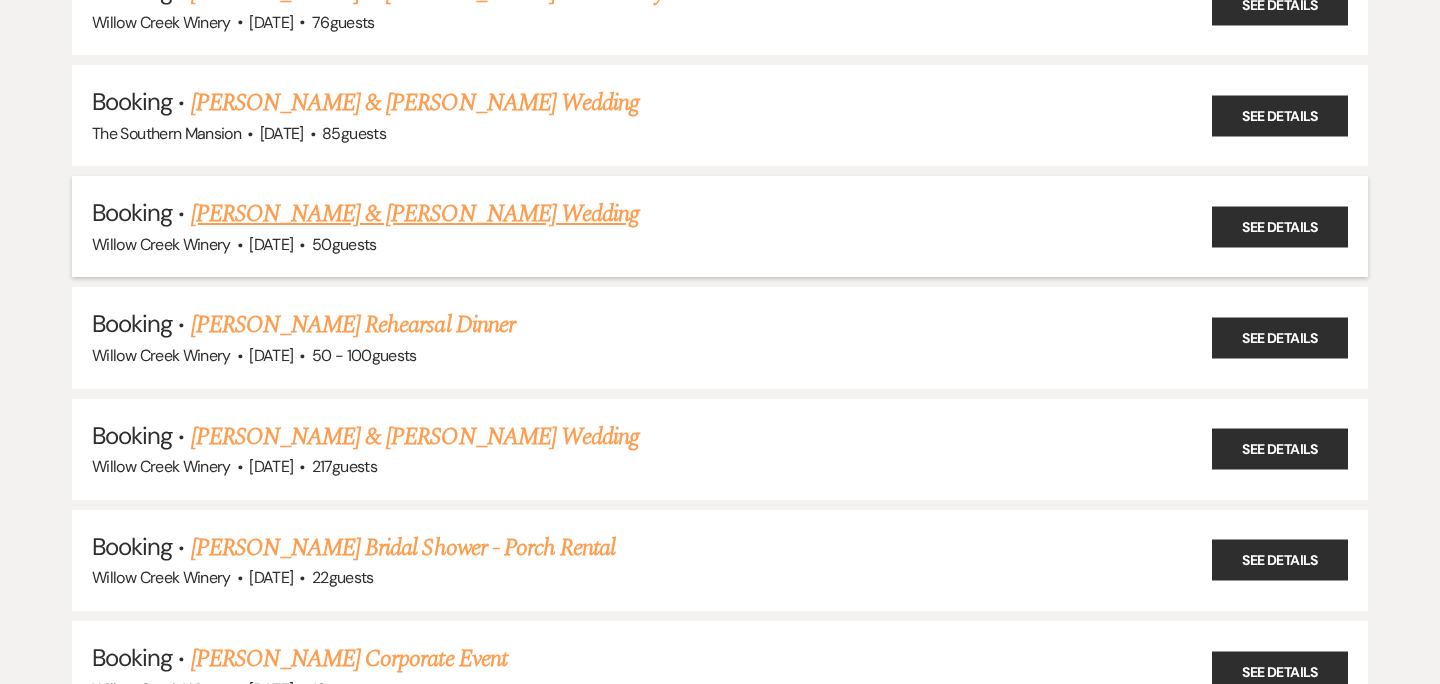 click on "[PERSON_NAME] & [PERSON_NAME] Wedding" at bounding box center (415, 214) 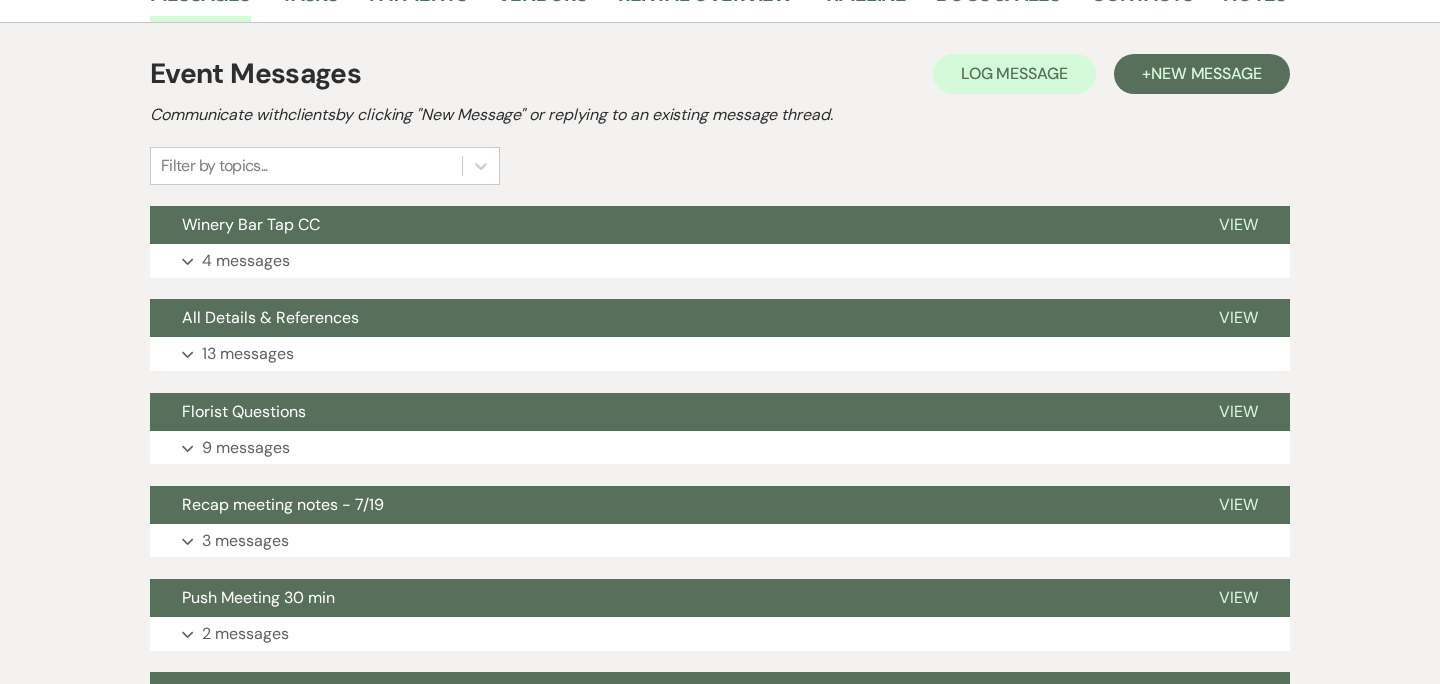 scroll, scrollTop: 316, scrollLeft: 0, axis: vertical 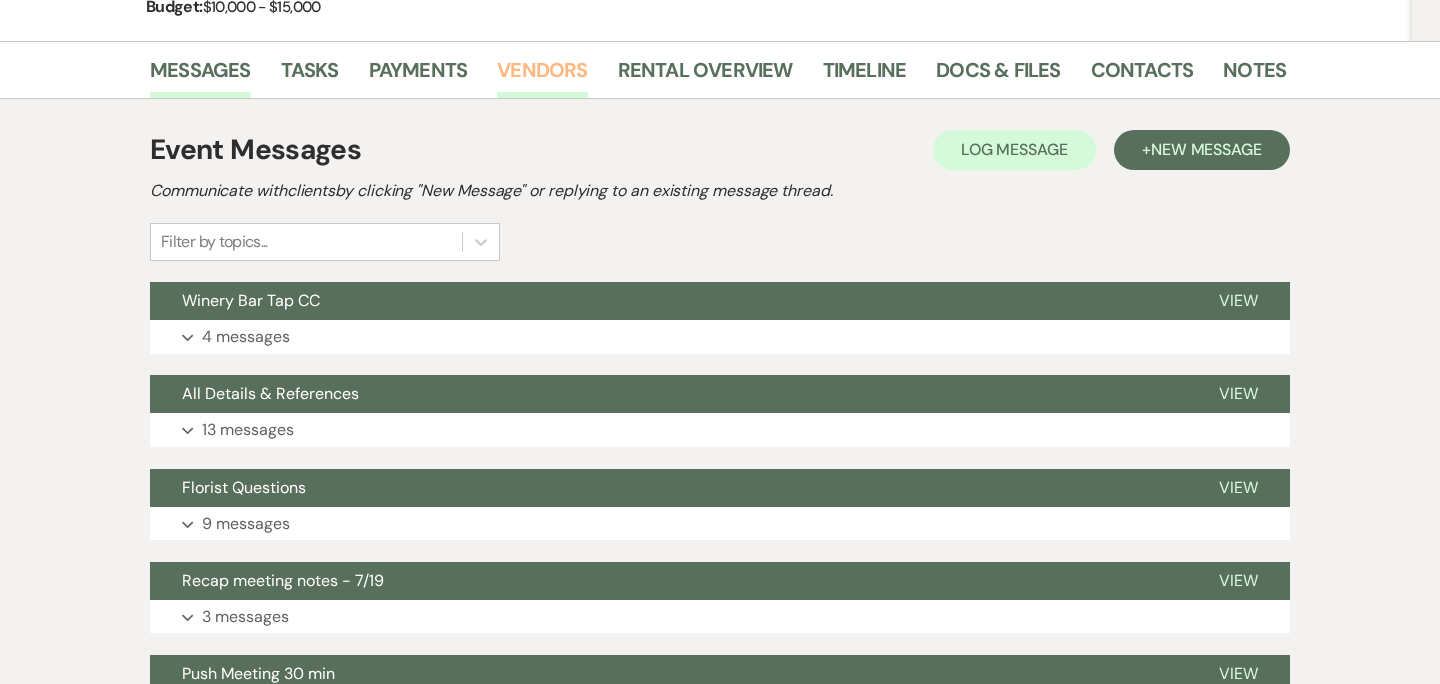 click on "Vendors" at bounding box center (542, 76) 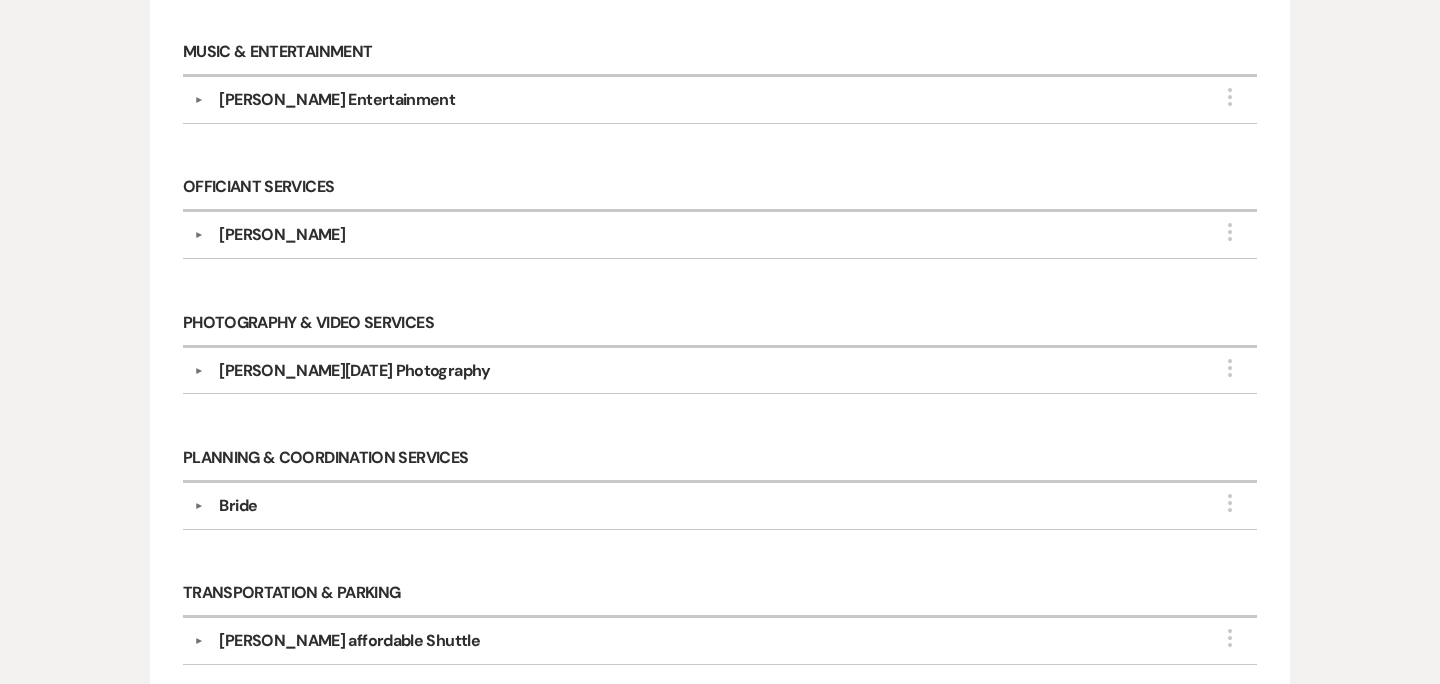 scroll, scrollTop: 1133, scrollLeft: 0, axis: vertical 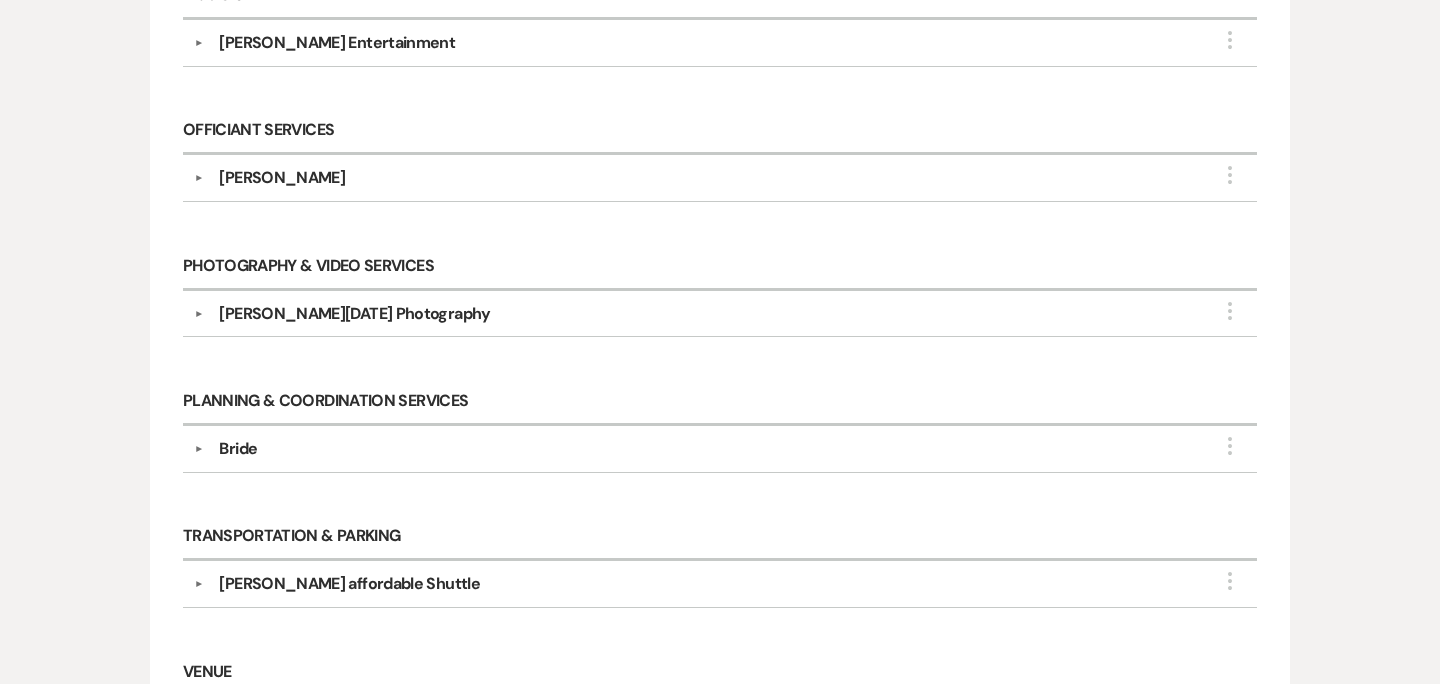 click on "[PERSON_NAME][DATE] Photography" at bounding box center (354, 314) 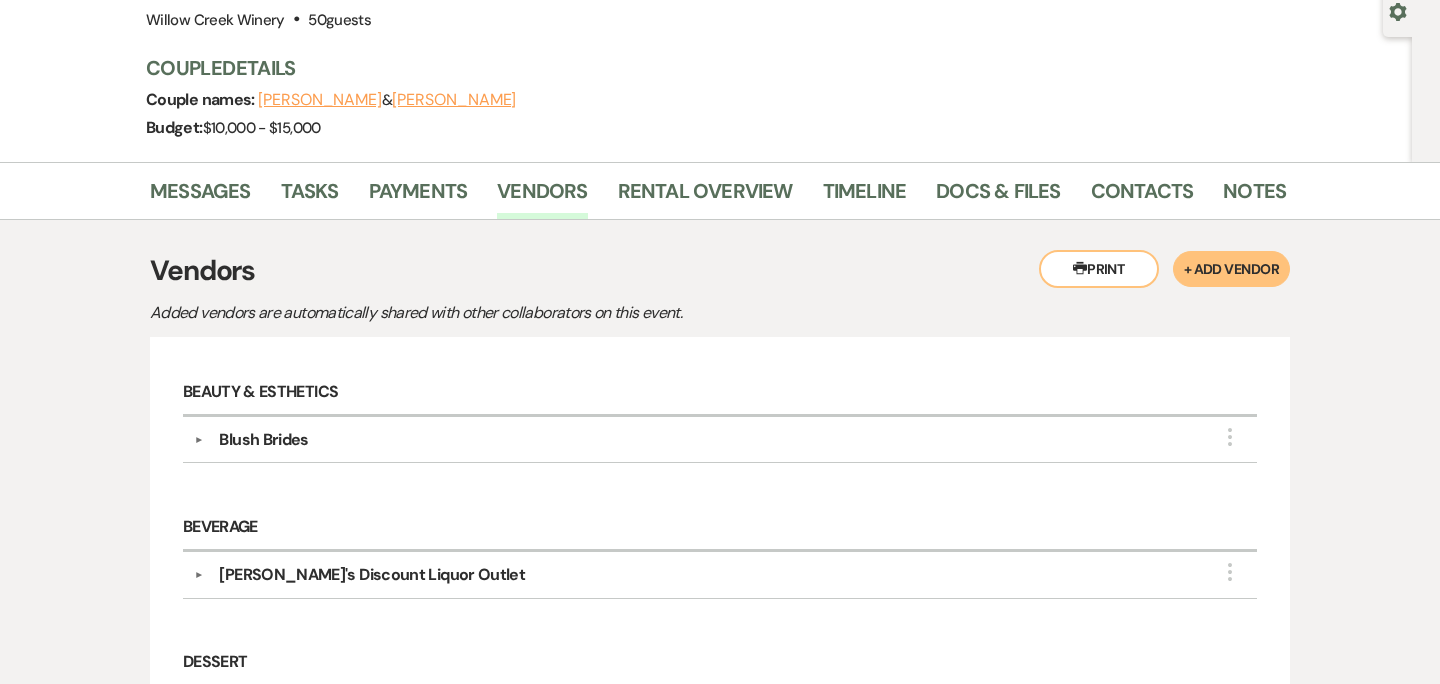 scroll, scrollTop: 0, scrollLeft: 0, axis: both 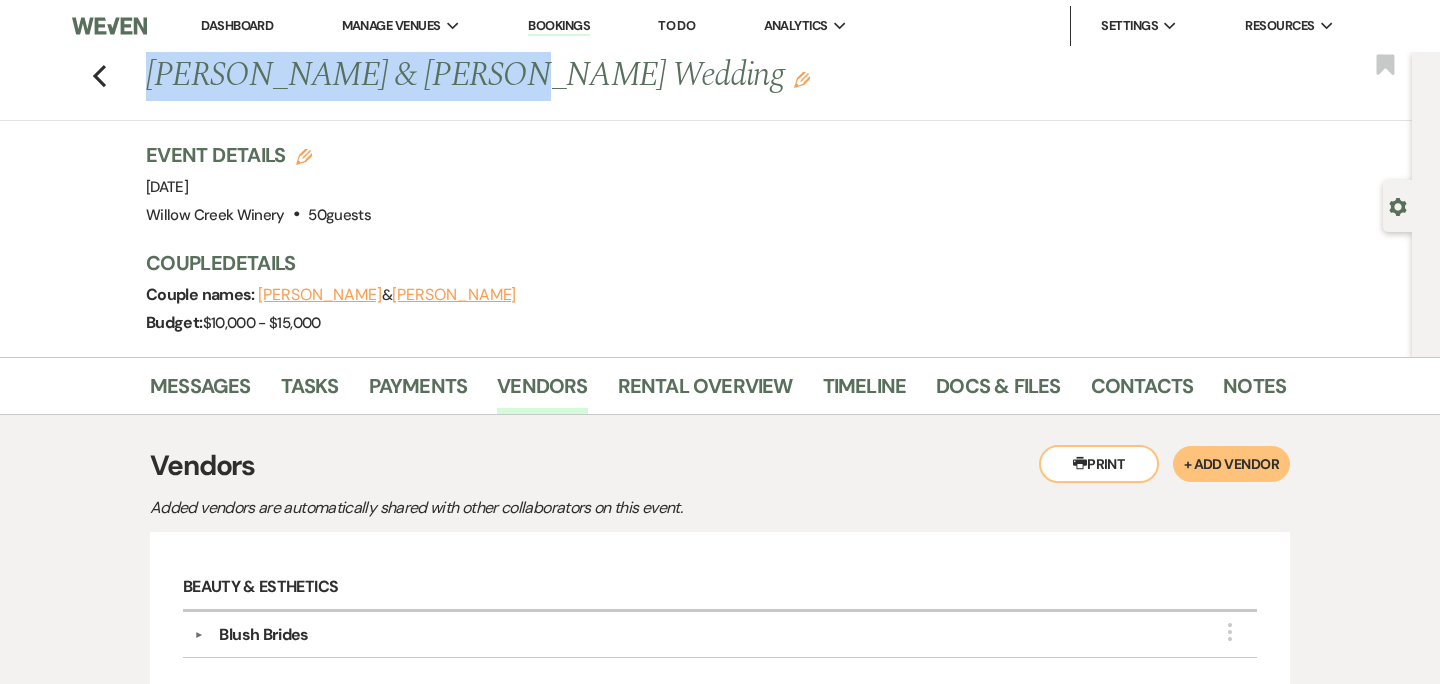 drag, startPoint x: 150, startPoint y: 69, endPoint x: 469, endPoint y: 59, distance: 319.1567 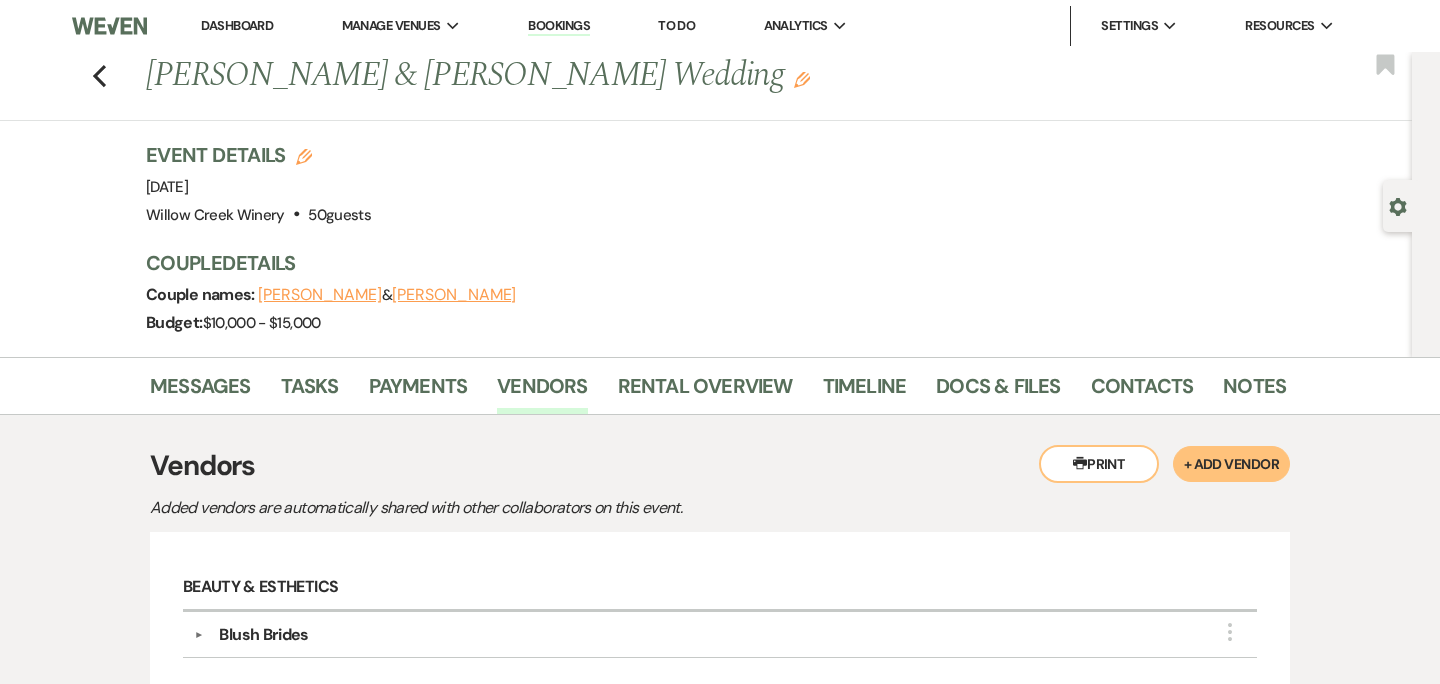 click on "Event Details Edit Event Date:   [DATE] Venue:   [GEOGRAPHIC_DATA] . 50  guests Venue Address:   [STREET_ADDRESS][PERSON_NAME] Guest count:   50  guests Couple  Details Couple names:   [PERSON_NAME]  &  [PERSON_NAME] Budget:  $10,000 - $15,000" at bounding box center (716, 249) 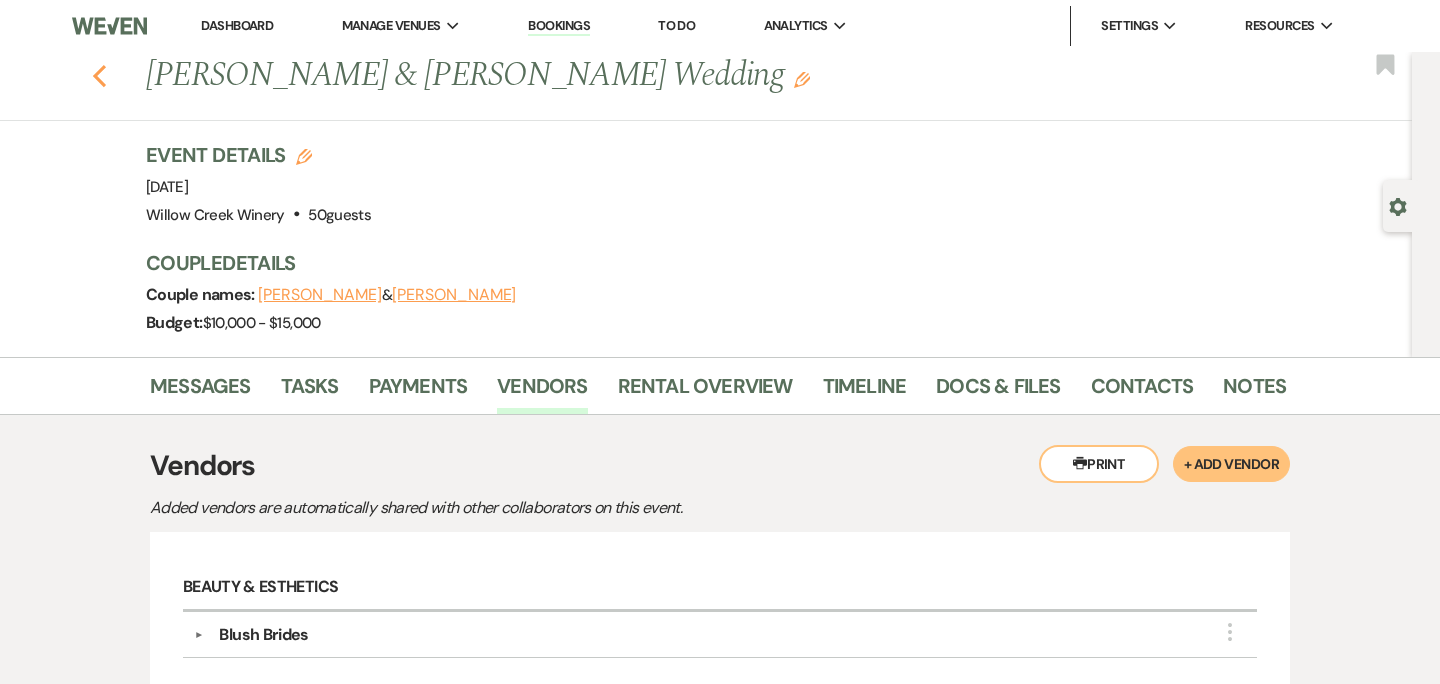 click on "Previous" 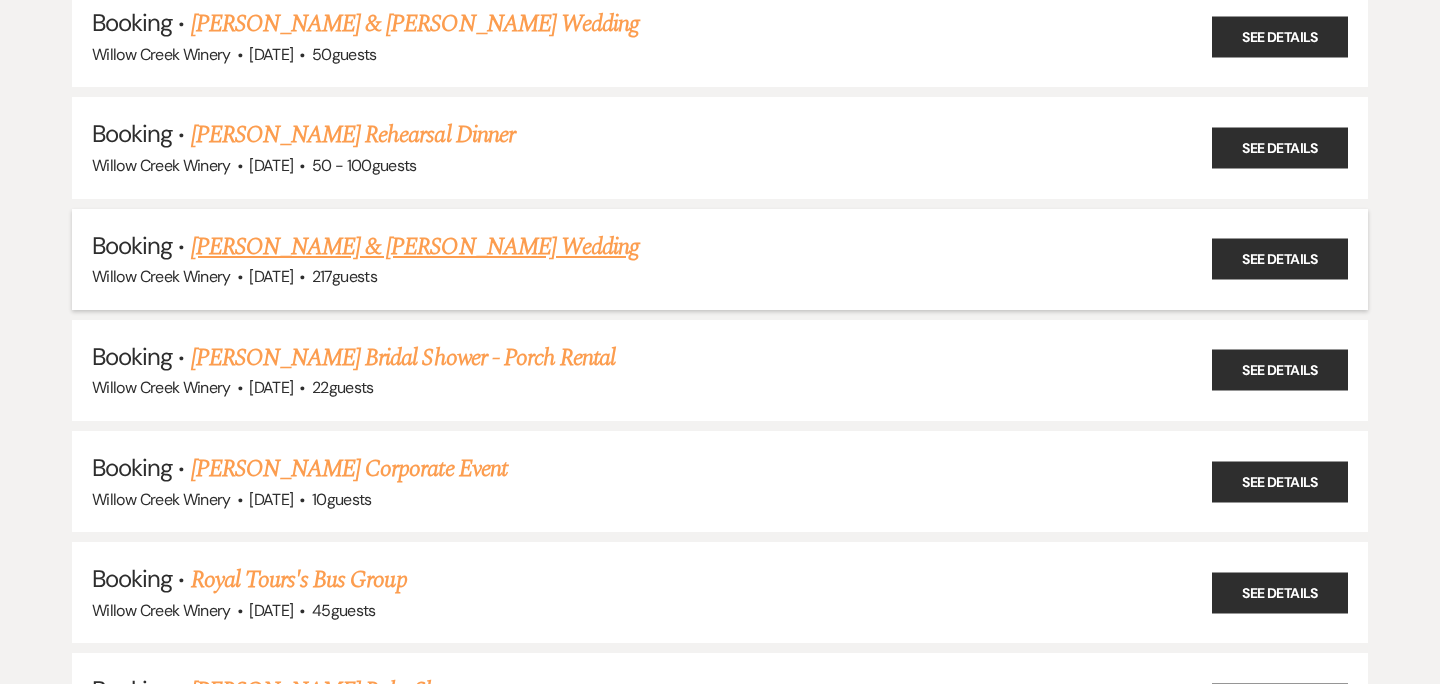 scroll, scrollTop: 19062, scrollLeft: 0, axis: vertical 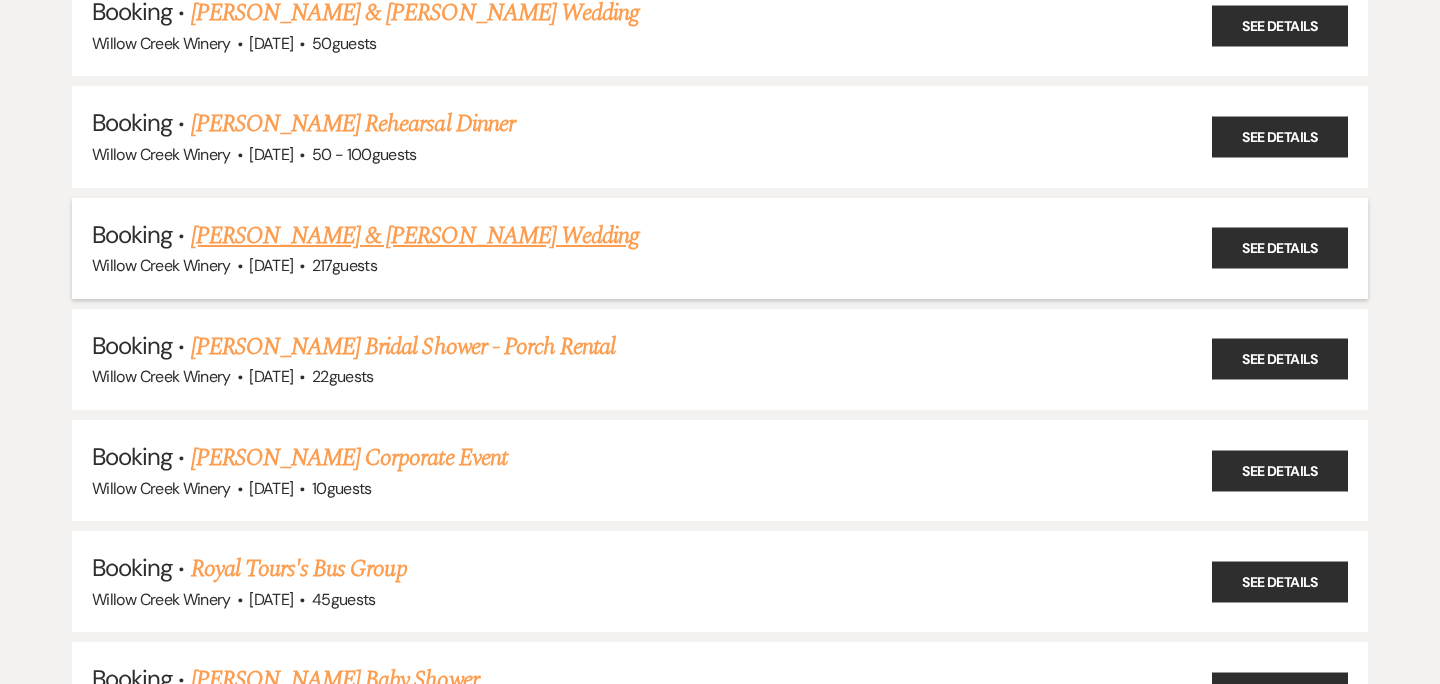 click on "[PERSON_NAME] & [PERSON_NAME] Wedding" at bounding box center [415, 236] 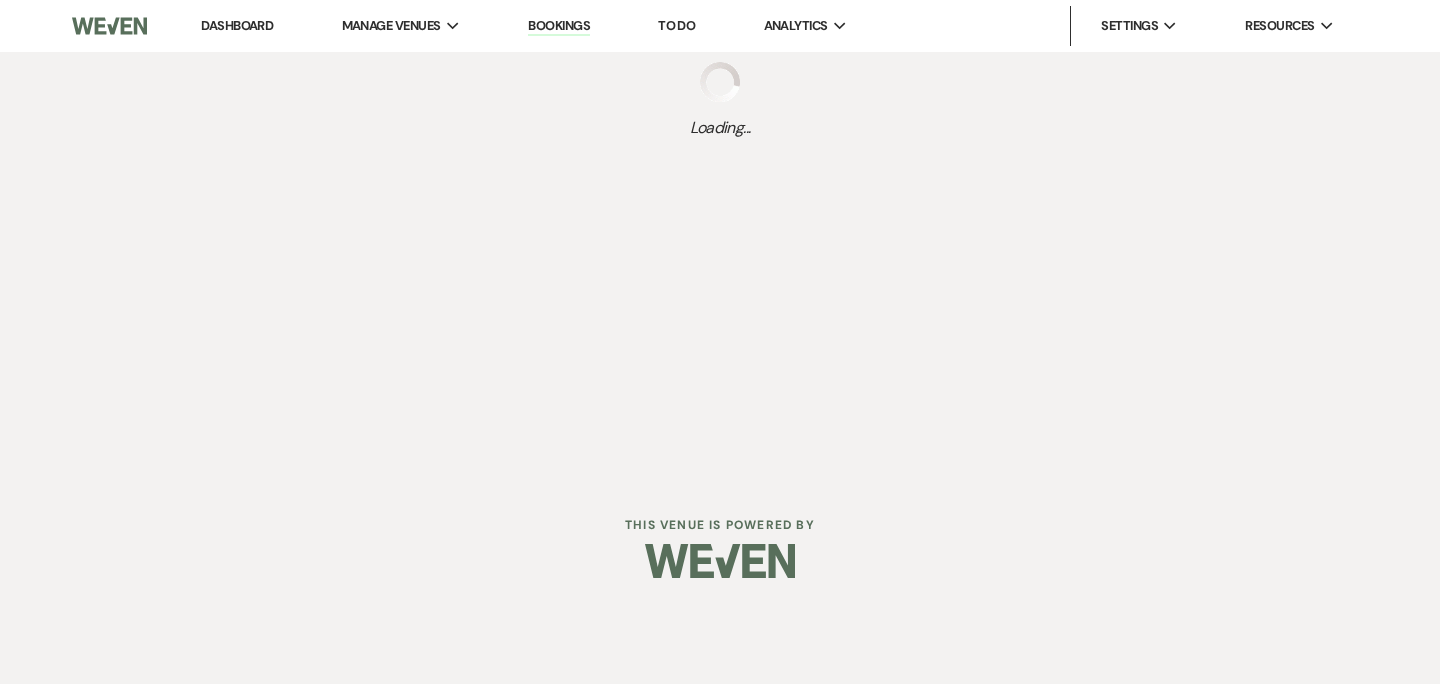 scroll, scrollTop: 0, scrollLeft: 0, axis: both 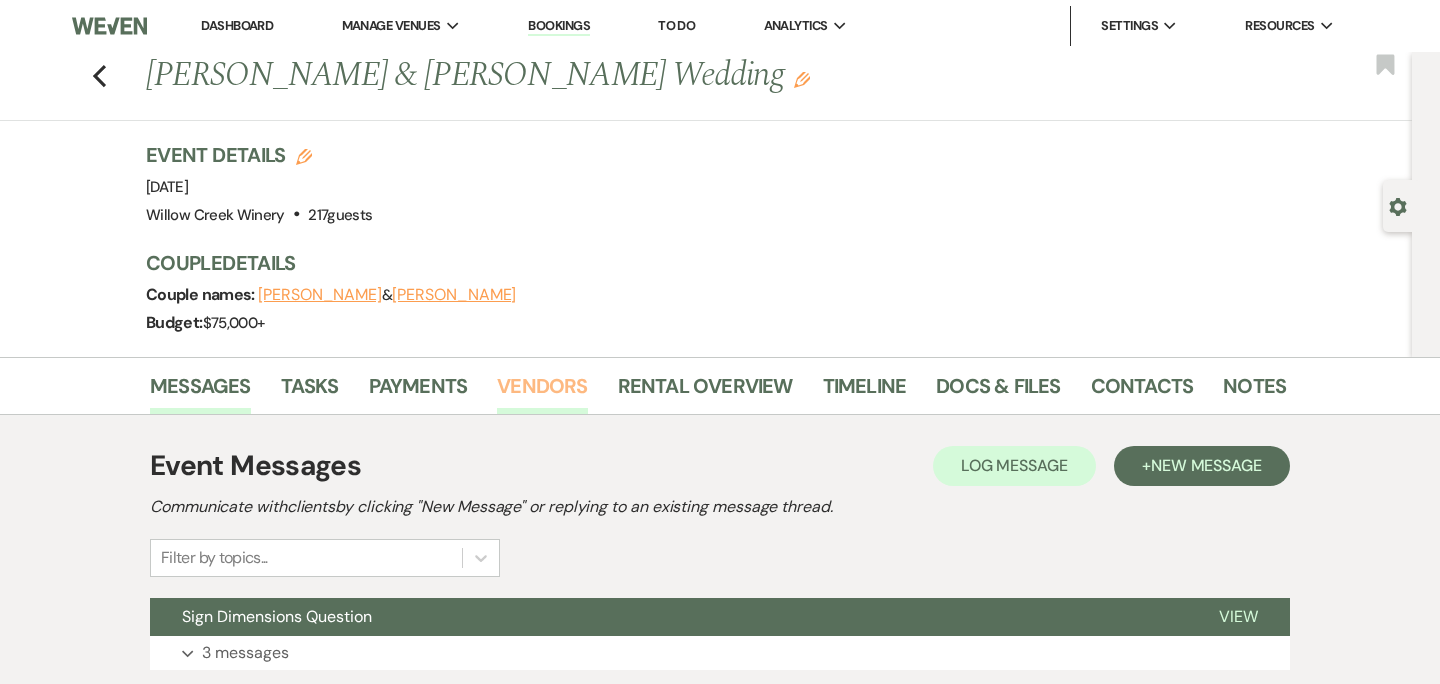 click on "Vendors" at bounding box center (542, 392) 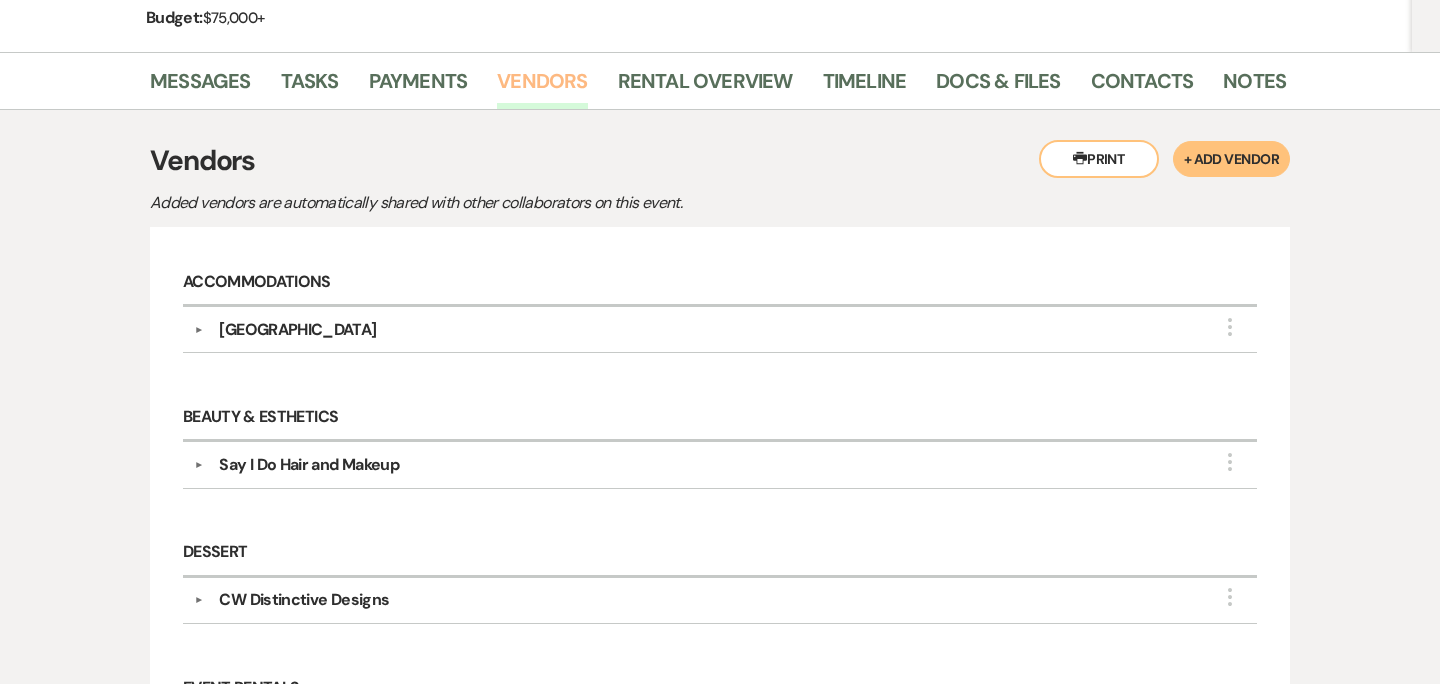 scroll, scrollTop: 293, scrollLeft: 0, axis: vertical 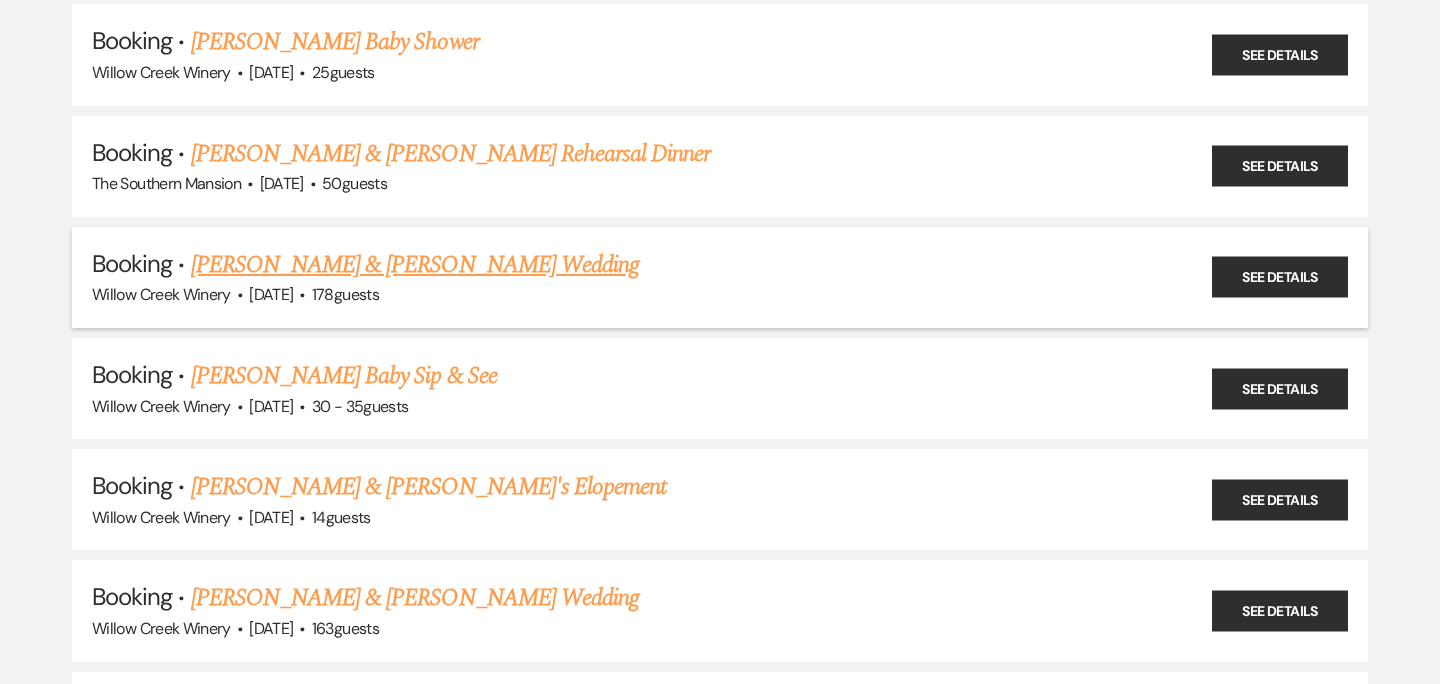 click on "[PERSON_NAME] & [PERSON_NAME] Wedding" at bounding box center [415, 265] 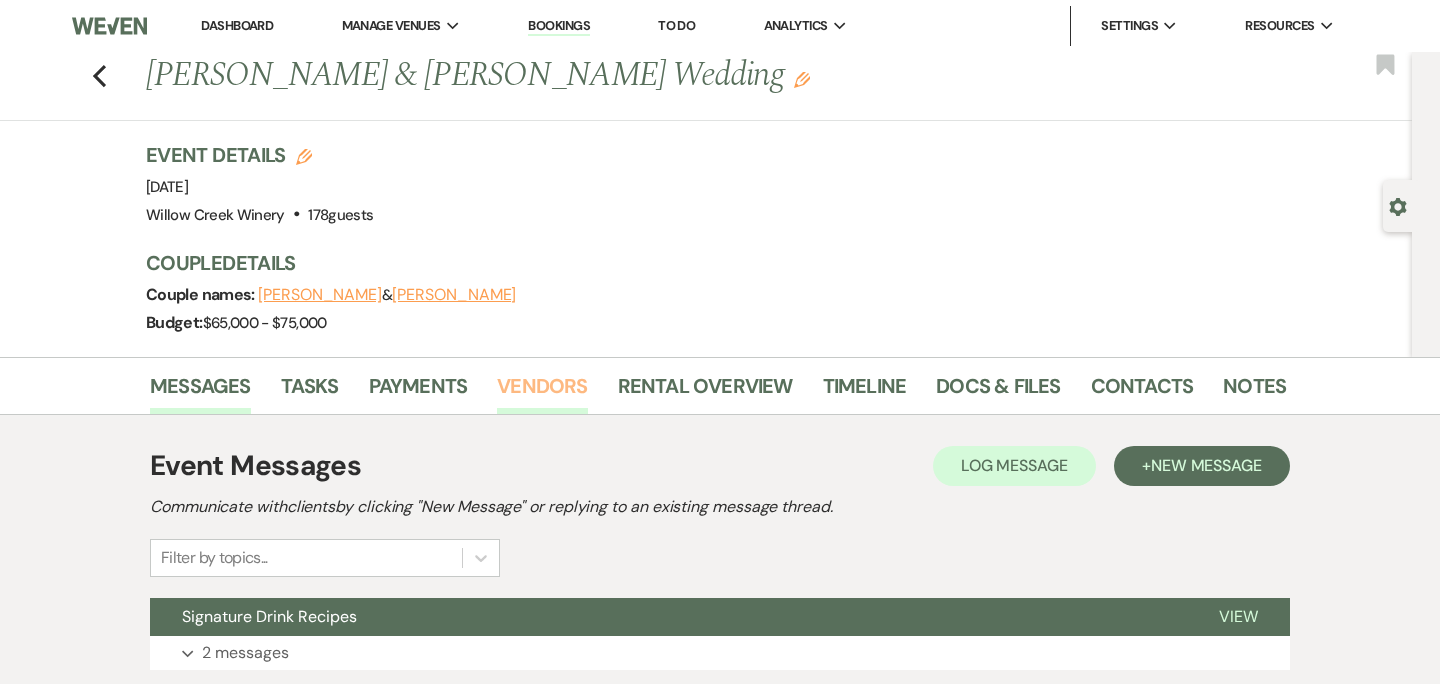 click on "Vendors" at bounding box center (542, 392) 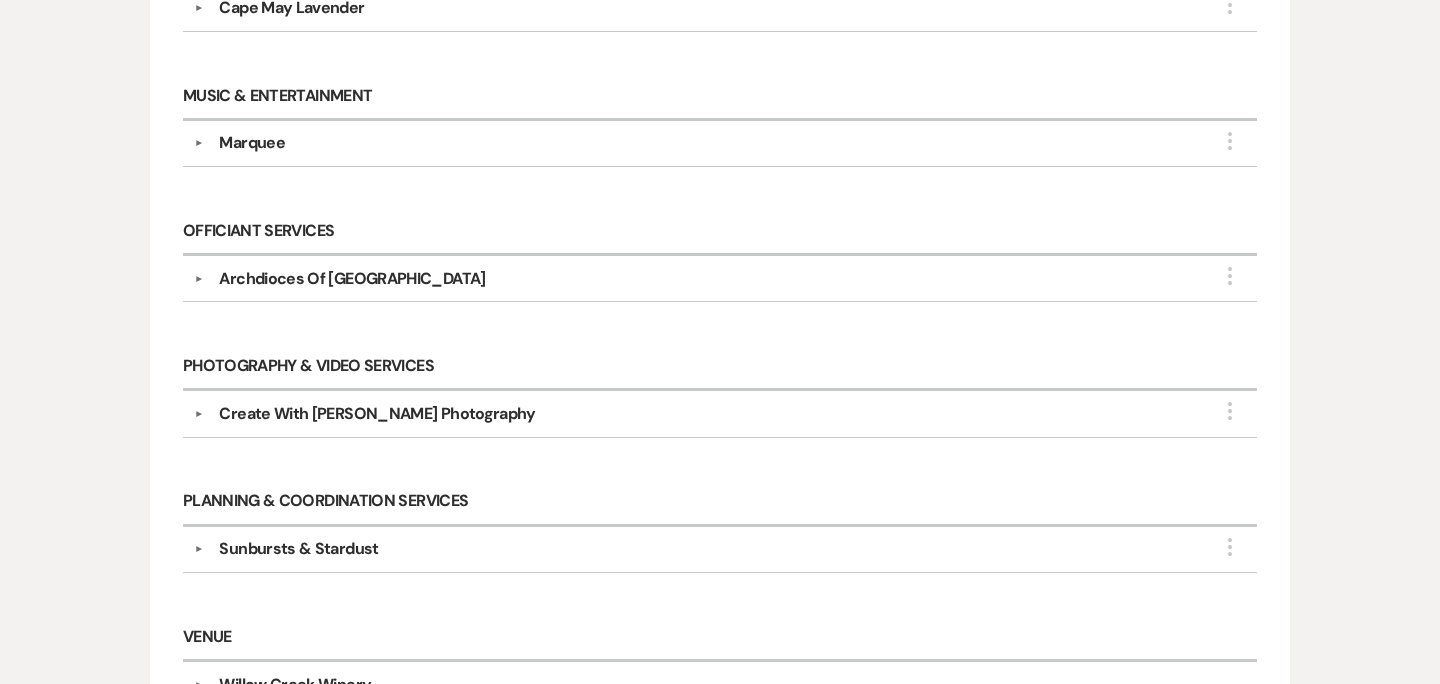 scroll, scrollTop: 1085, scrollLeft: 0, axis: vertical 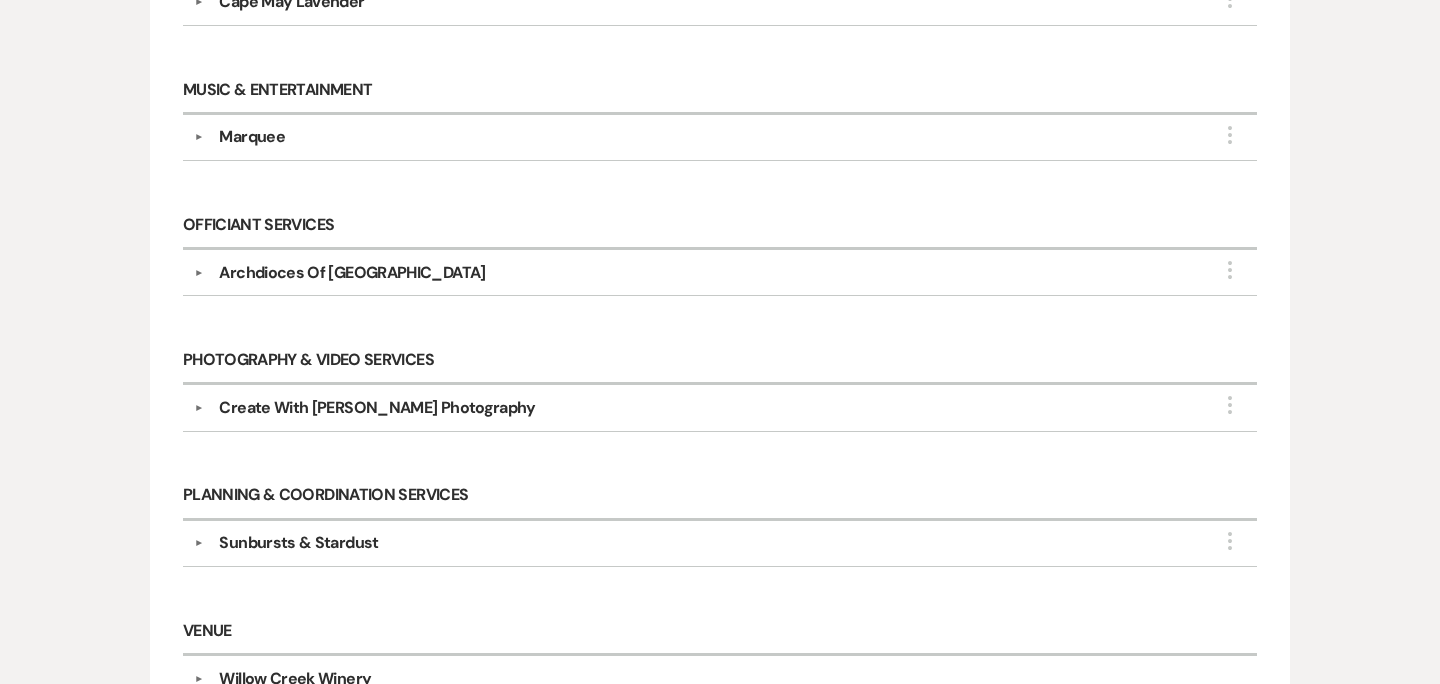 click on "Create With [PERSON_NAME] Photography" at bounding box center [377, 408] 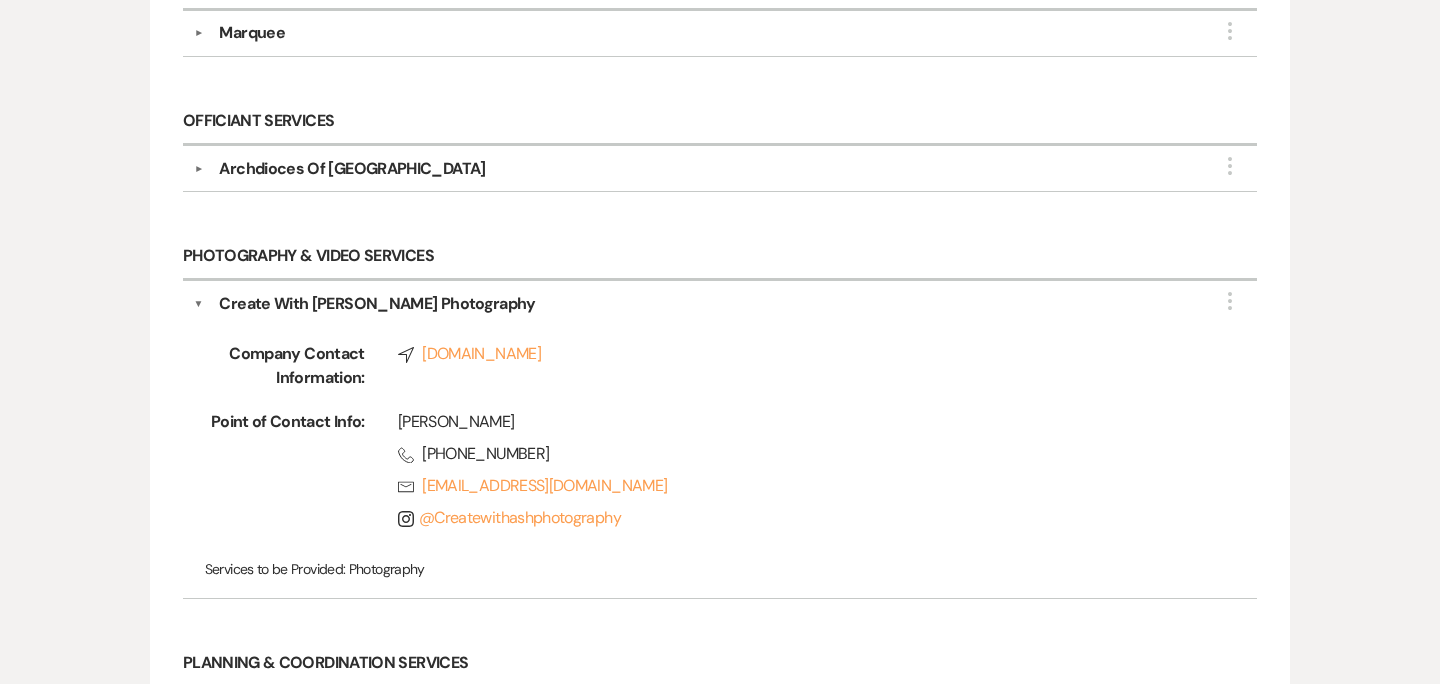 scroll, scrollTop: 1199, scrollLeft: 0, axis: vertical 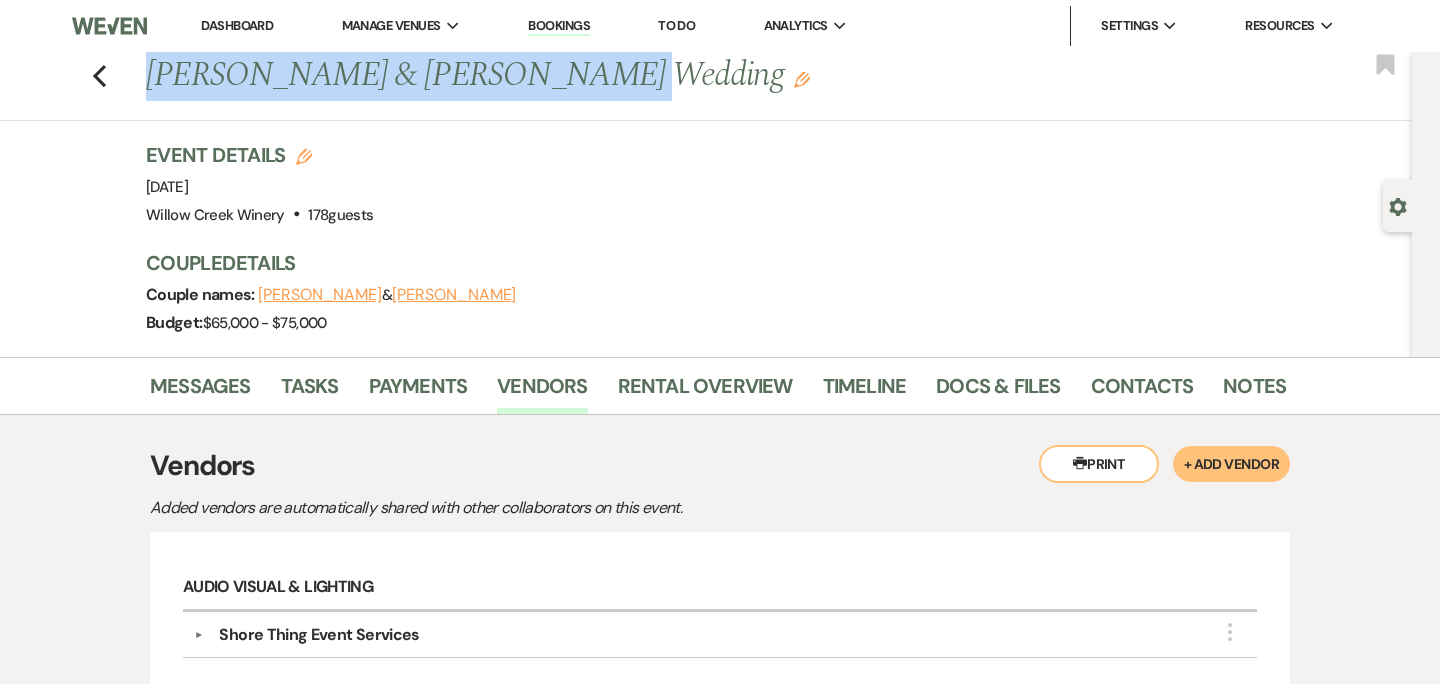 drag, startPoint x: 149, startPoint y: 66, endPoint x: 587, endPoint y: 74, distance: 438.07306 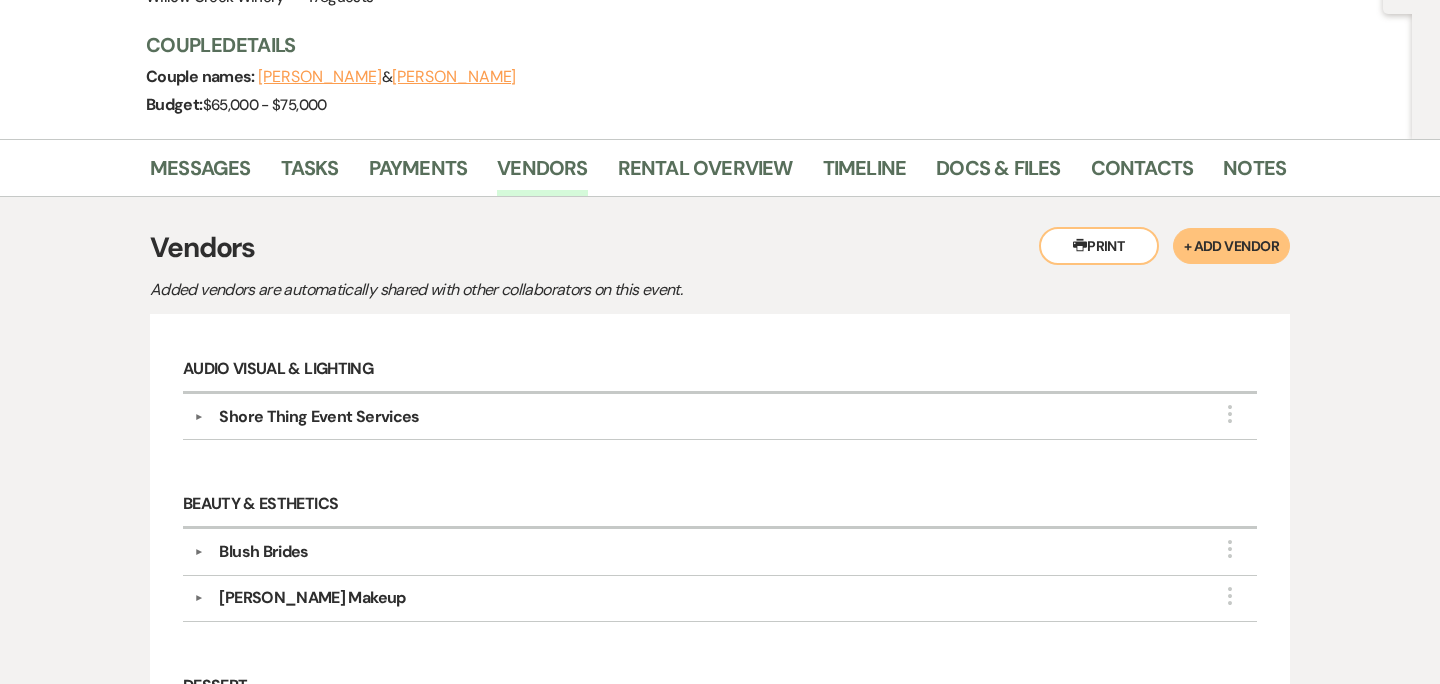 scroll, scrollTop: 0, scrollLeft: 0, axis: both 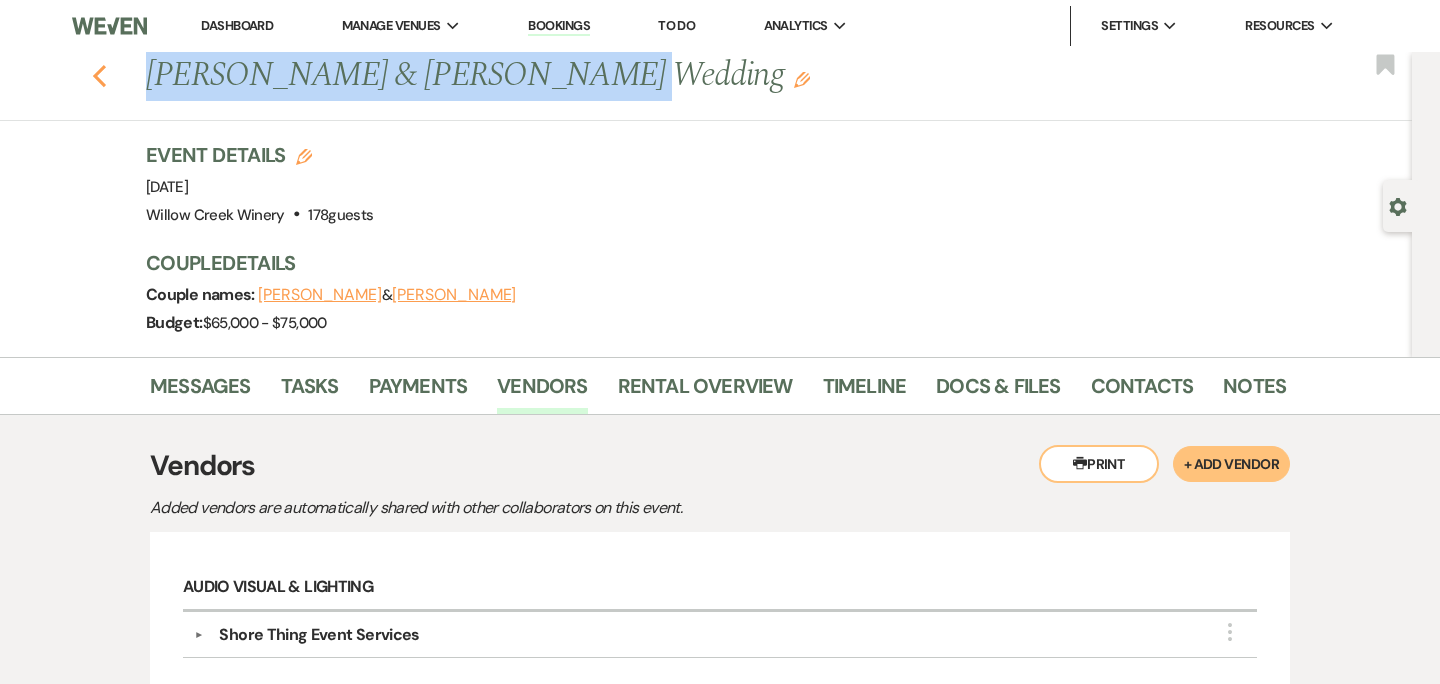 click on "Previous" 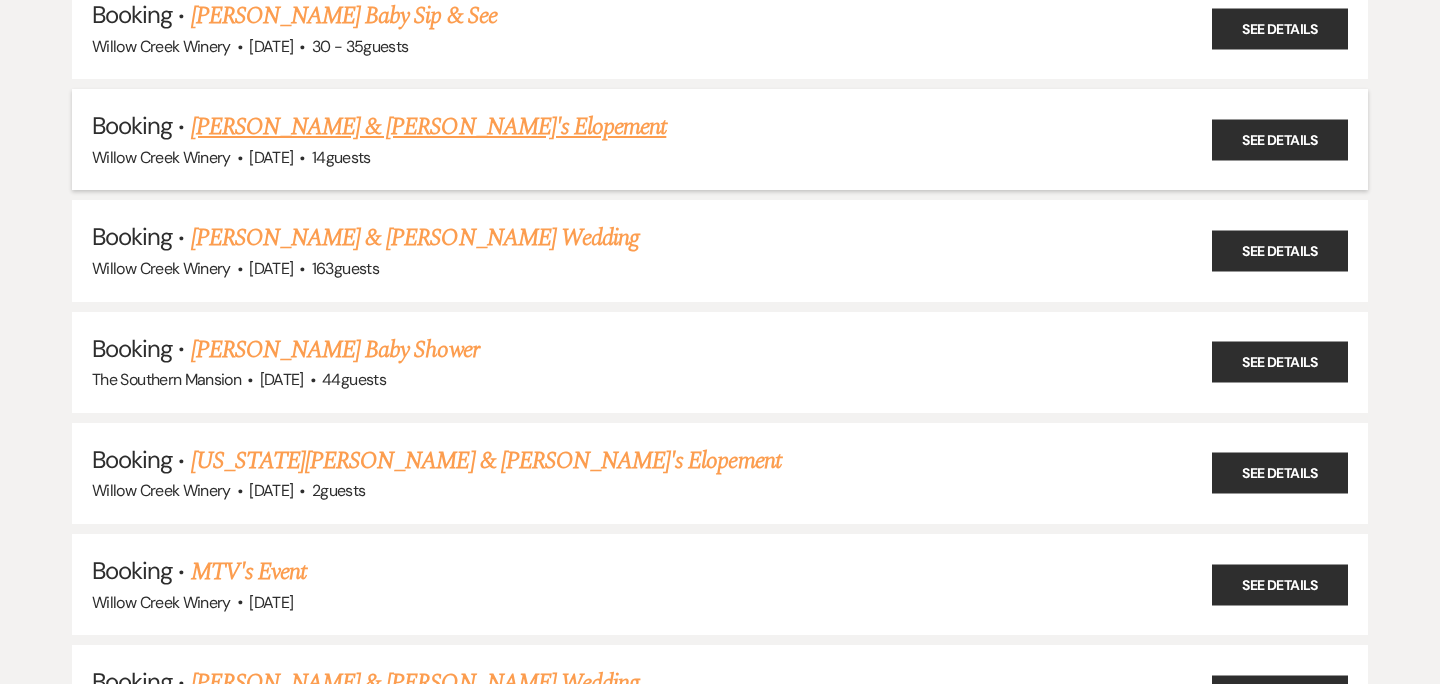 scroll, scrollTop: 20058, scrollLeft: 0, axis: vertical 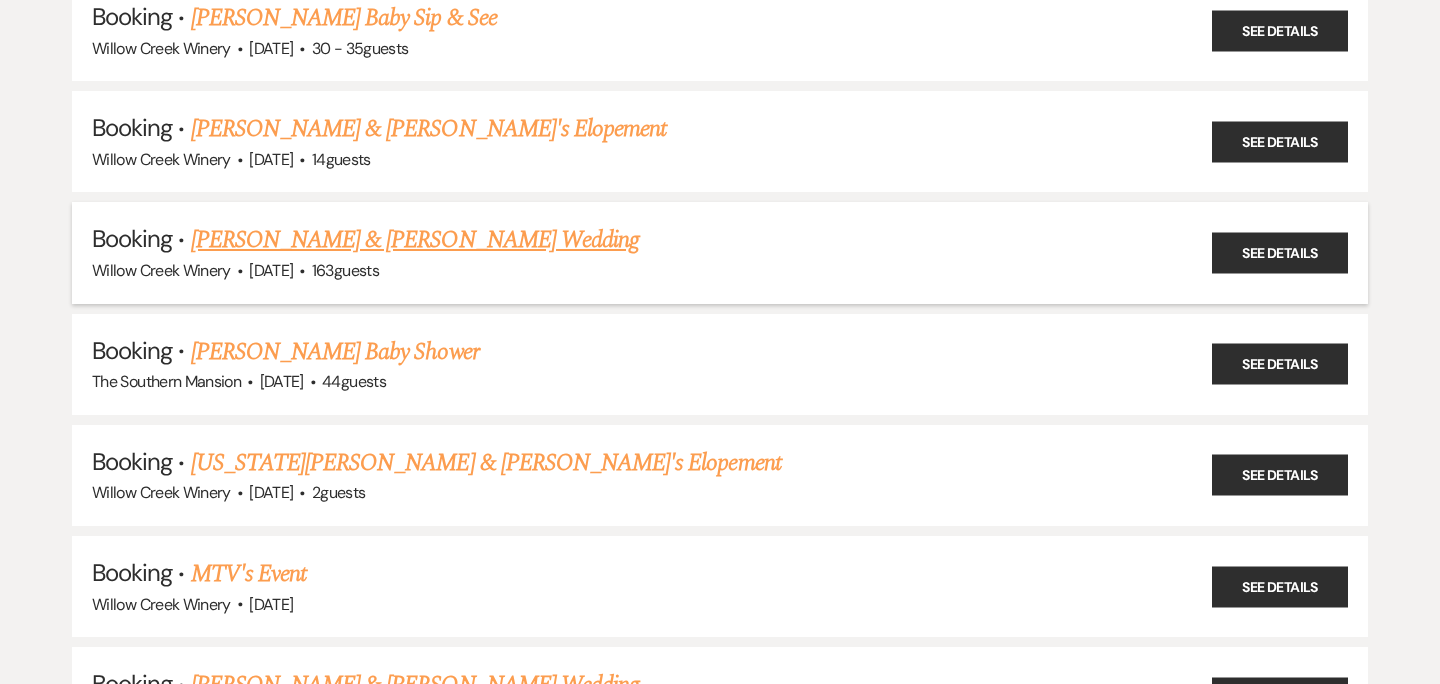 click on "[PERSON_NAME] & [PERSON_NAME] Wedding" at bounding box center (415, 240) 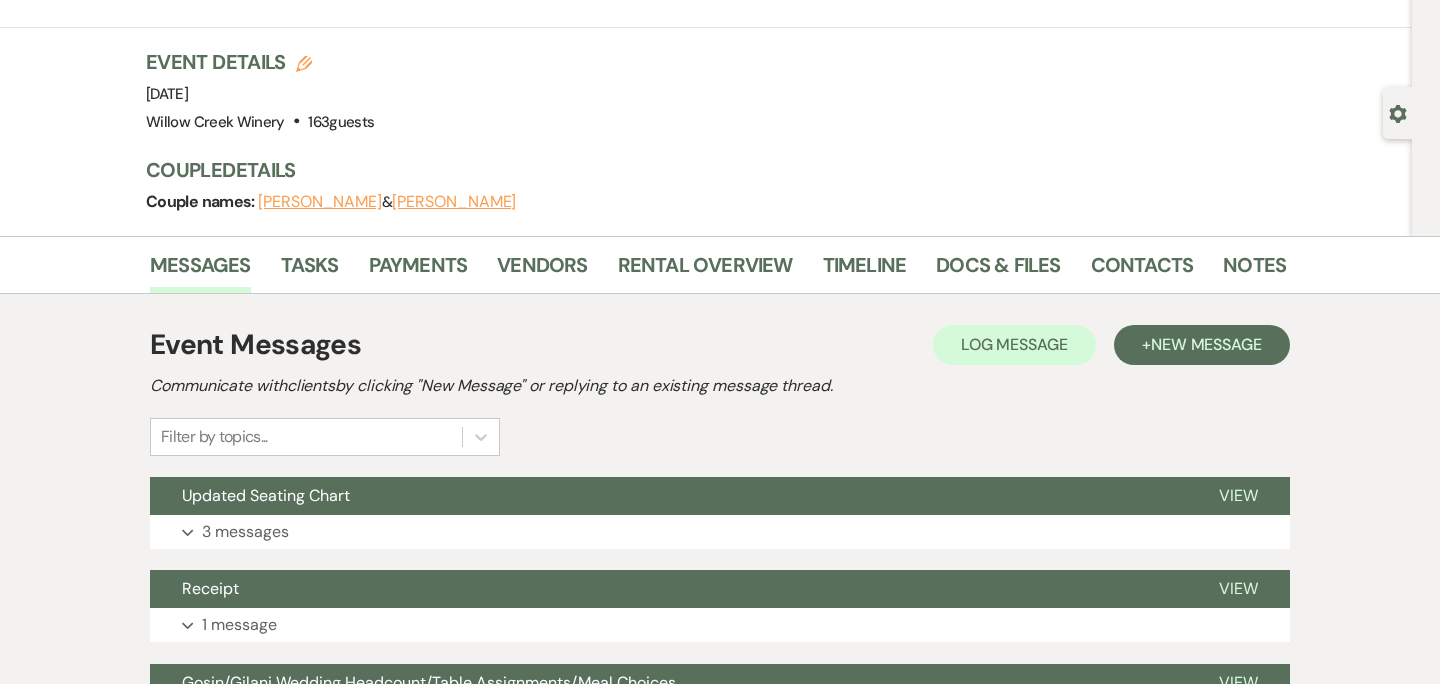scroll, scrollTop: 0, scrollLeft: 0, axis: both 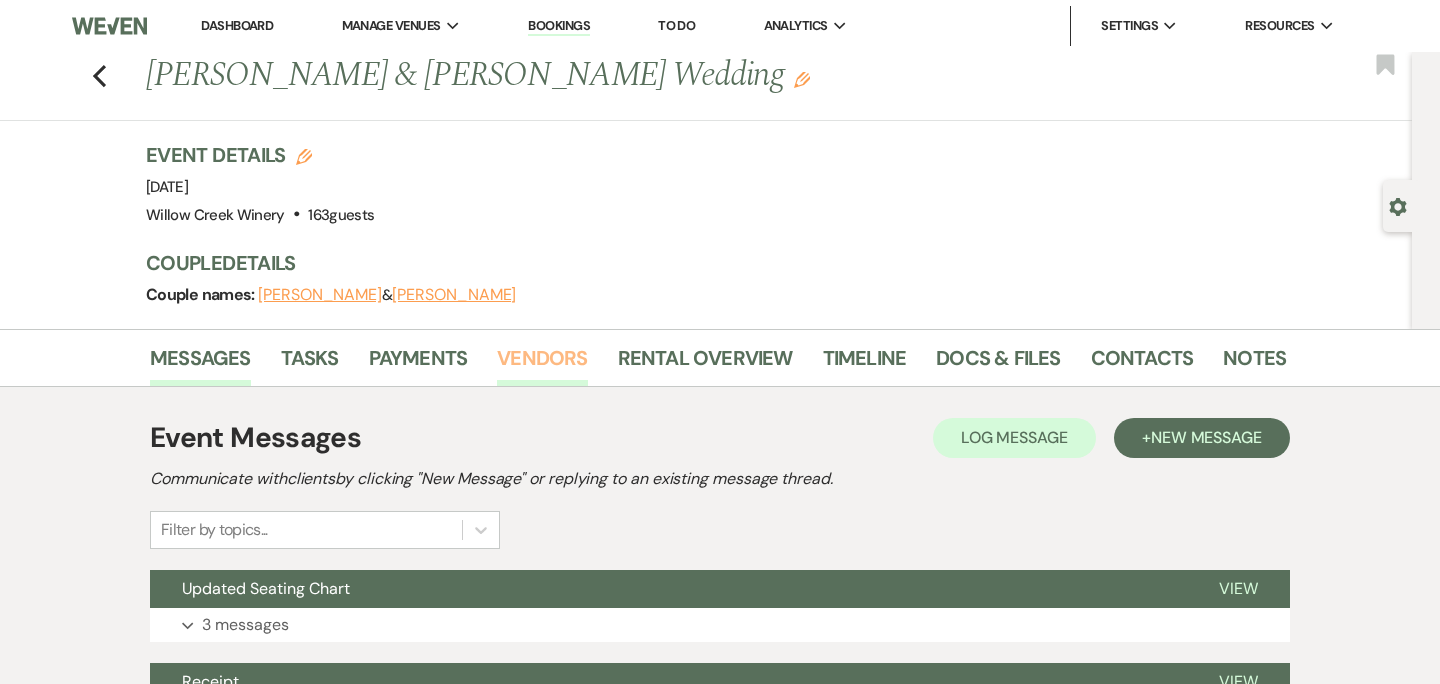 click on "Vendors" at bounding box center [542, 364] 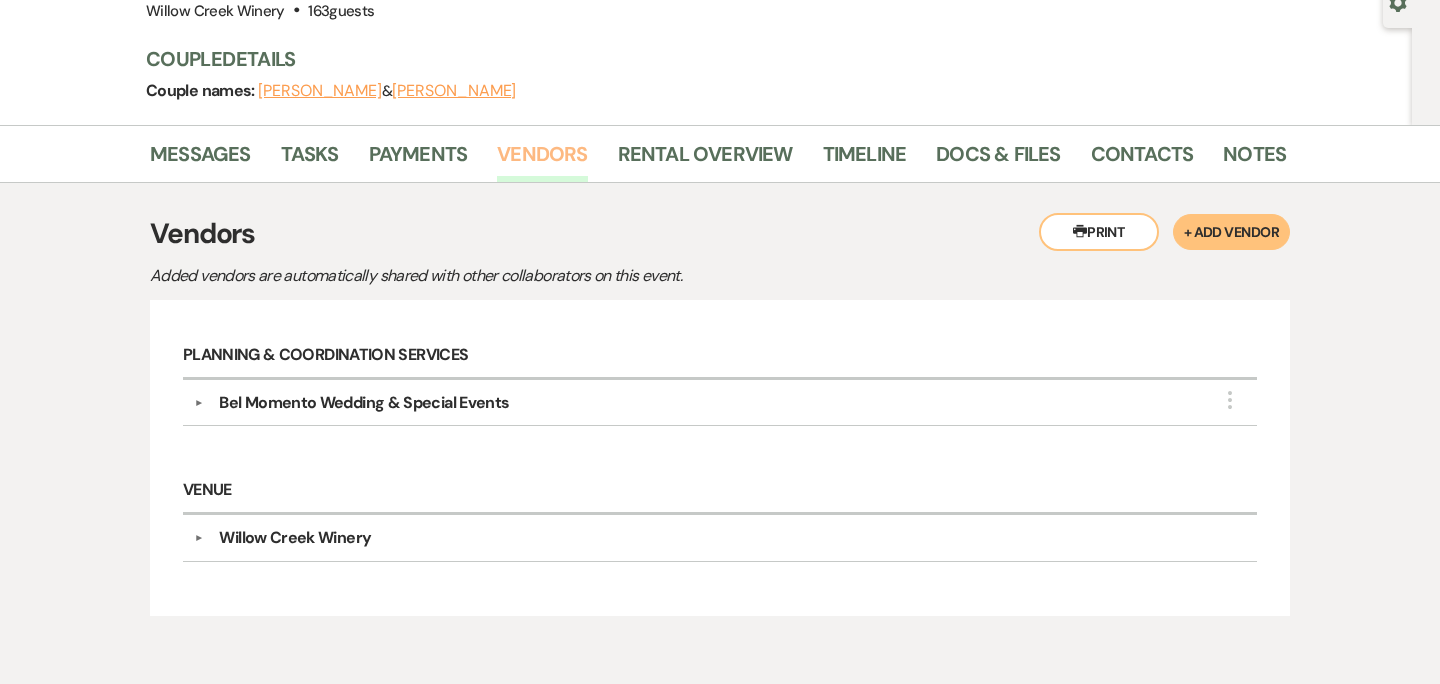 scroll, scrollTop: 312, scrollLeft: 0, axis: vertical 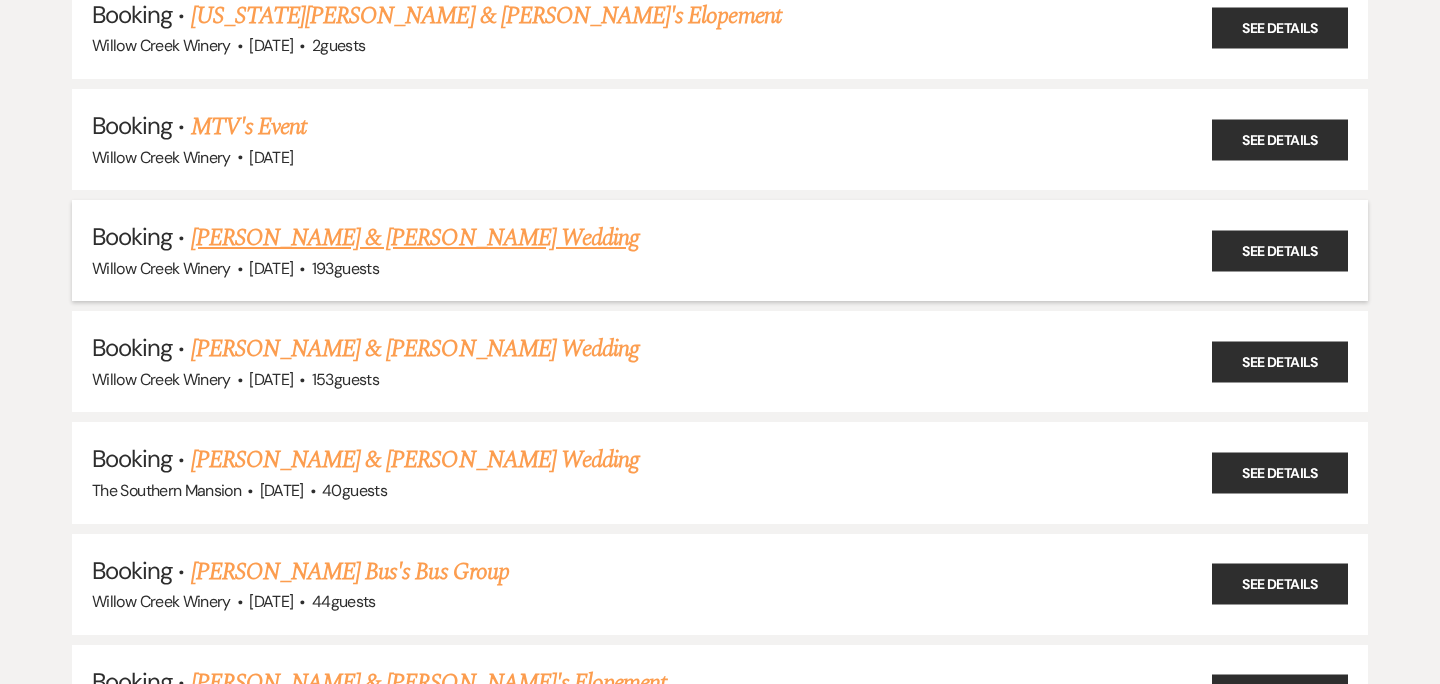 click on "[PERSON_NAME] & [PERSON_NAME] Wedding" at bounding box center (415, 238) 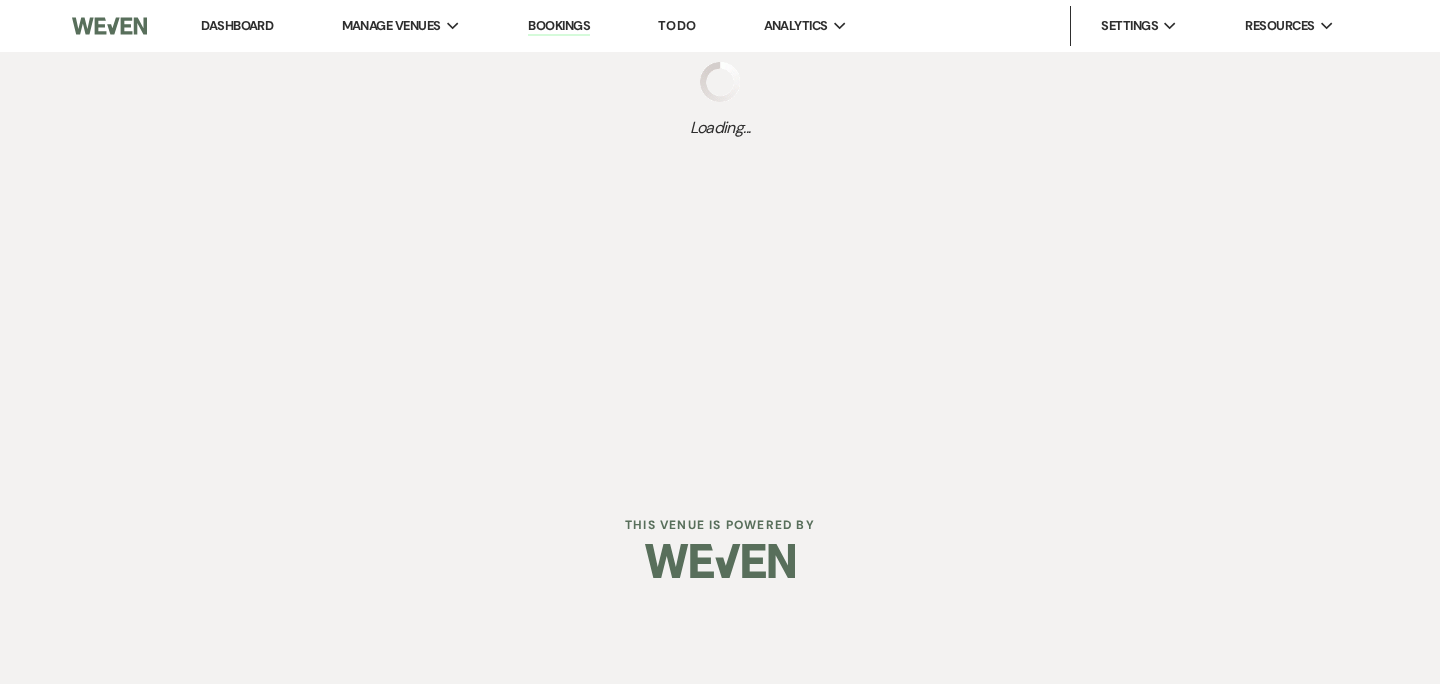 scroll, scrollTop: 0, scrollLeft: 0, axis: both 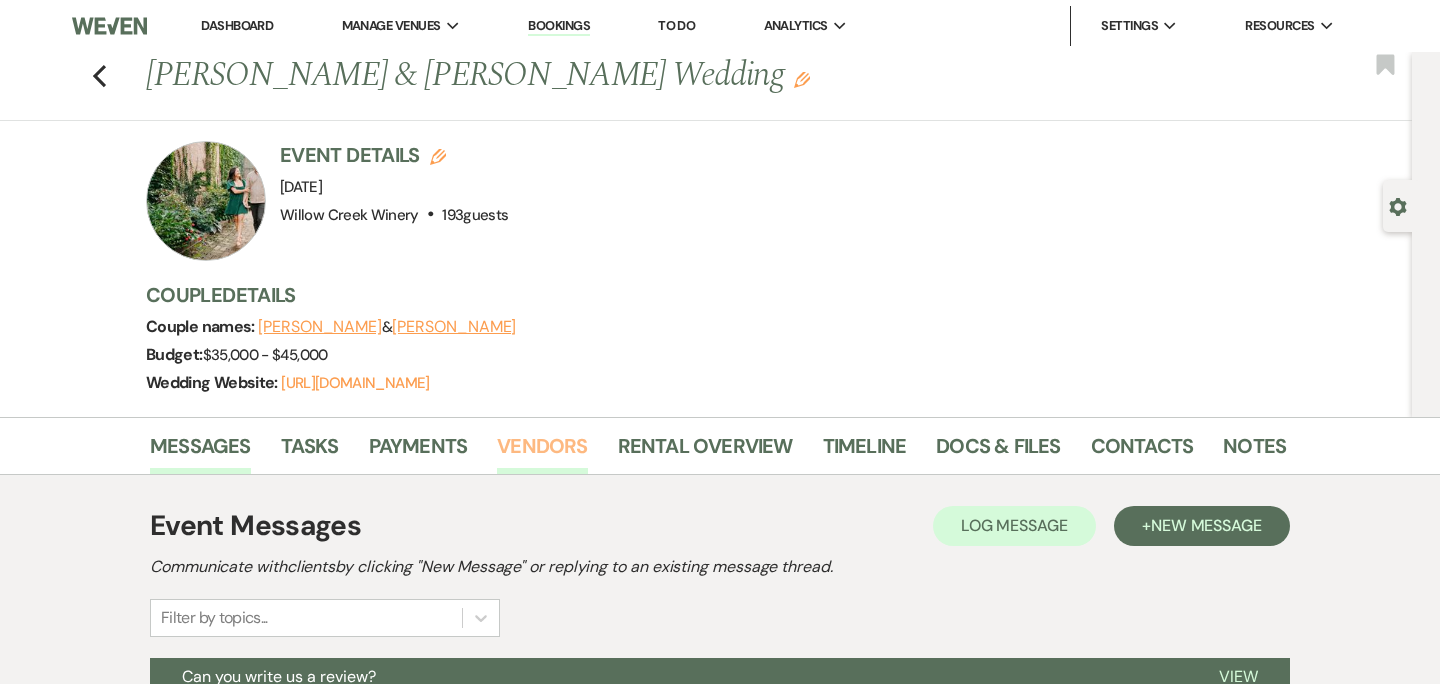 click on "Vendors" at bounding box center [542, 452] 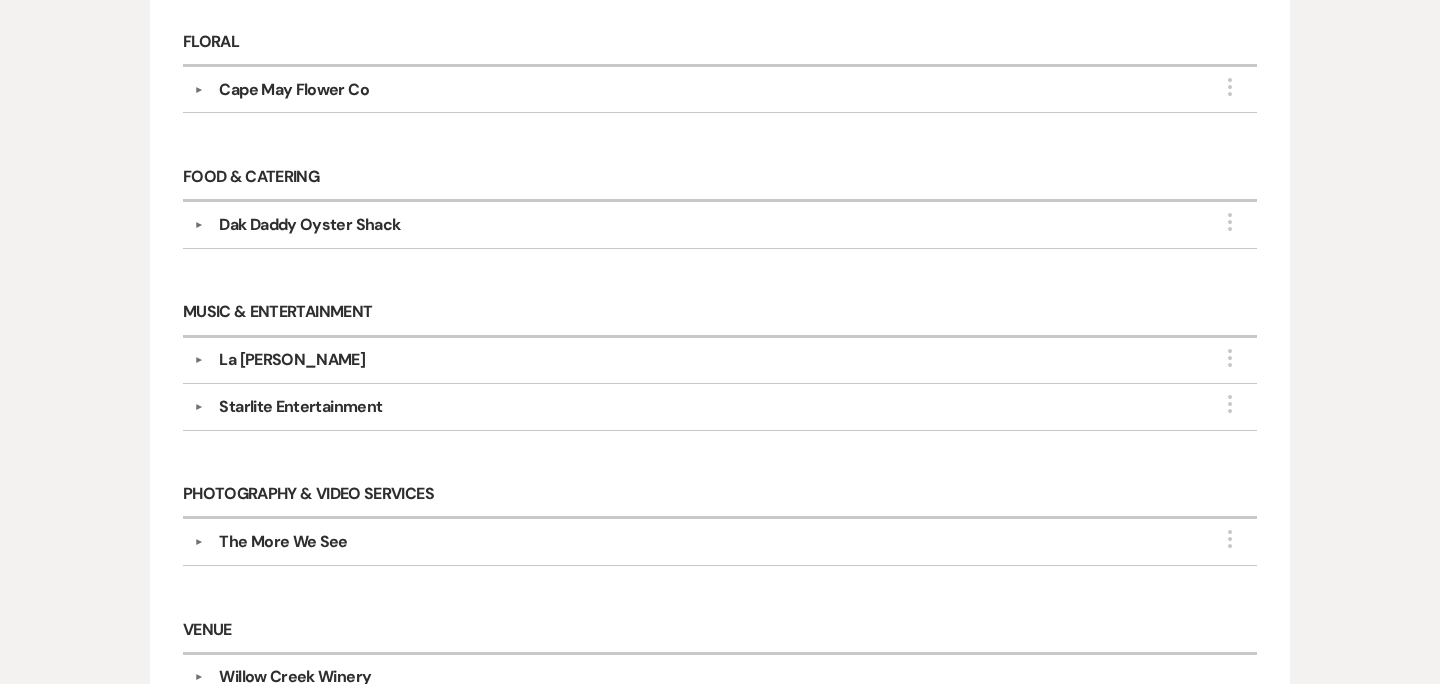scroll, scrollTop: 1407, scrollLeft: 0, axis: vertical 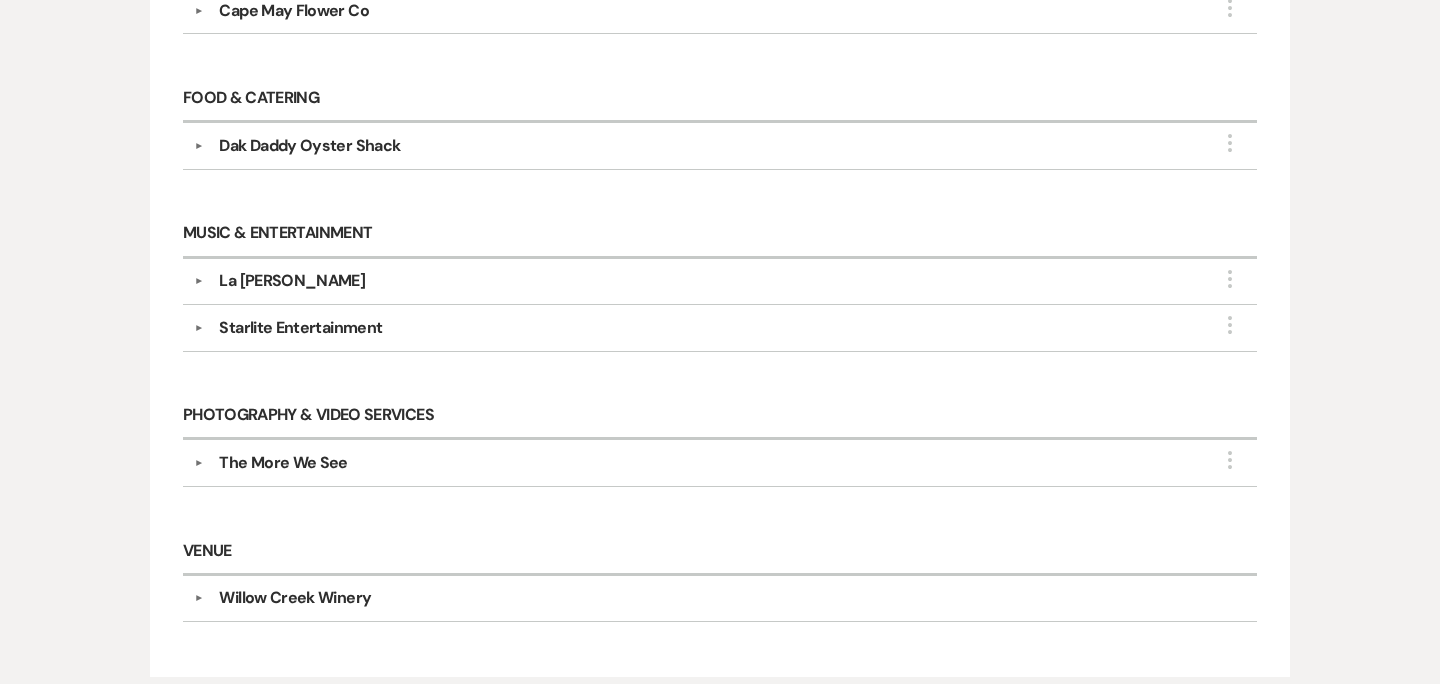 click on "The More We See" at bounding box center (283, 463) 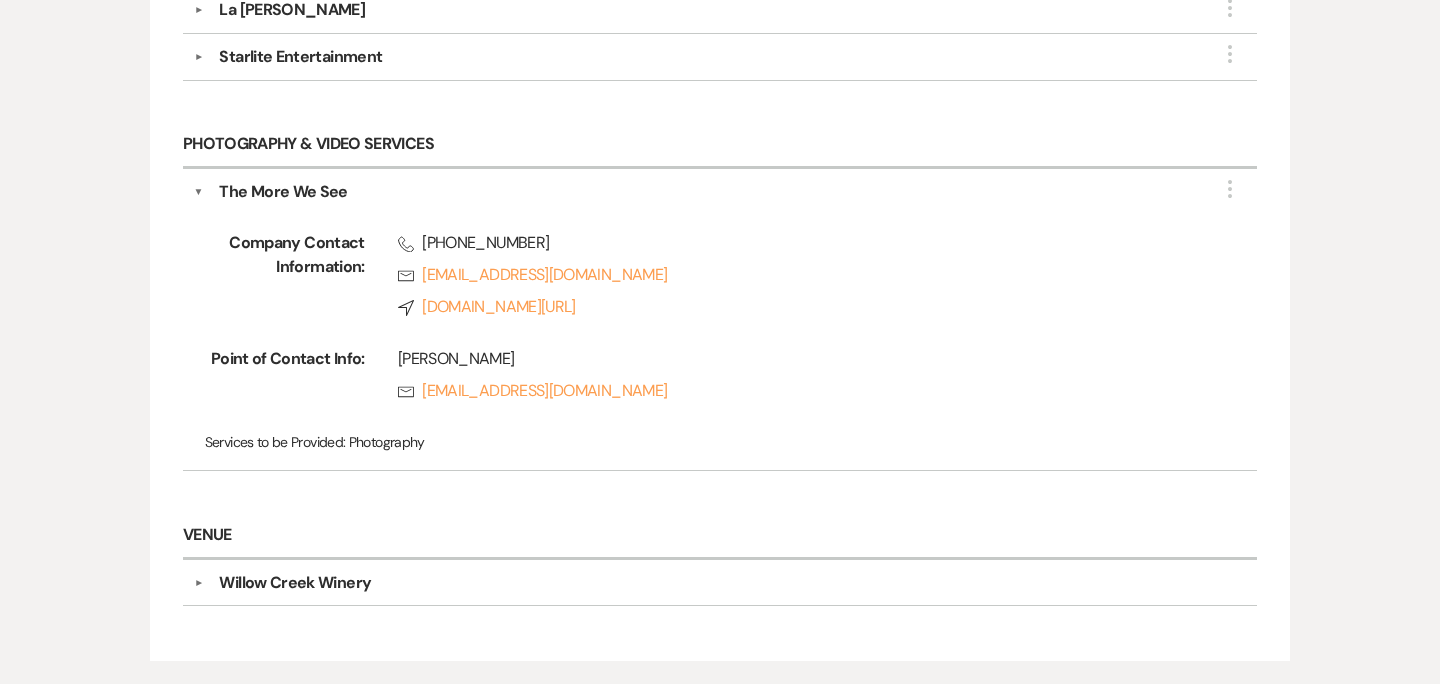 scroll, scrollTop: 1685, scrollLeft: 0, axis: vertical 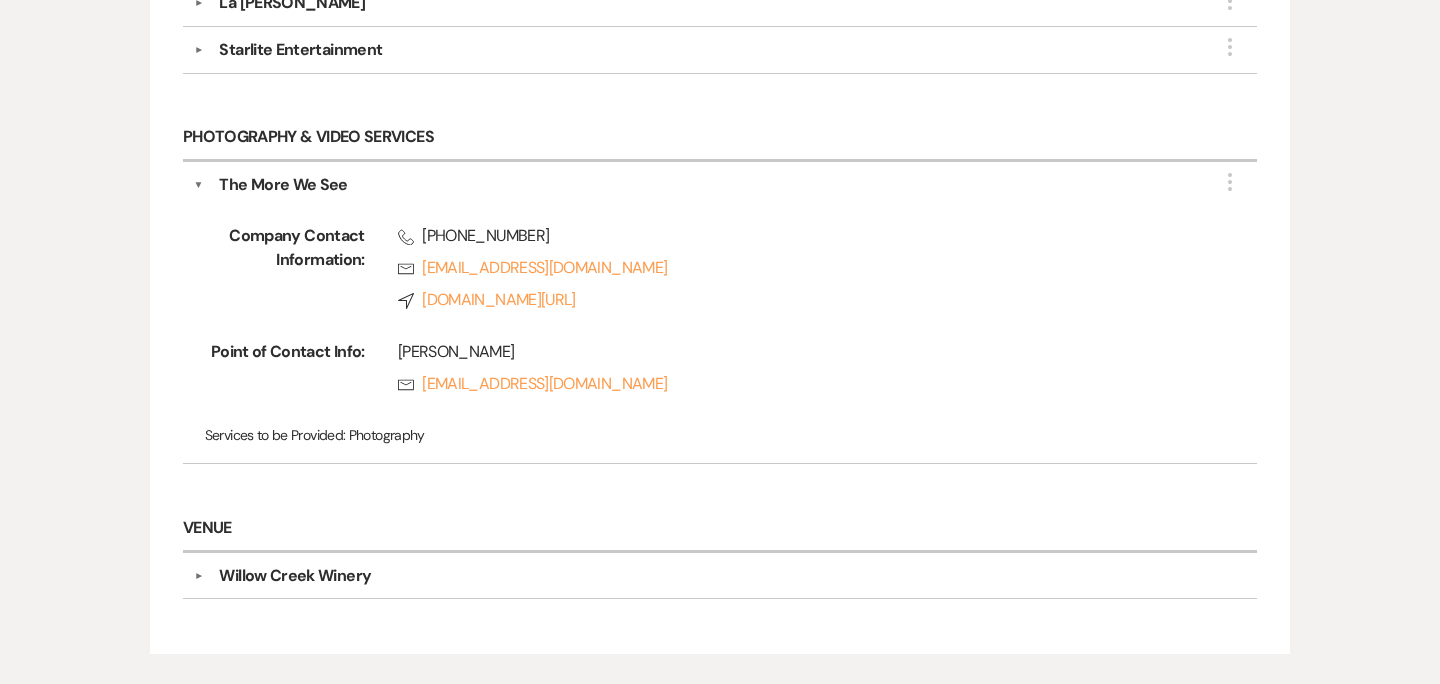 click on "Company Contact Information: Phone   [PHONE_NUMBER] Rsvp   [EMAIL_ADDRESS][DOMAIN_NAME] Compass   [DOMAIN_NAME][URL] Point of Contact Info: [PERSON_NAME] Rsvp   [EMAIL_ADDRESS][DOMAIN_NAME] Services to be Provided:   Photography" at bounding box center (720, 324) 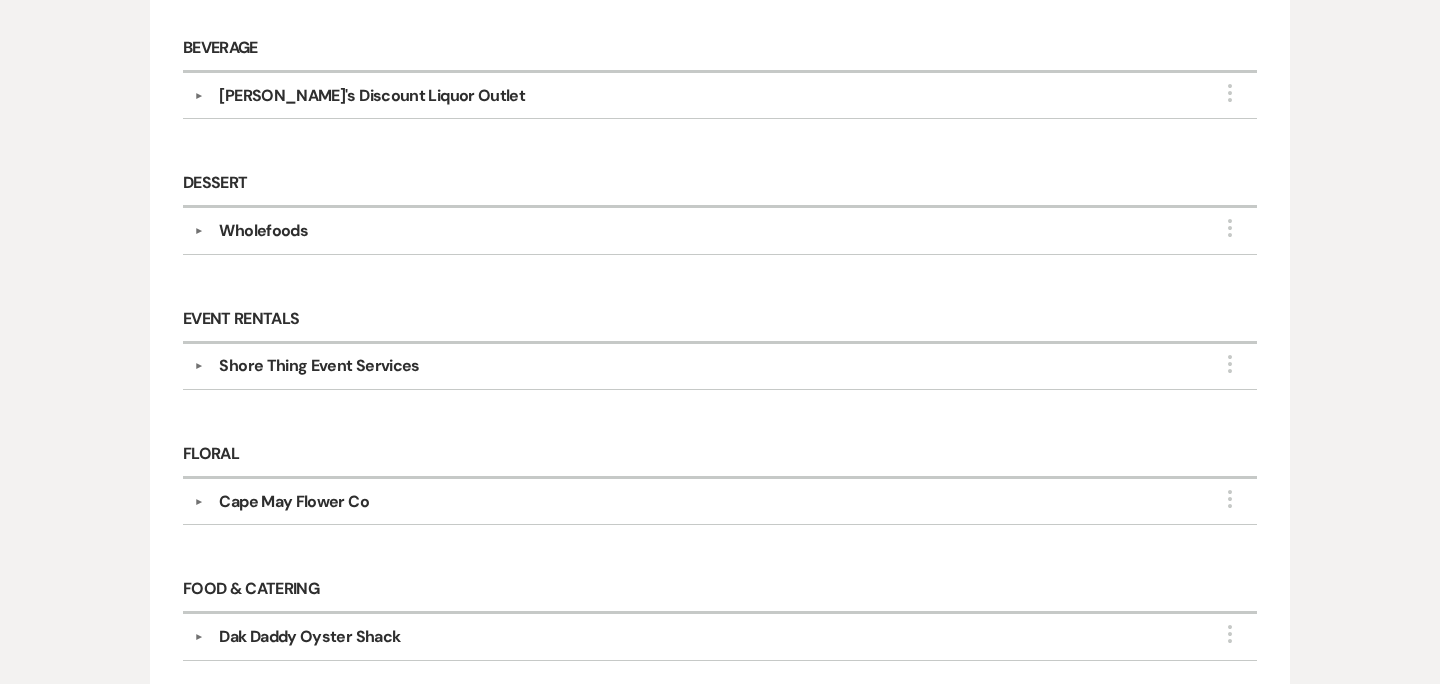 scroll, scrollTop: 0, scrollLeft: 0, axis: both 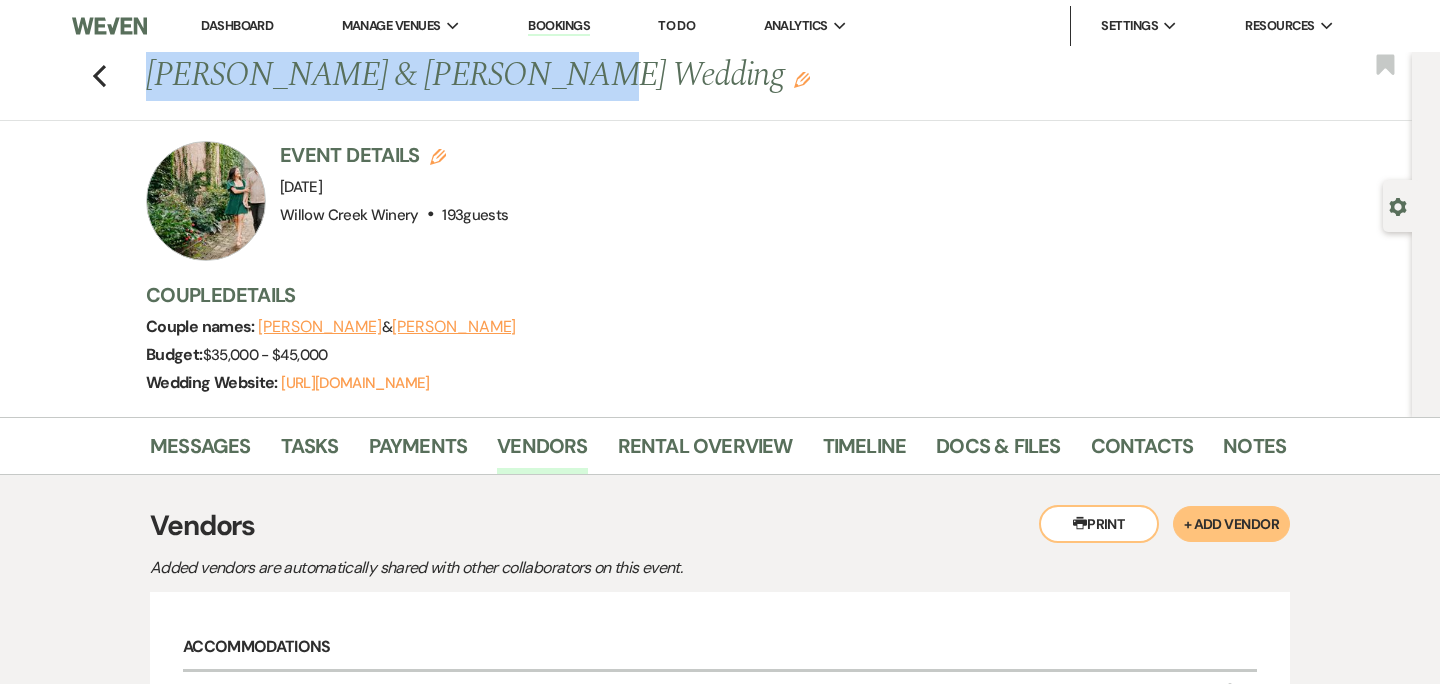 drag, startPoint x: 147, startPoint y: 76, endPoint x: 522, endPoint y: 76, distance: 375 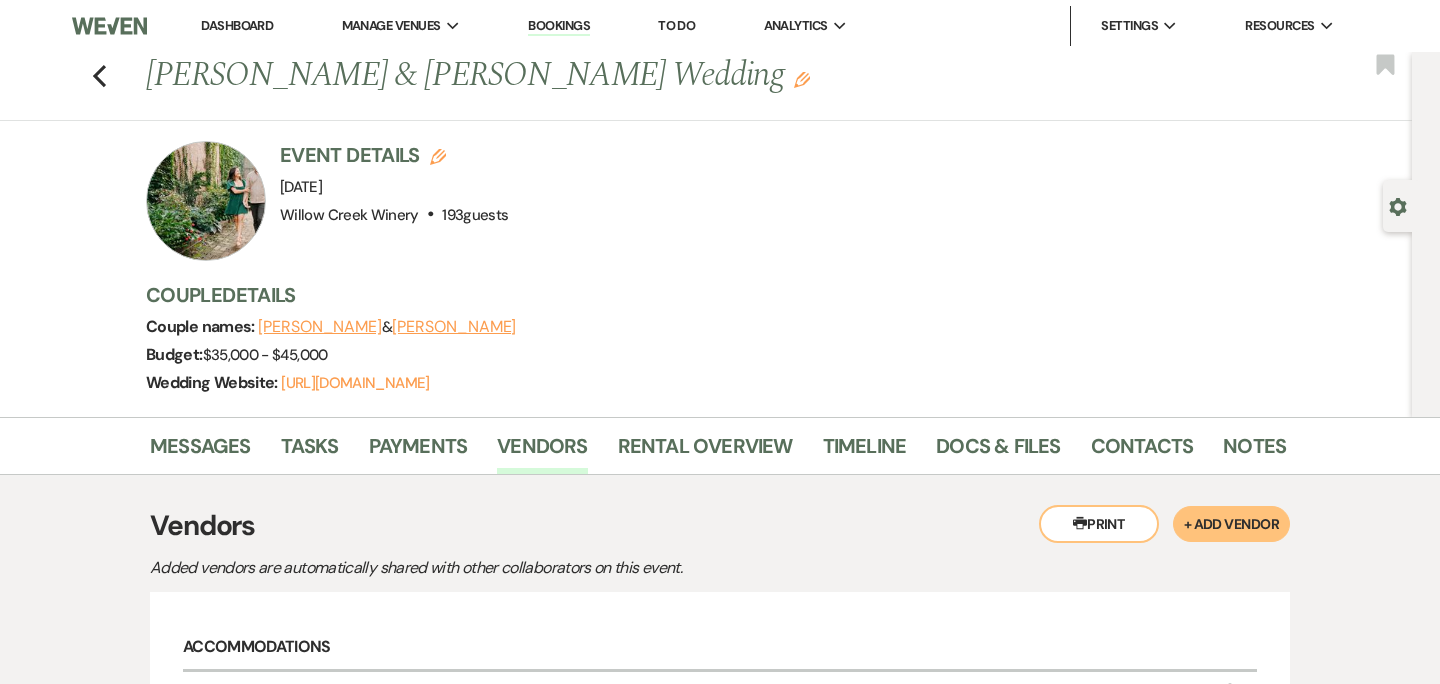 click on "Previous [PERSON_NAME] & [PERSON_NAME] Wedding Edit Bookmark" at bounding box center (701, 86) 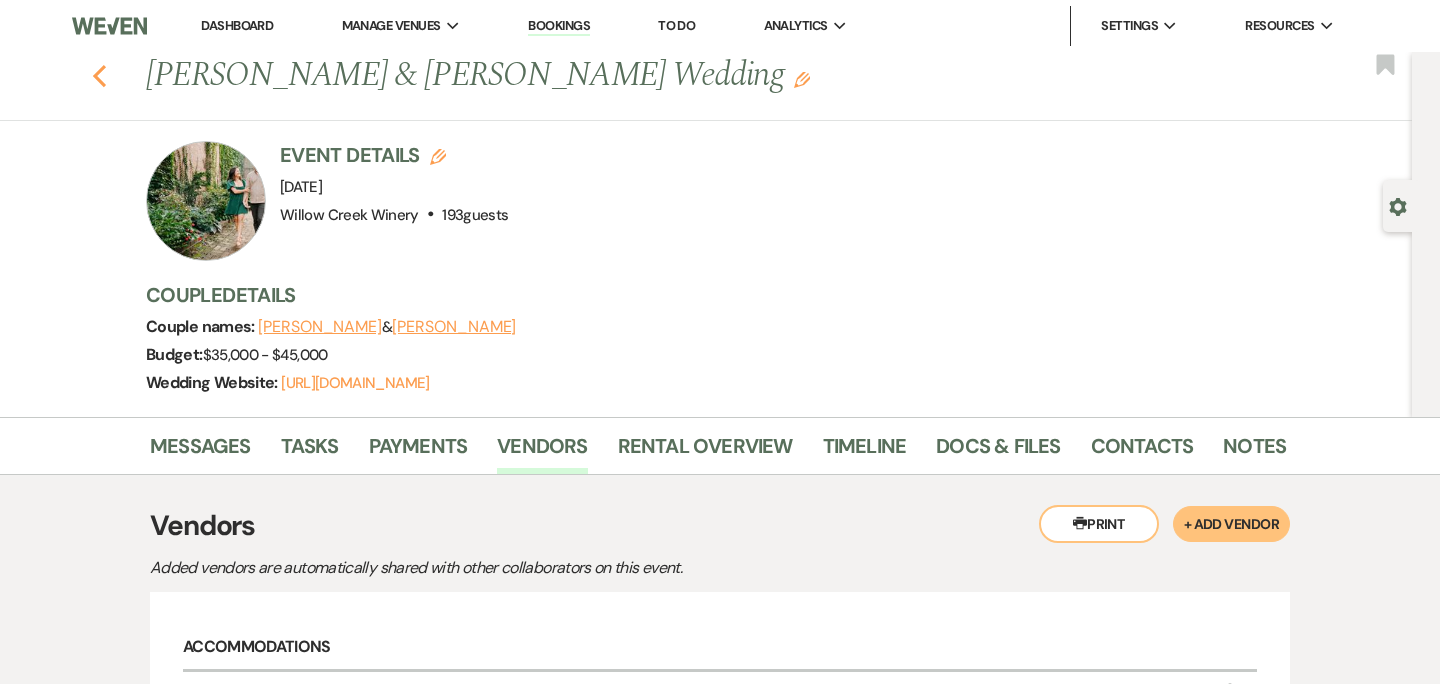 click on "Previous" 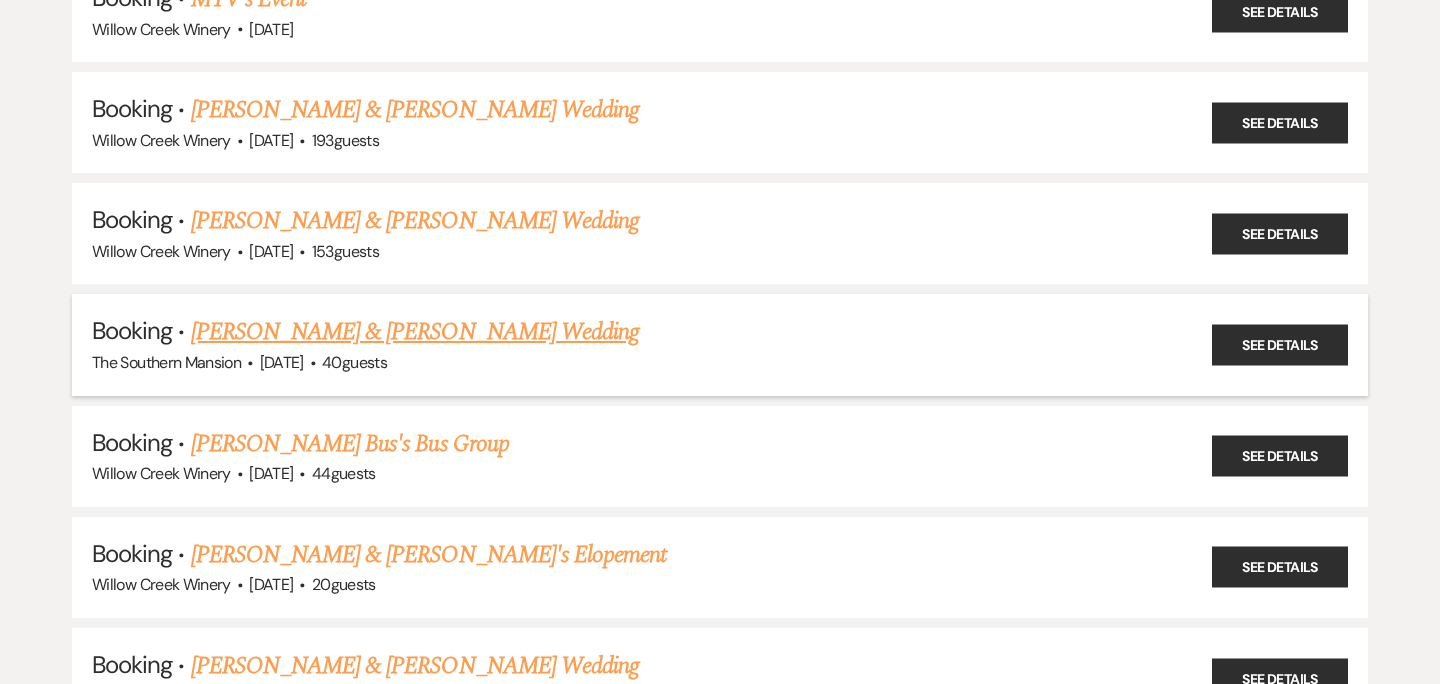 scroll, scrollTop: 20615, scrollLeft: 0, axis: vertical 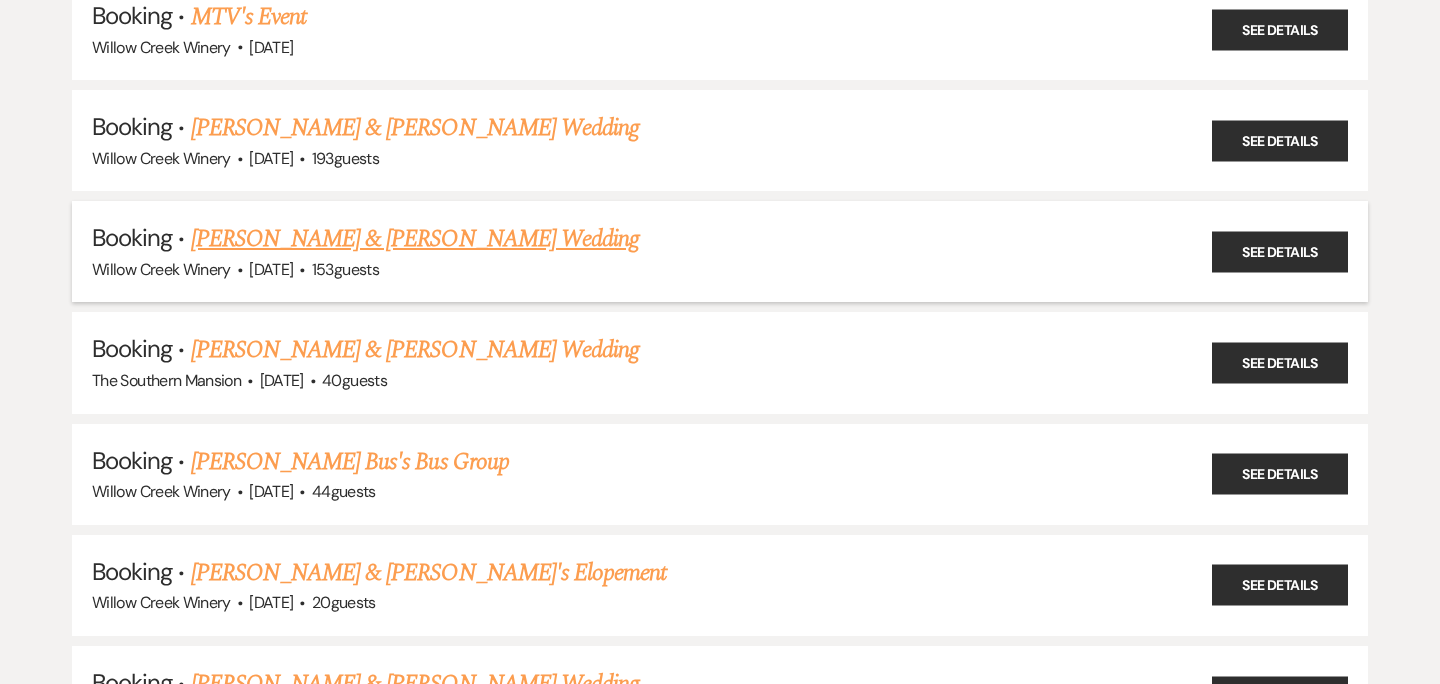 click on "[DATE]" at bounding box center (271, 269) 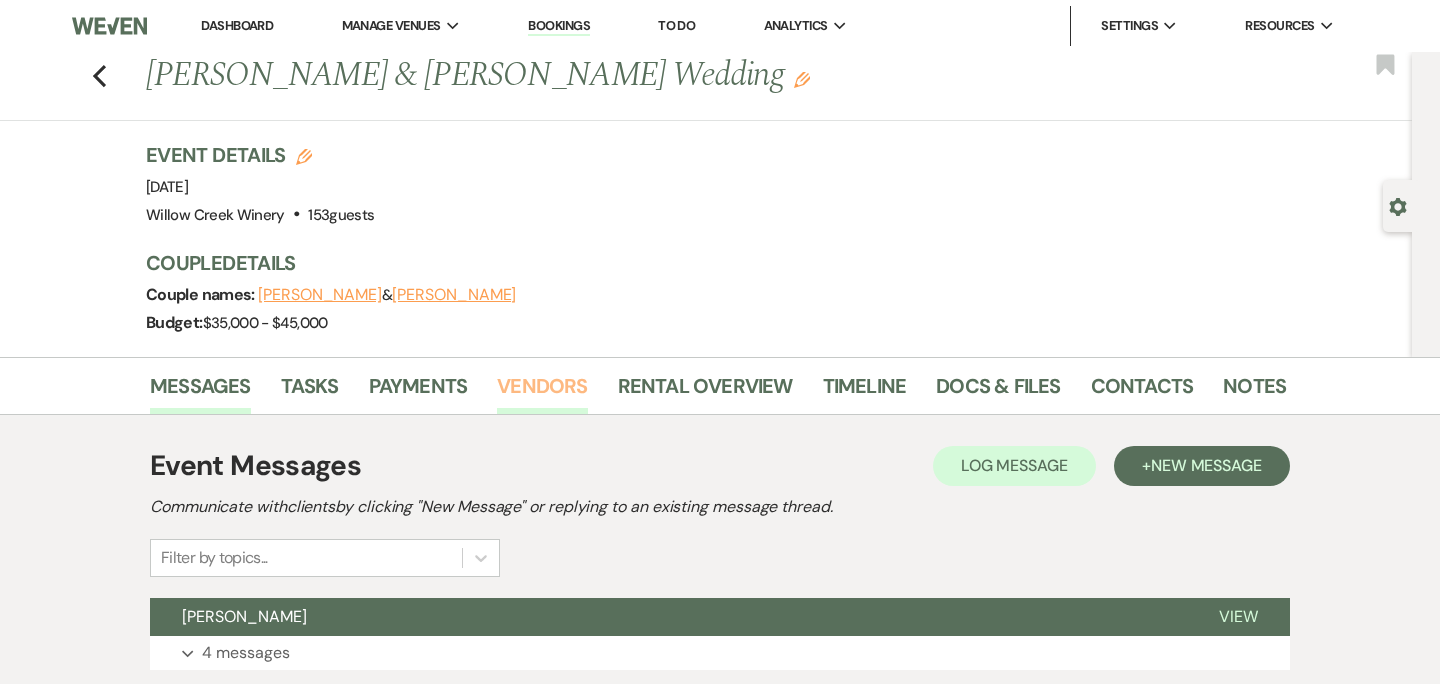 click on "Vendors" at bounding box center [542, 392] 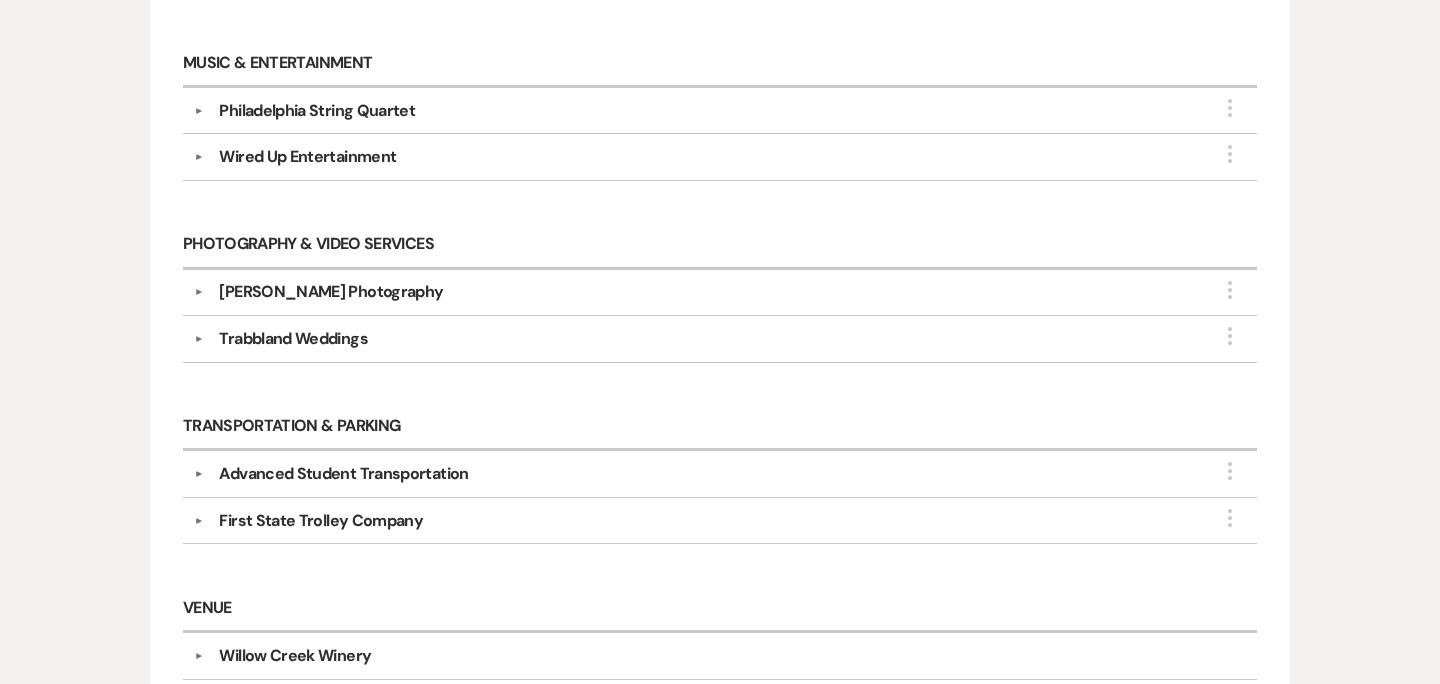 scroll, scrollTop: 1352, scrollLeft: 0, axis: vertical 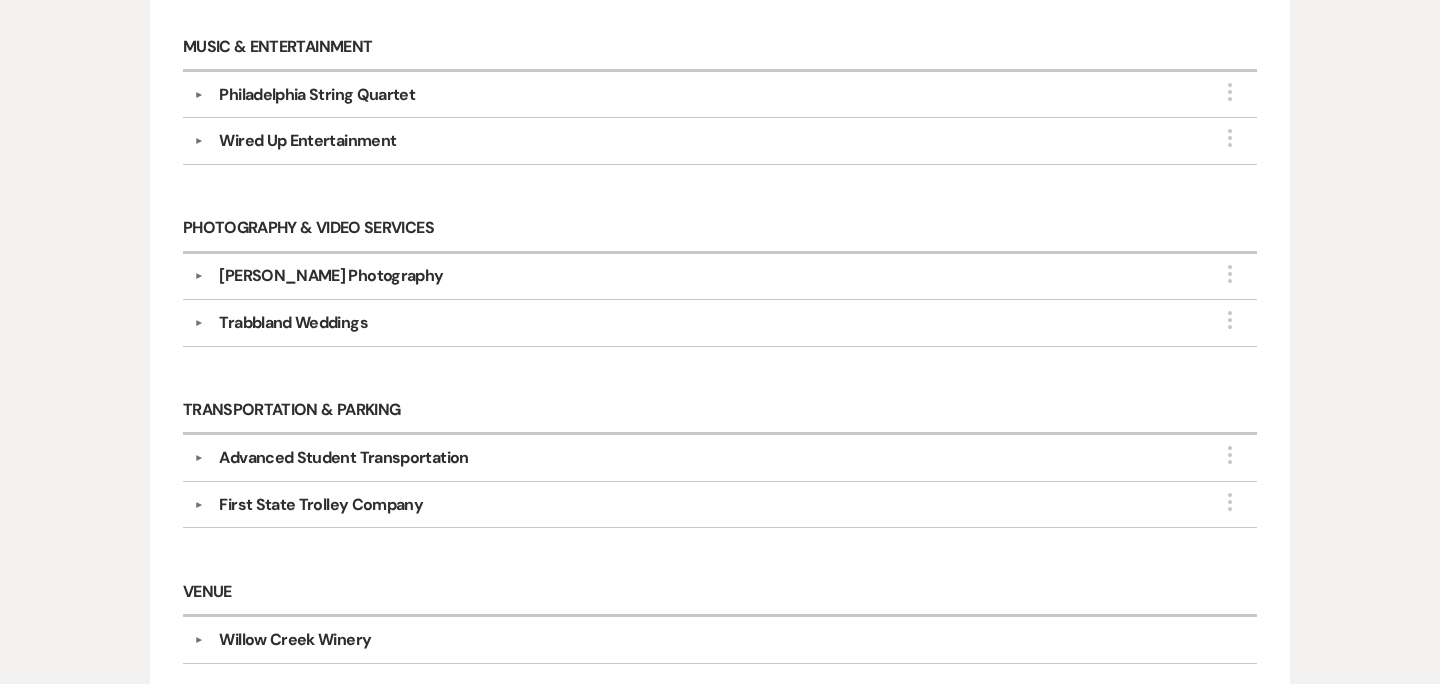 click on "Trabbland Weddings" at bounding box center (293, 323) 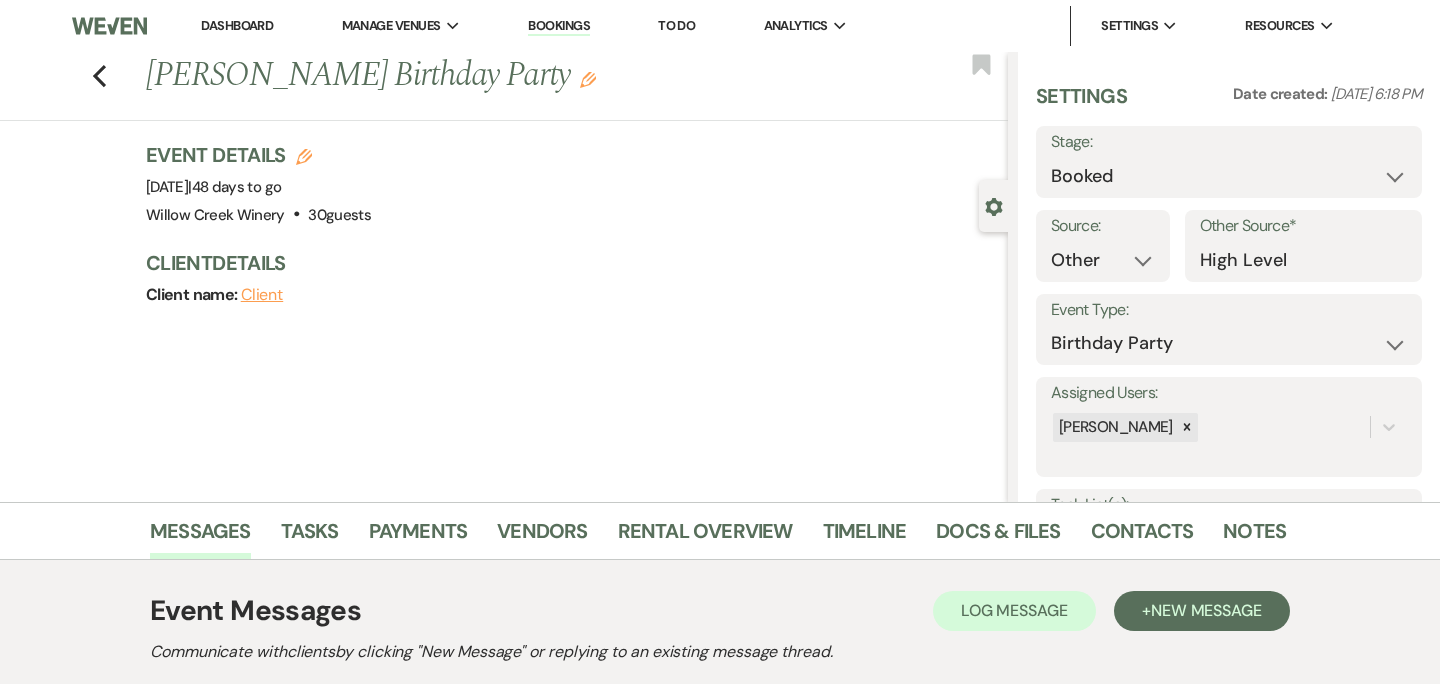 scroll, scrollTop: 5840, scrollLeft: 0, axis: vertical 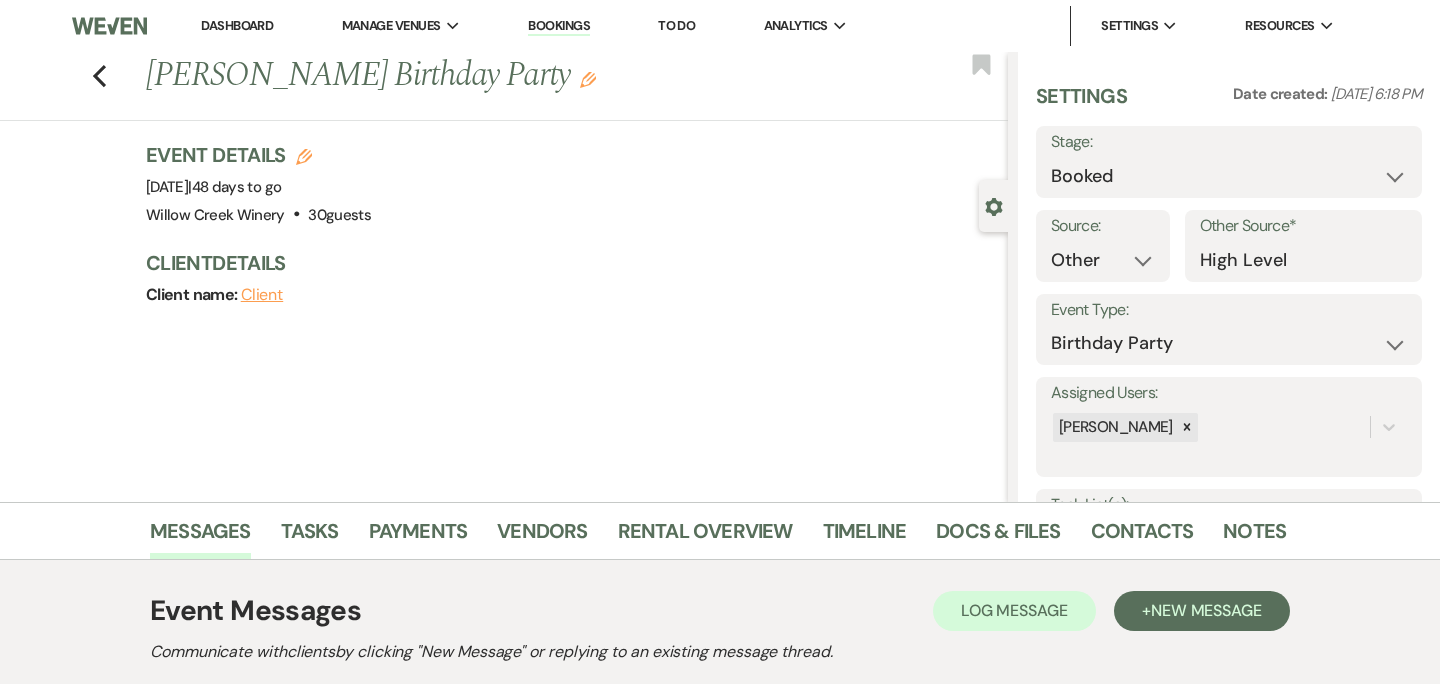 click on "Bookings" at bounding box center (559, 26) 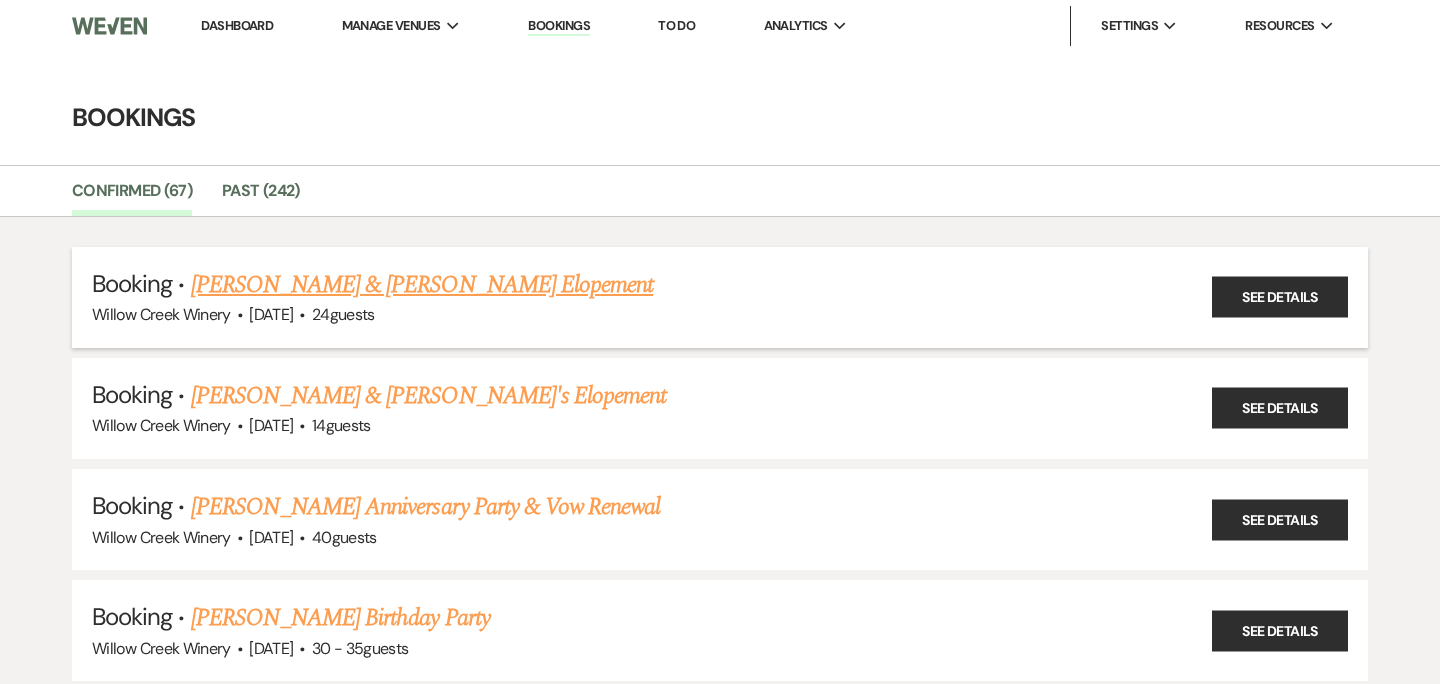 scroll, scrollTop: 104, scrollLeft: 0, axis: vertical 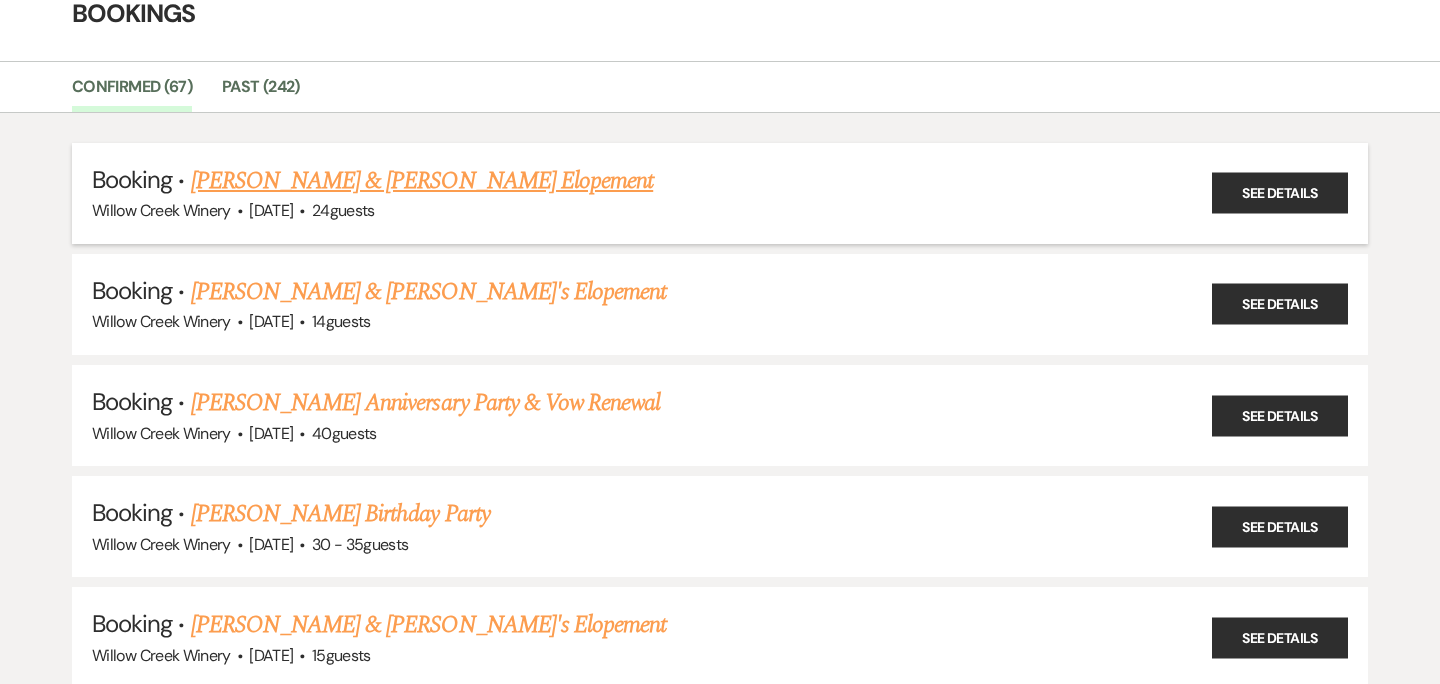click on "[PERSON_NAME] & [PERSON_NAME] Elopement" at bounding box center [422, 181] 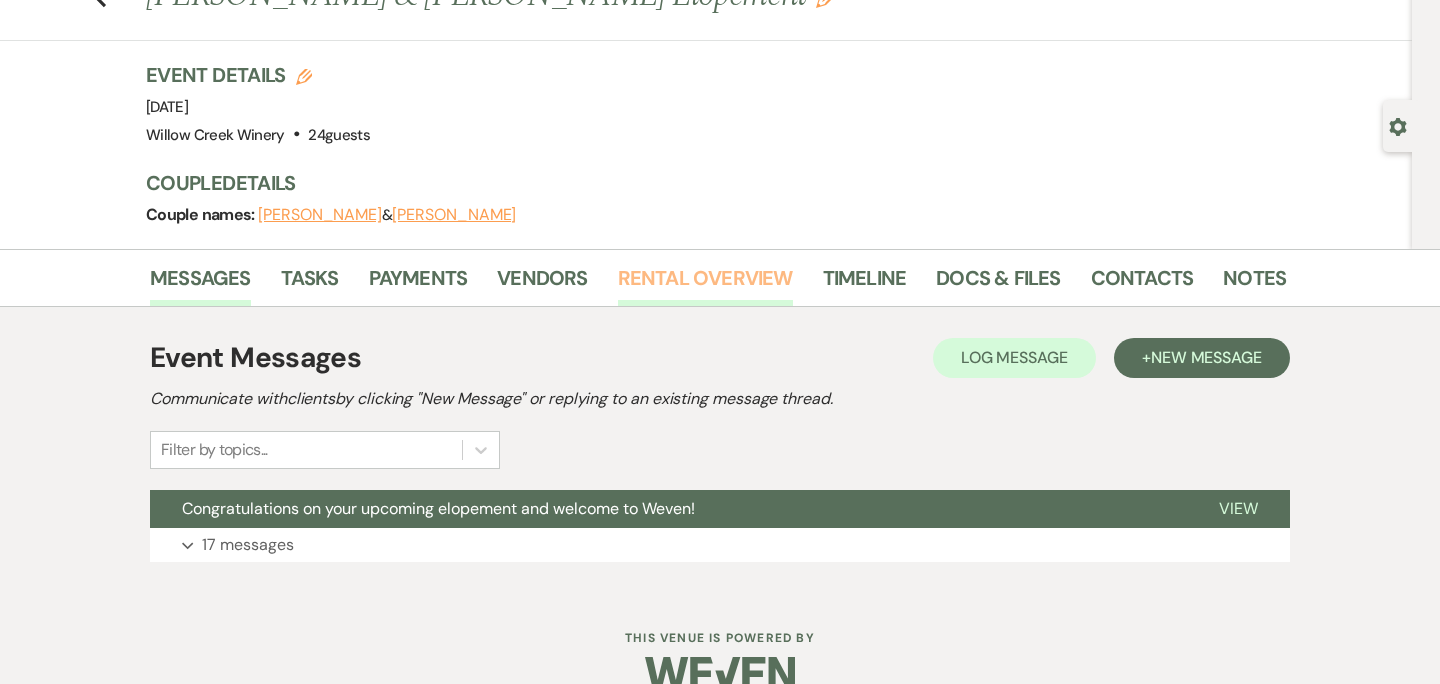 scroll, scrollTop: 116, scrollLeft: 0, axis: vertical 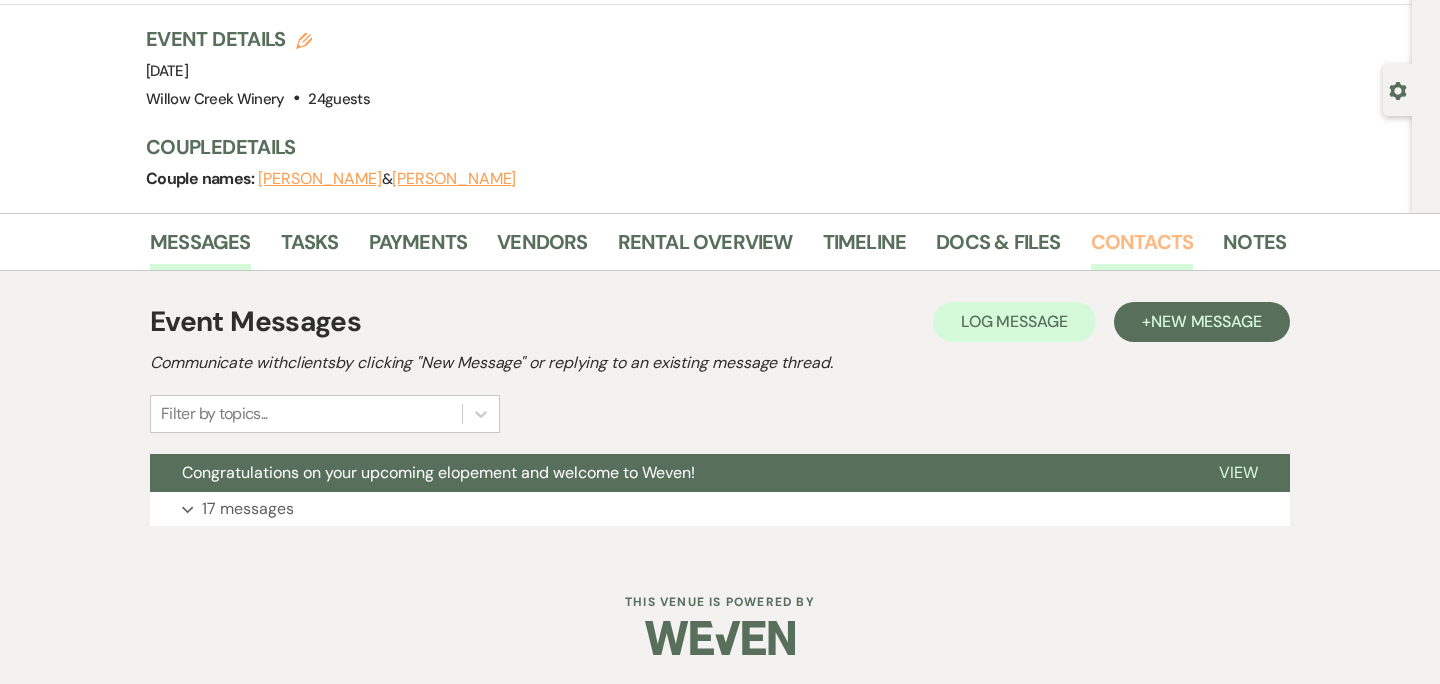 click on "Contacts" at bounding box center [1142, 248] 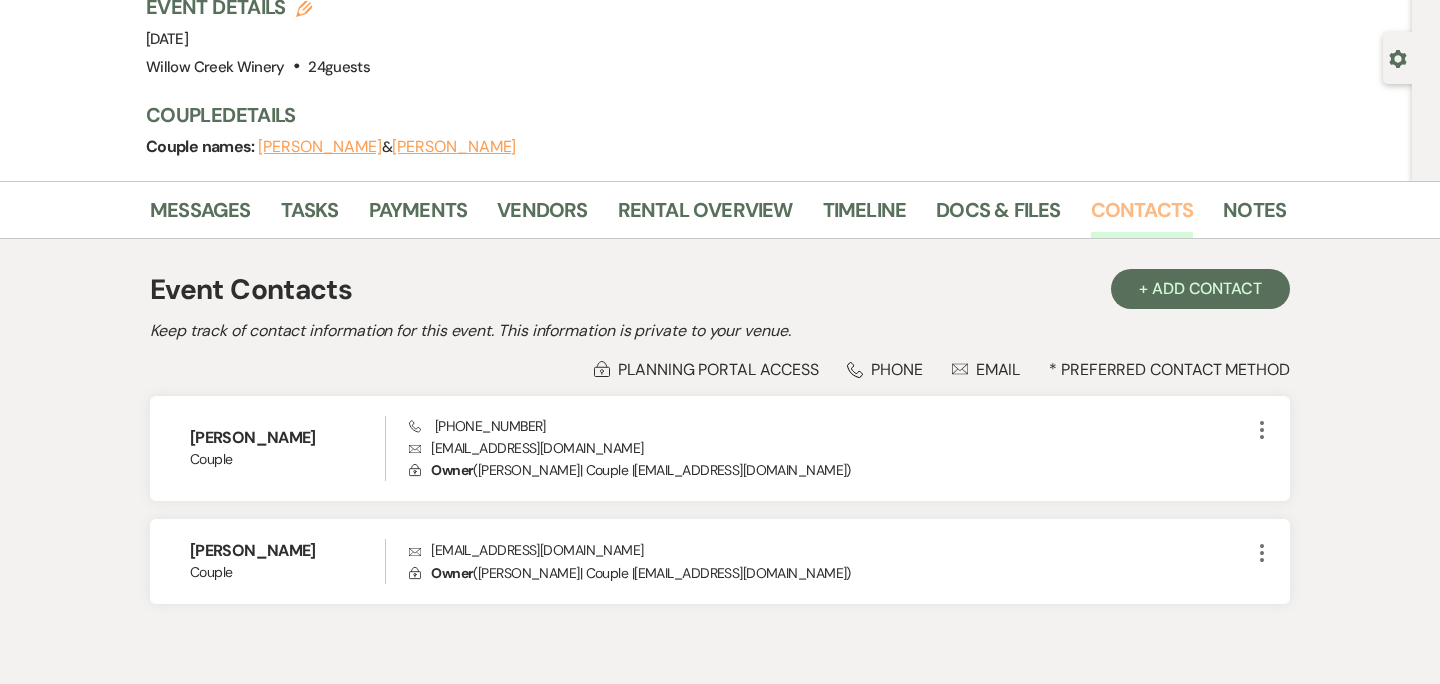 scroll, scrollTop: 245, scrollLeft: 0, axis: vertical 